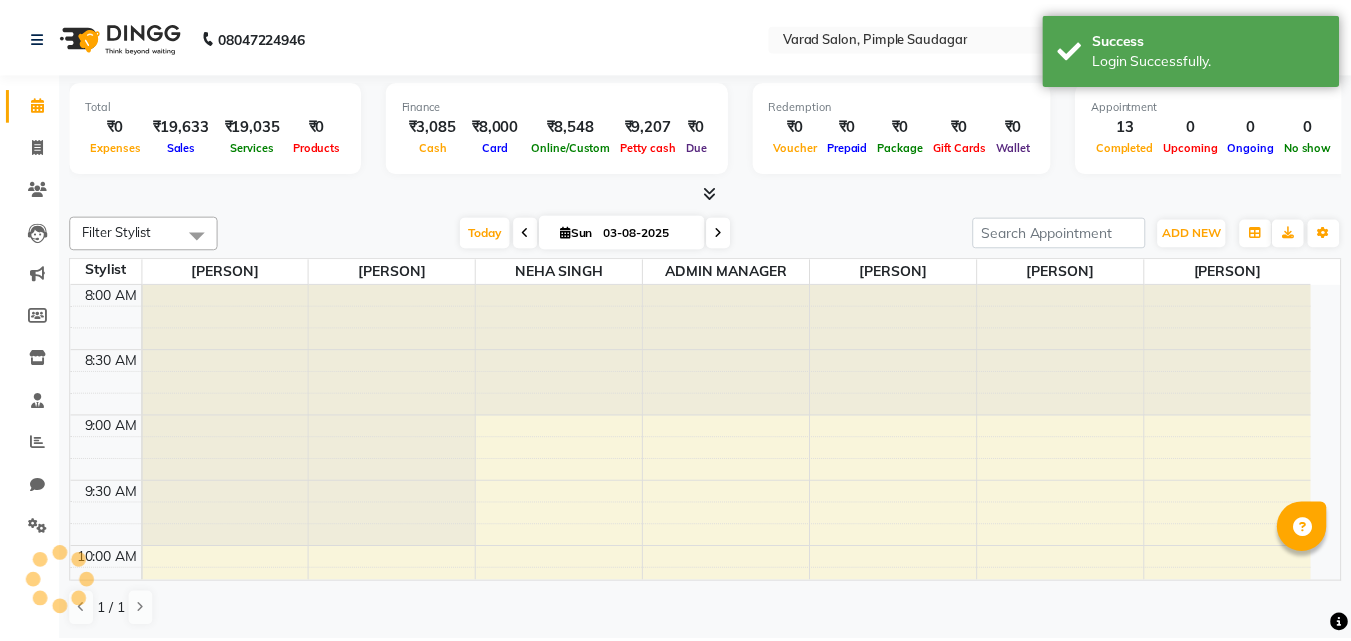 scroll, scrollTop: 0, scrollLeft: 0, axis: both 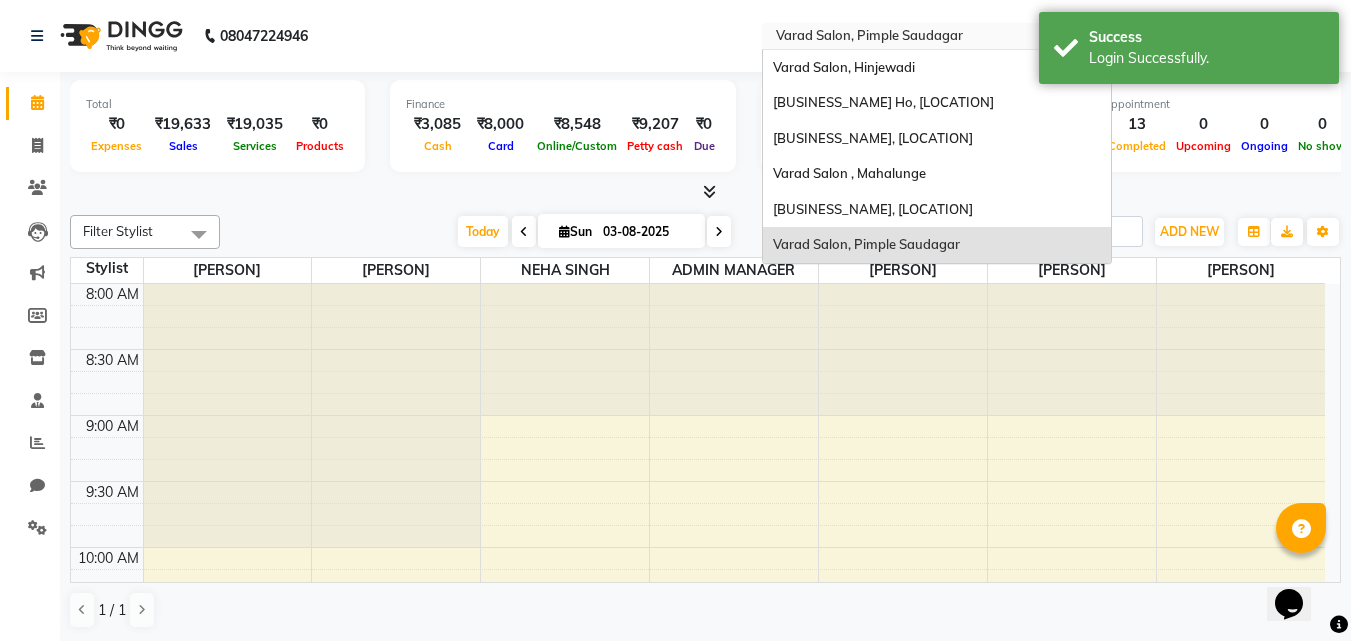 click at bounding box center (917, 38) 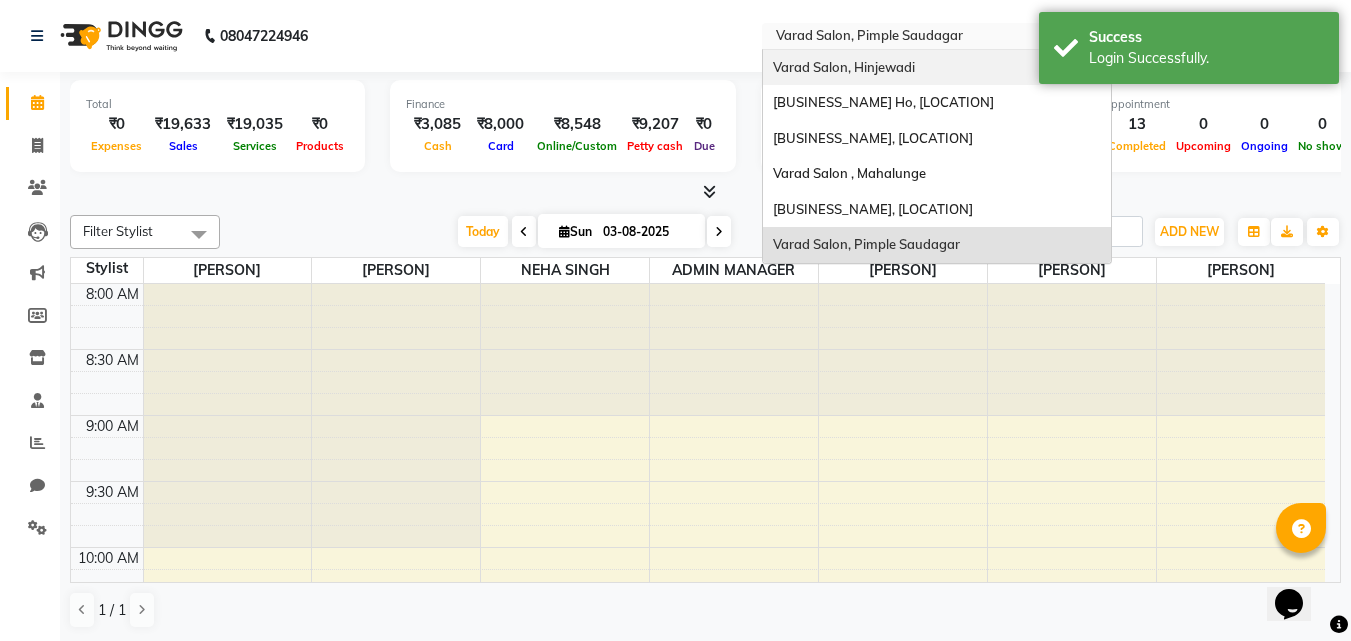 click on "Varad Salon, Hinjewadi" at bounding box center (937, 68) 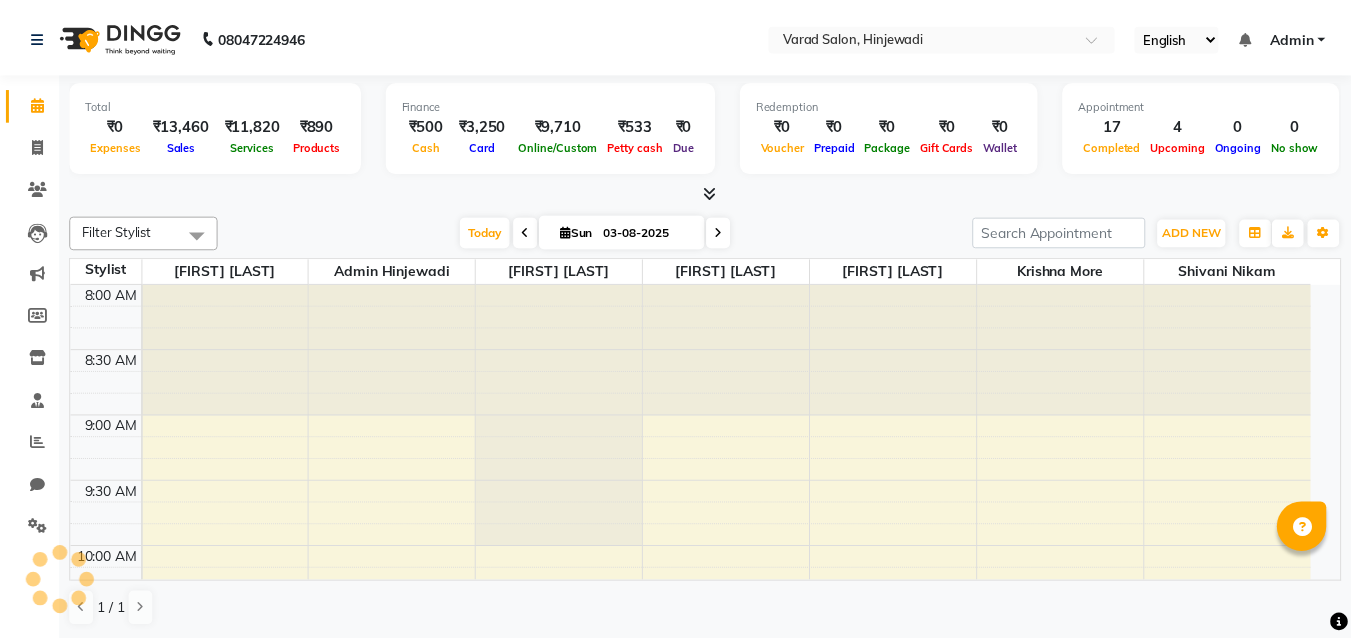 scroll, scrollTop: 0, scrollLeft: 0, axis: both 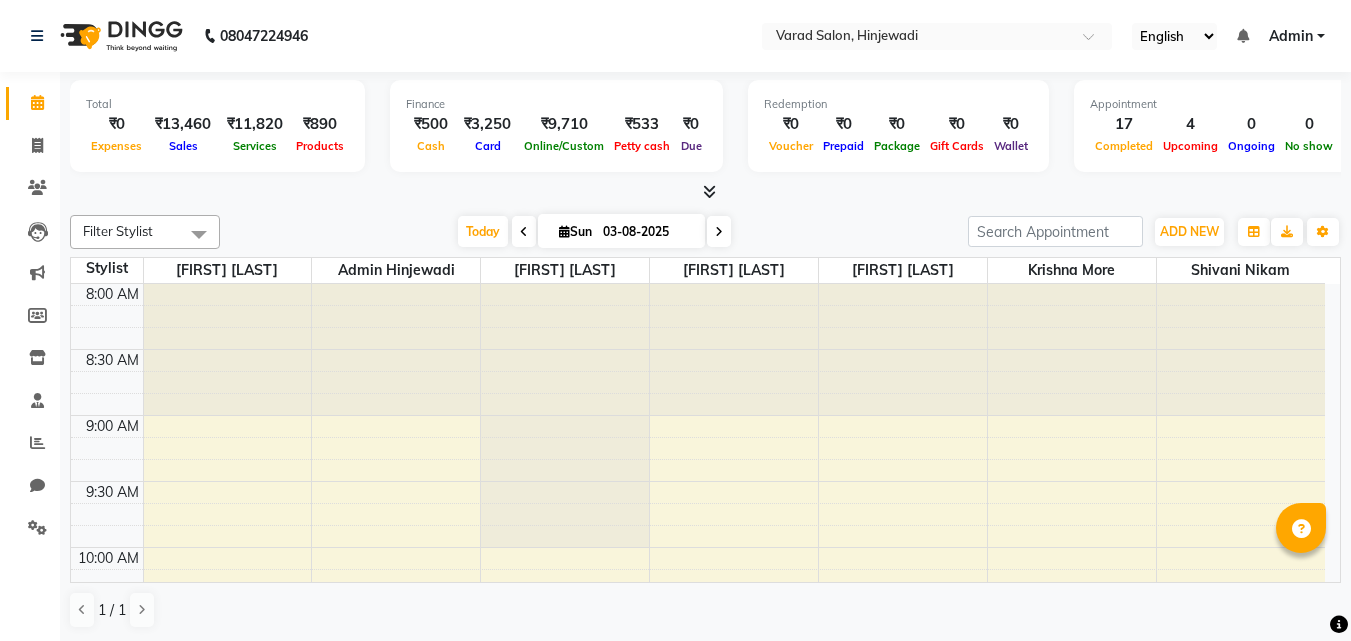 click at bounding box center [709, 191] 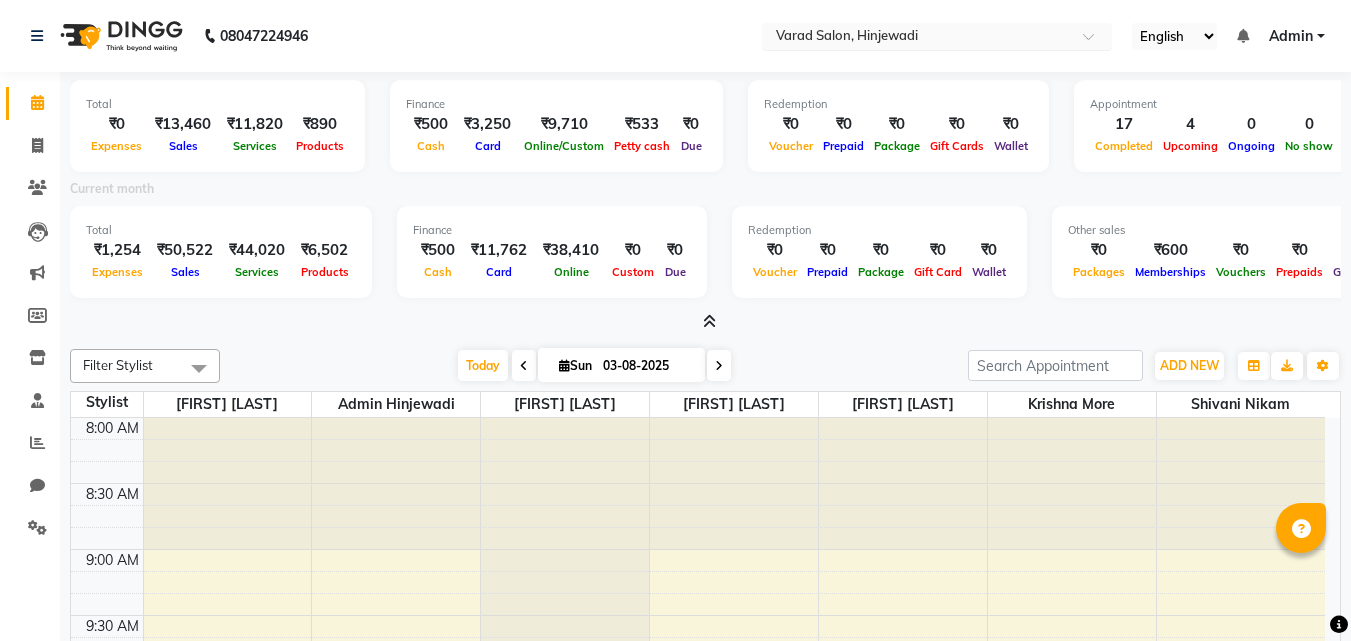 click at bounding box center [917, 38] 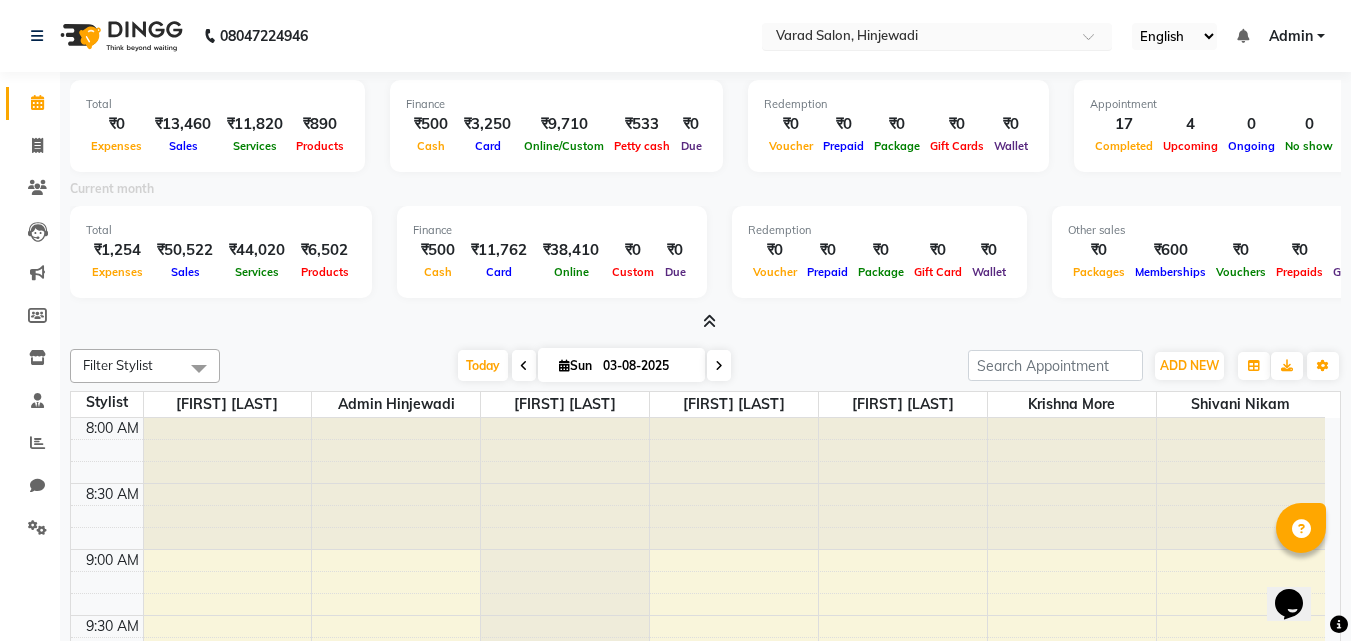 scroll, scrollTop: 0, scrollLeft: 0, axis: both 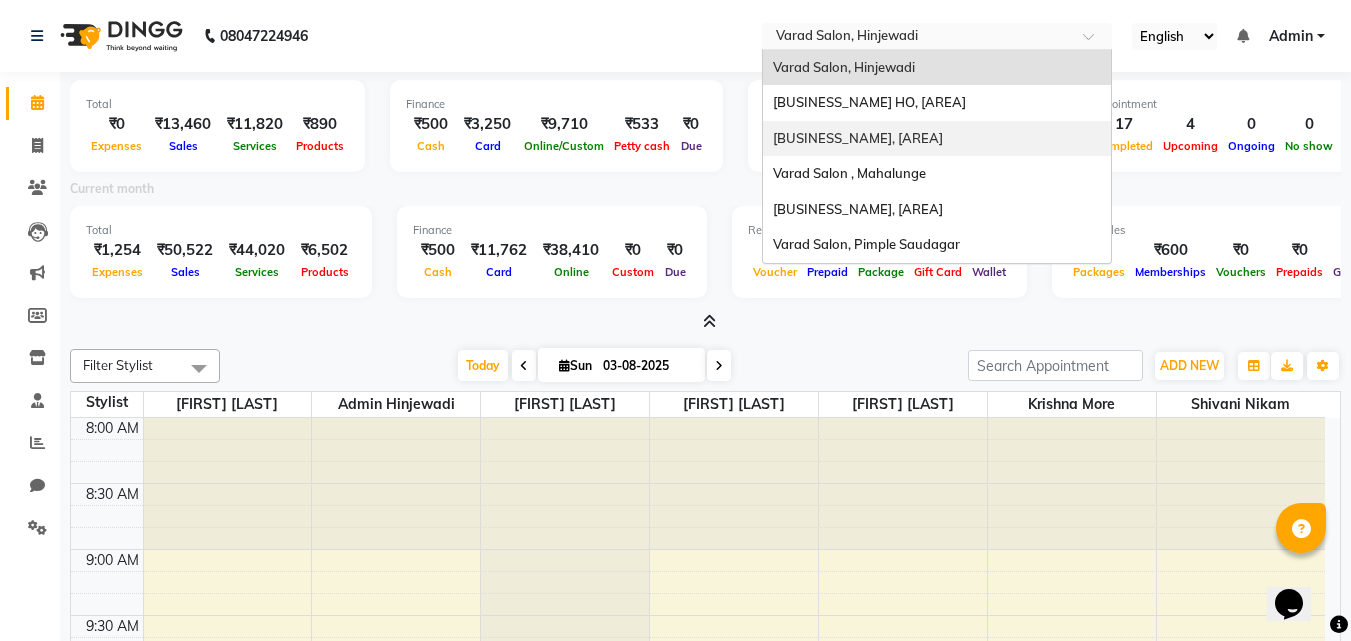click on "Varad Salon, Baner" at bounding box center (858, 138) 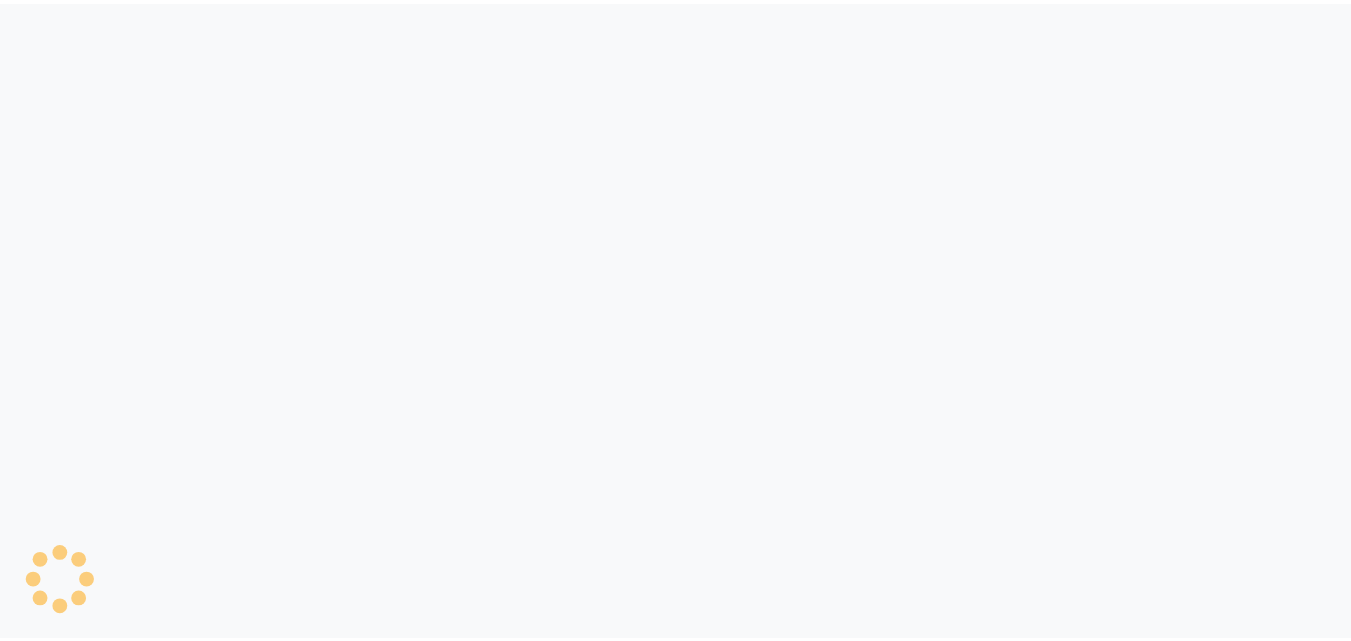 scroll, scrollTop: 0, scrollLeft: 0, axis: both 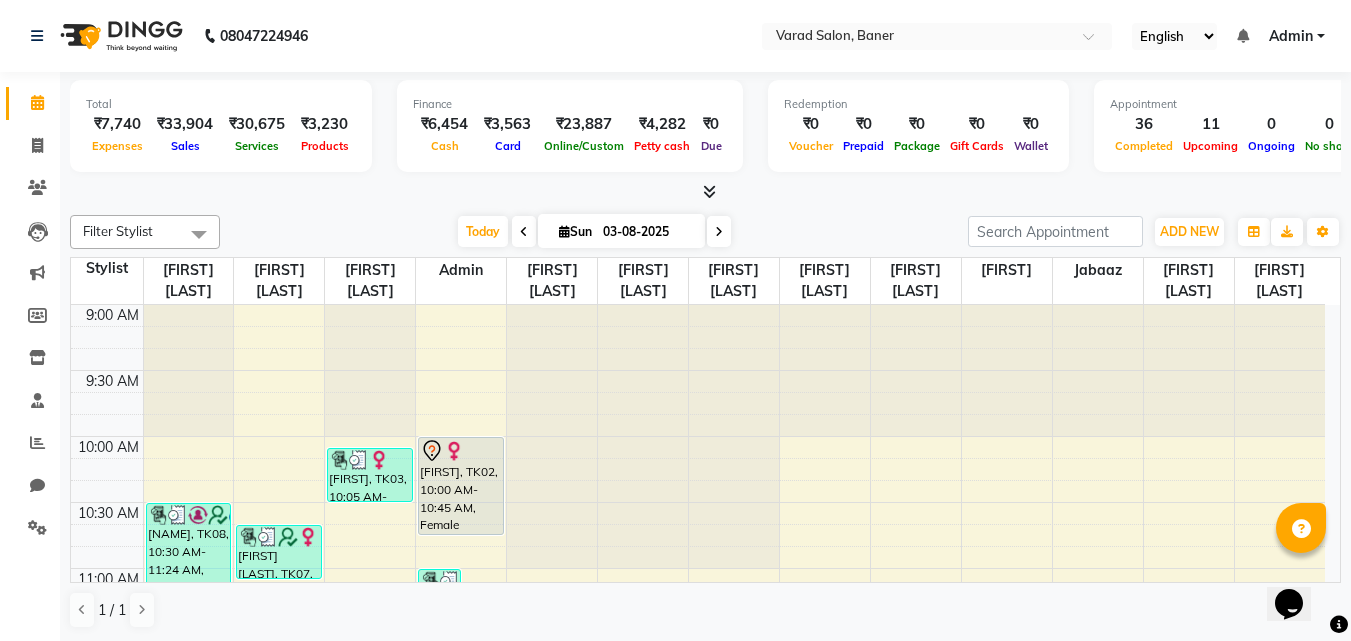 click at bounding box center (709, 191) 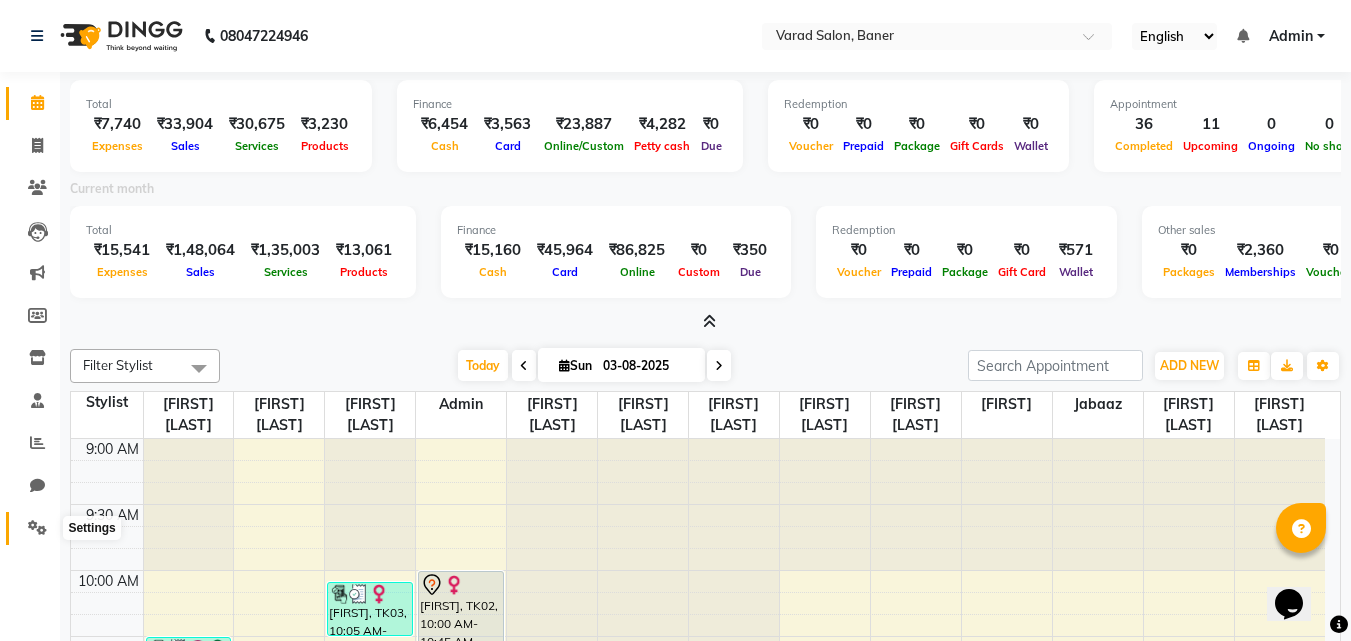 click 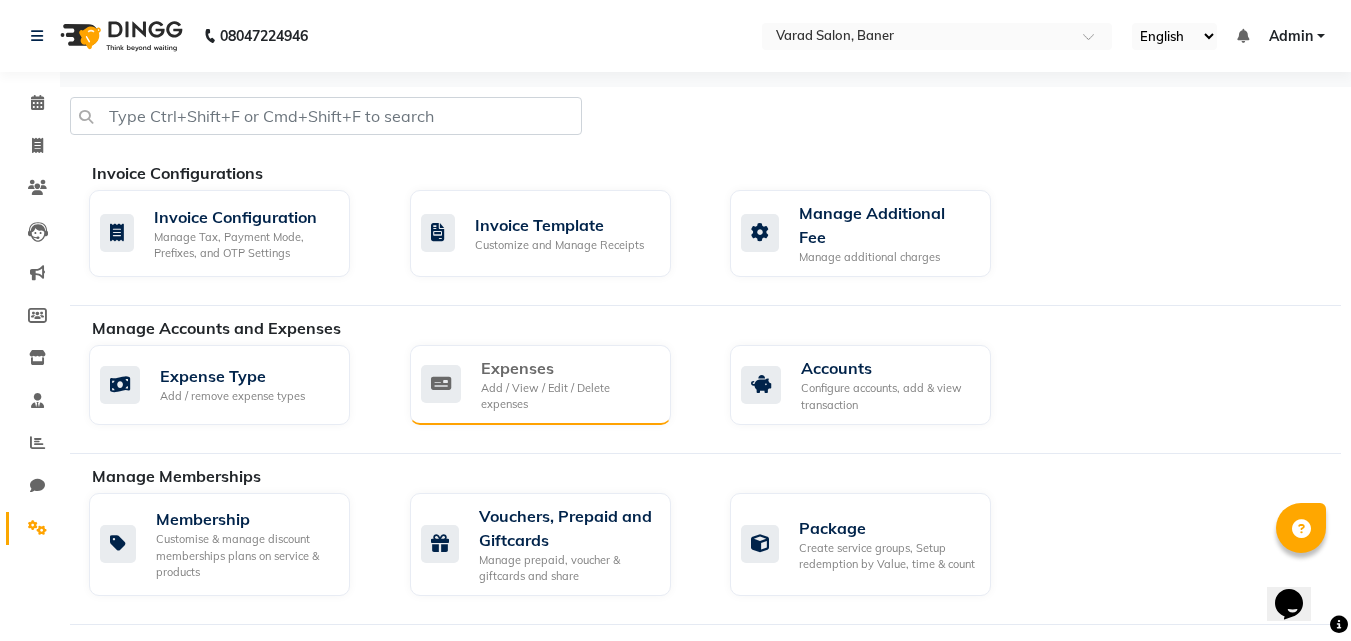 click on "Add / View / Edit / Delete expenses" 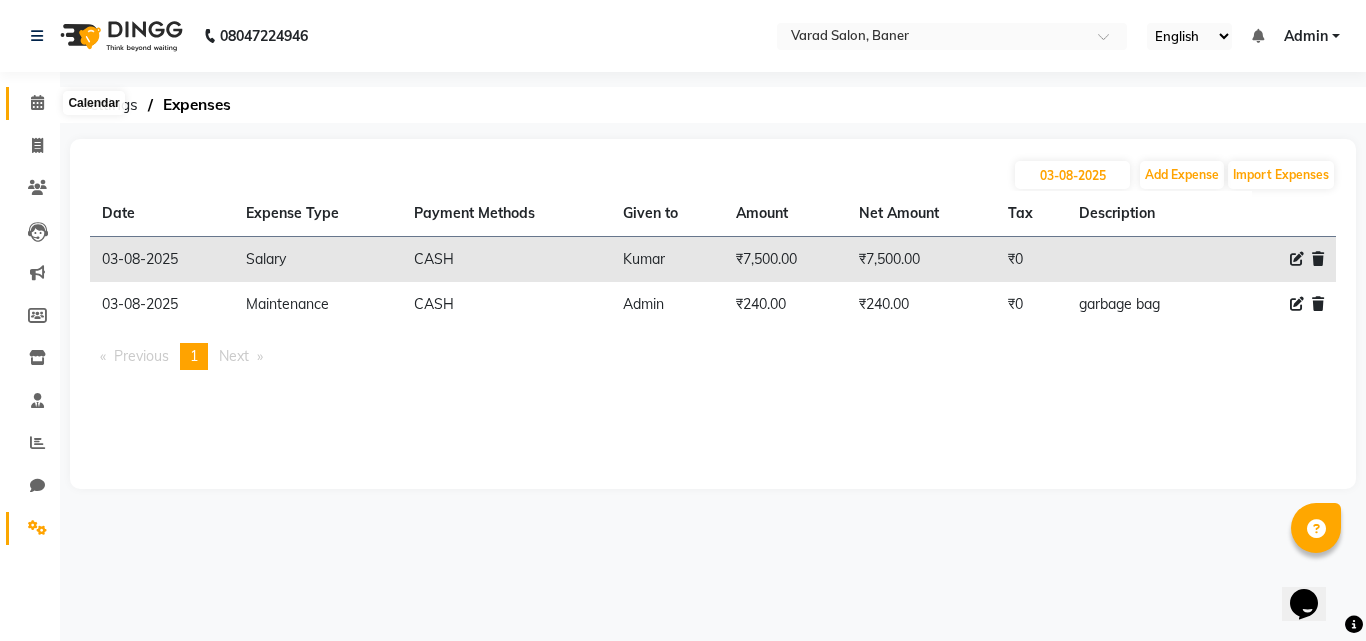 click 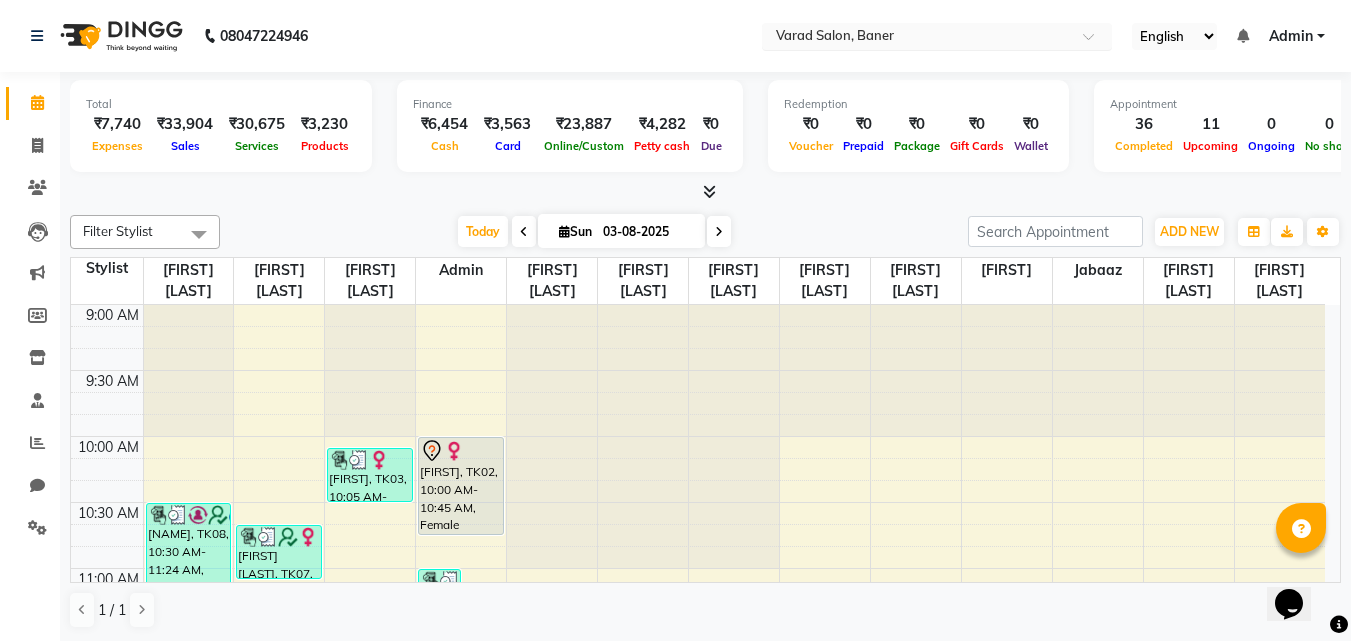 click at bounding box center [917, 38] 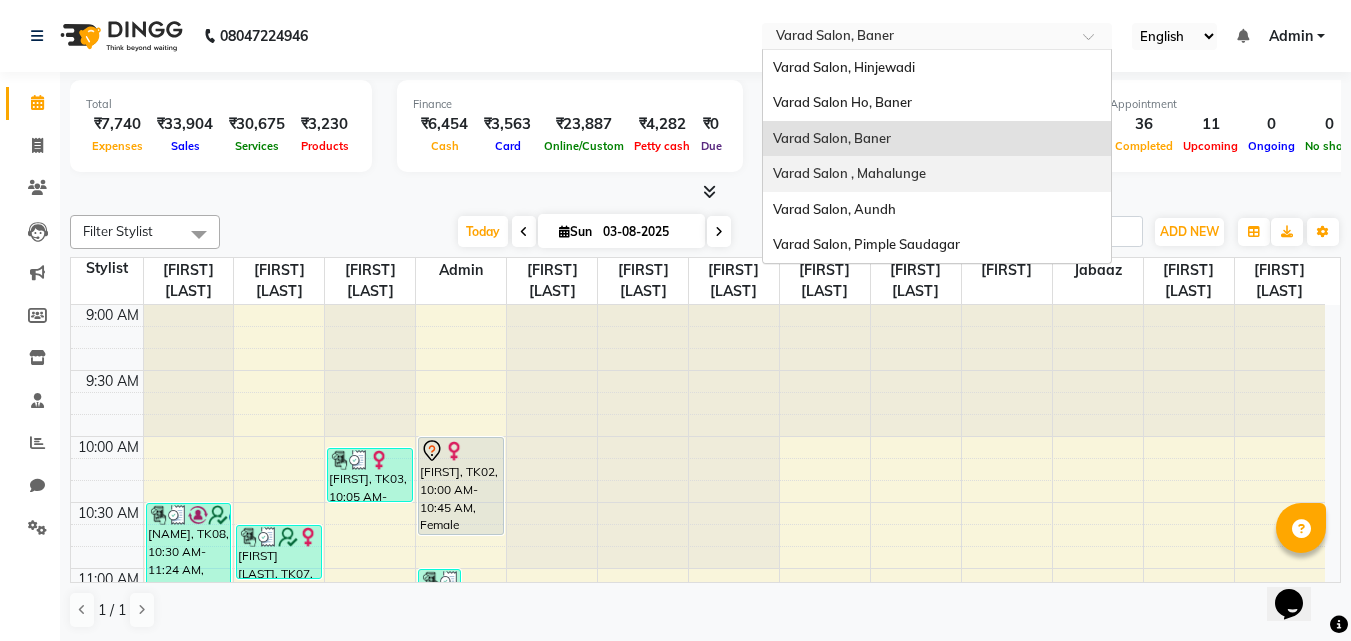 click on "Varad Salon , Mahalunge" at bounding box center (849, 173) 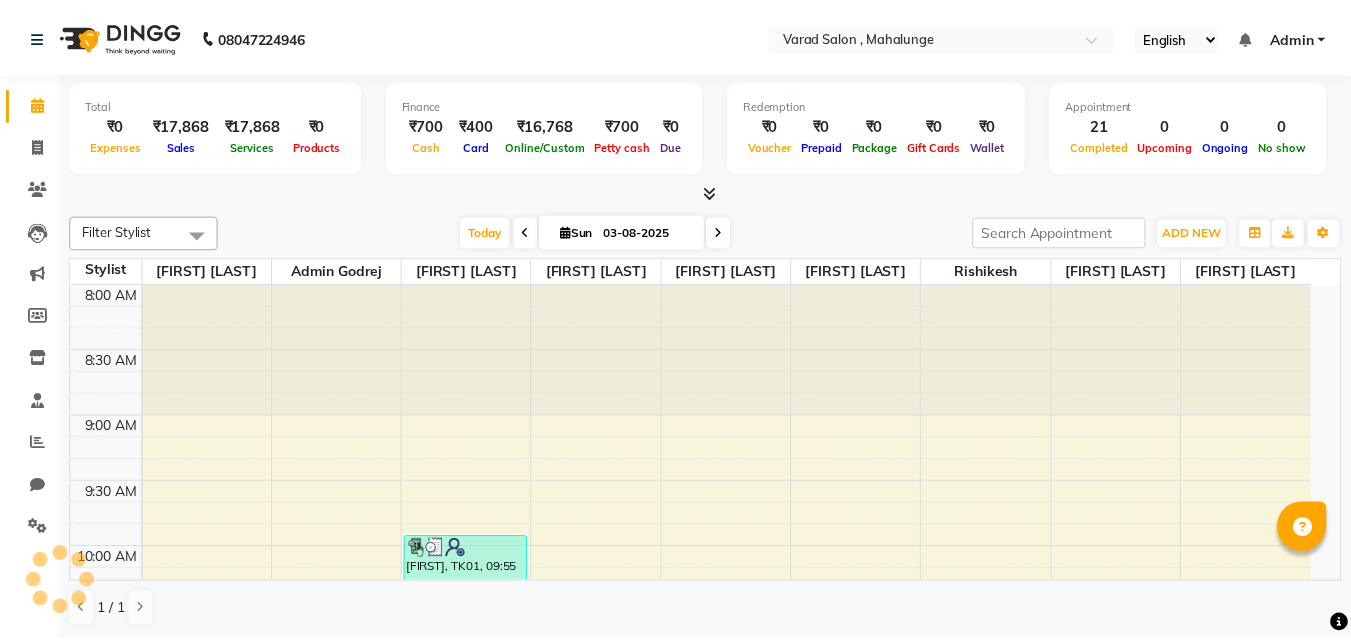 scroll, scrollTop: 0, scrollLeft: 0, axis: both 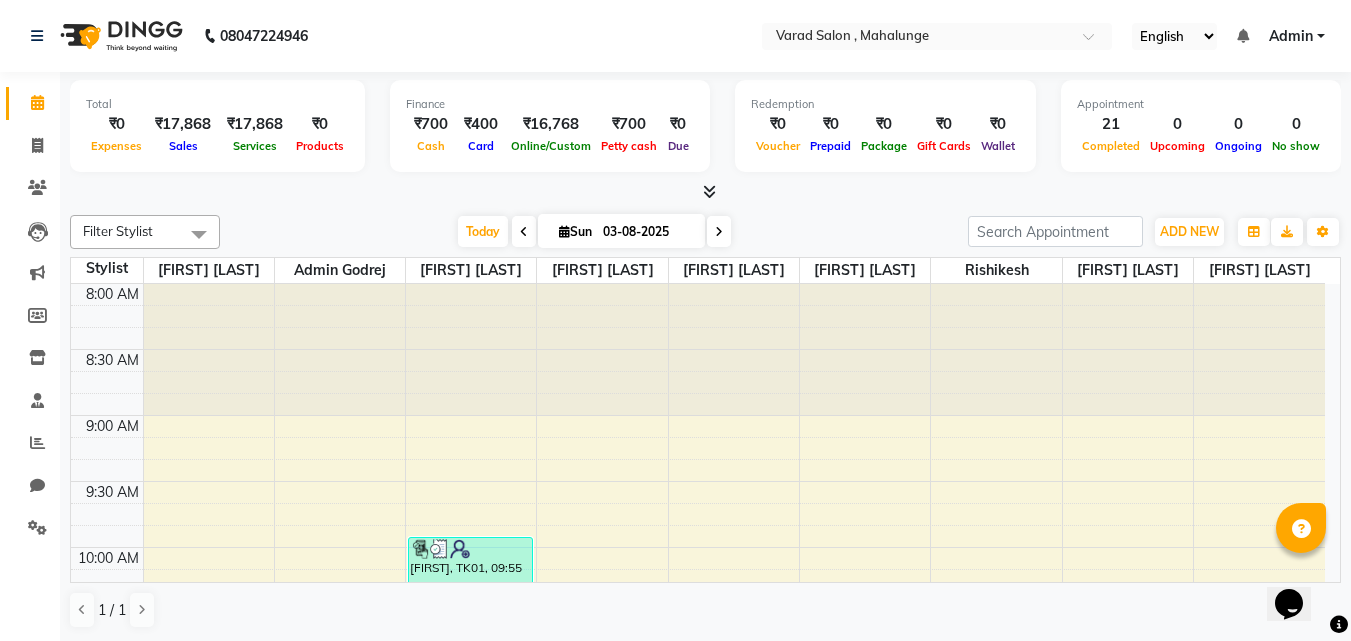 click at bounding box center (709, 191) 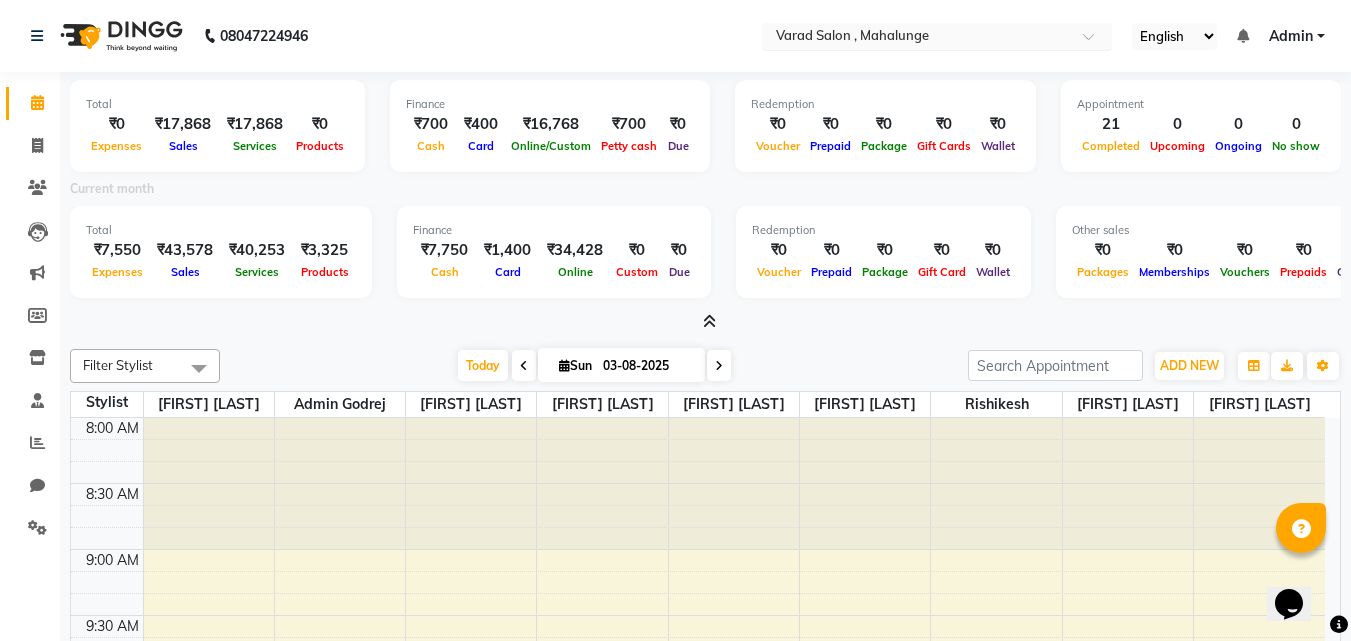 click at bounding box center (917, 38) 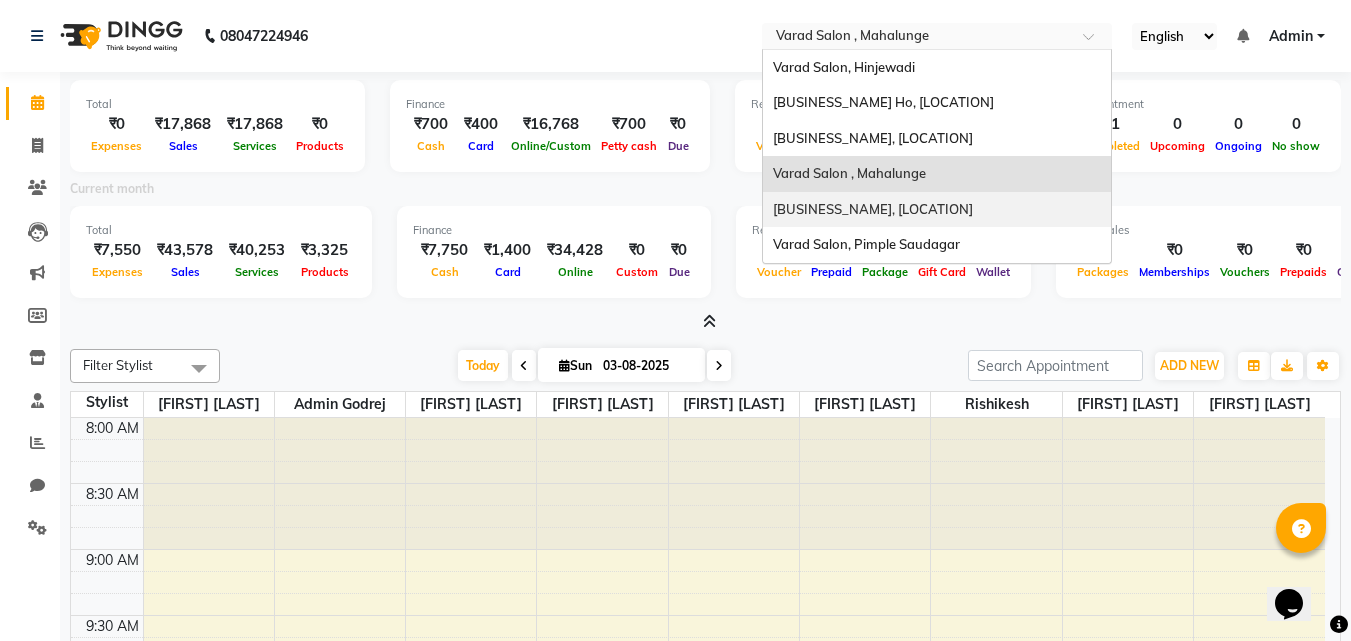 click on "Varad Salon, Aundh" at bounding box center [873, 209] 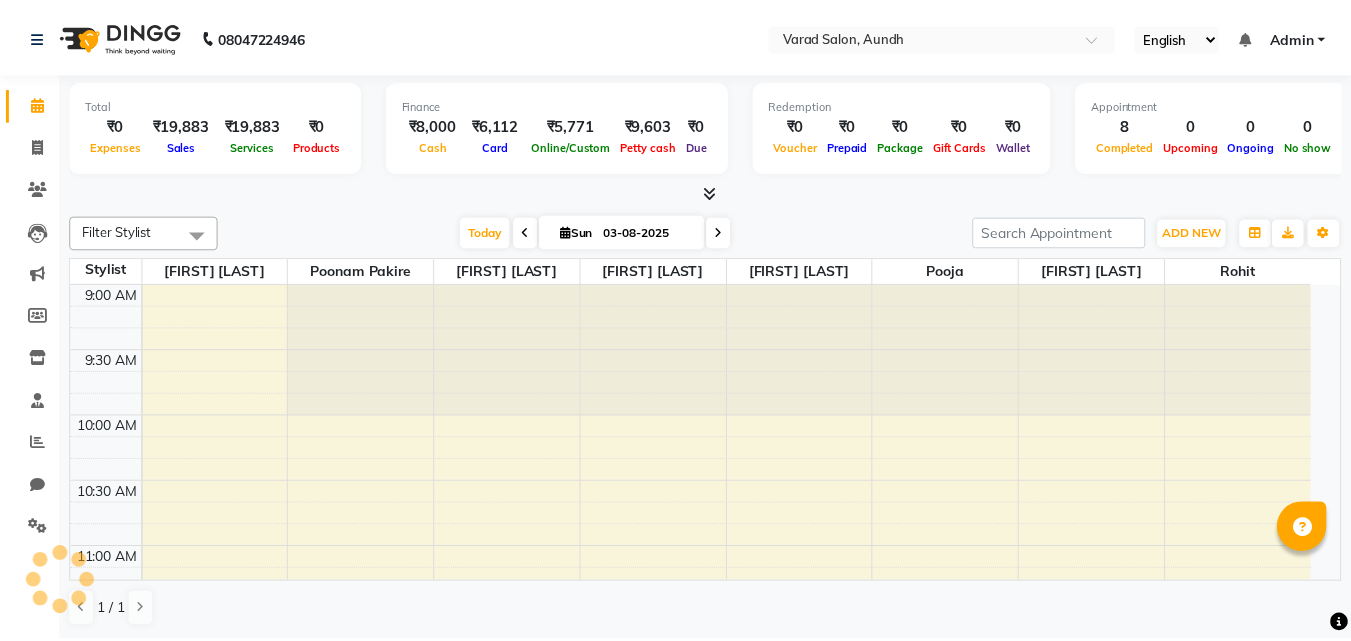 scroll, scrollTop: 0, scrollLeft: 0, axis: both 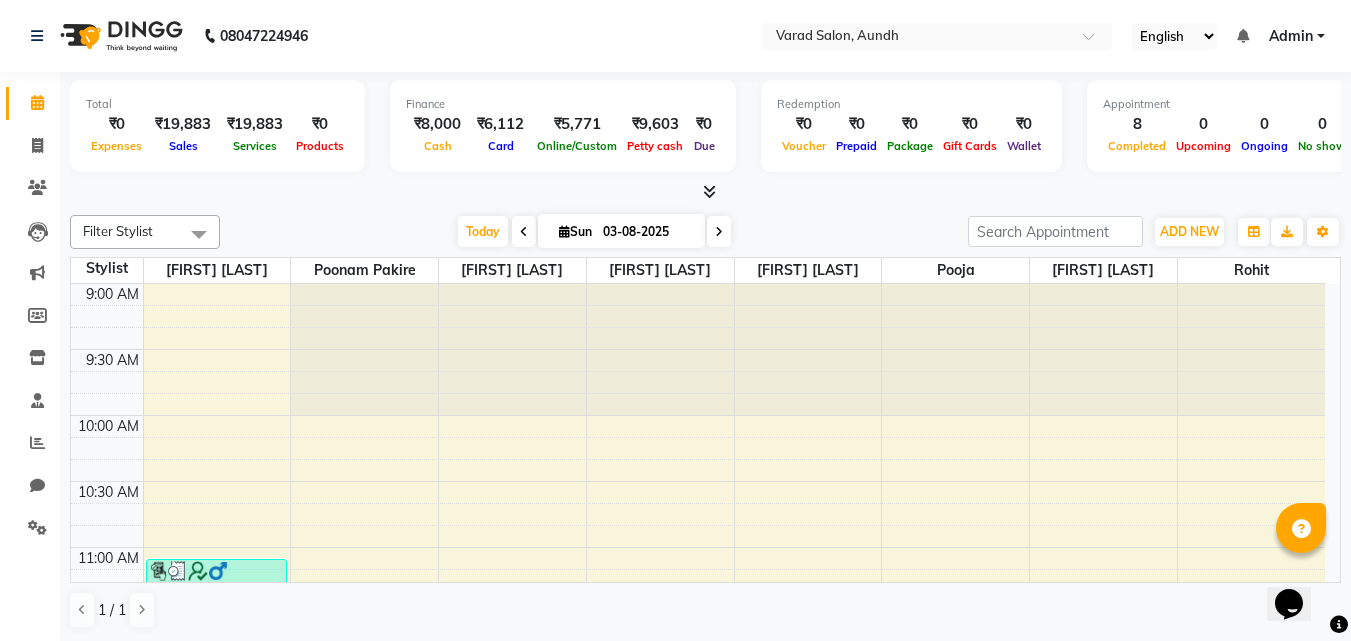 click at bounding box center (709, 191) 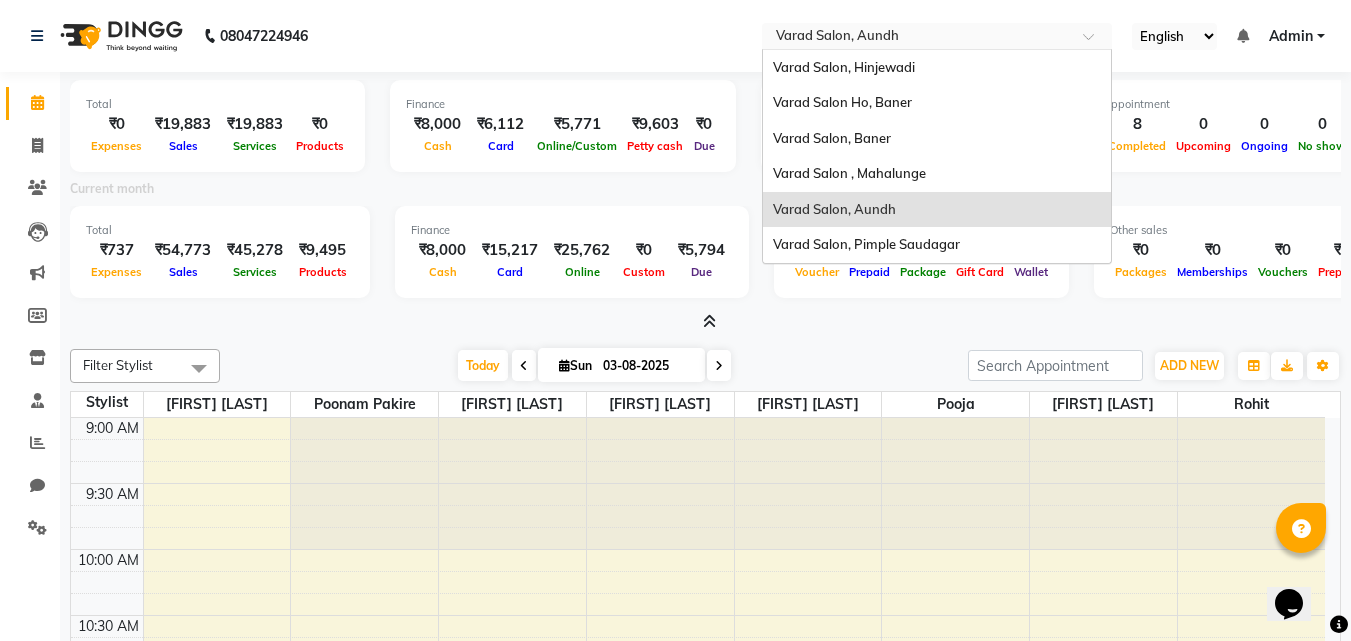 drag, startPoint x: 920, startPoint y: 40, endPoint x: 909, endPoint y: 40, distance: 11 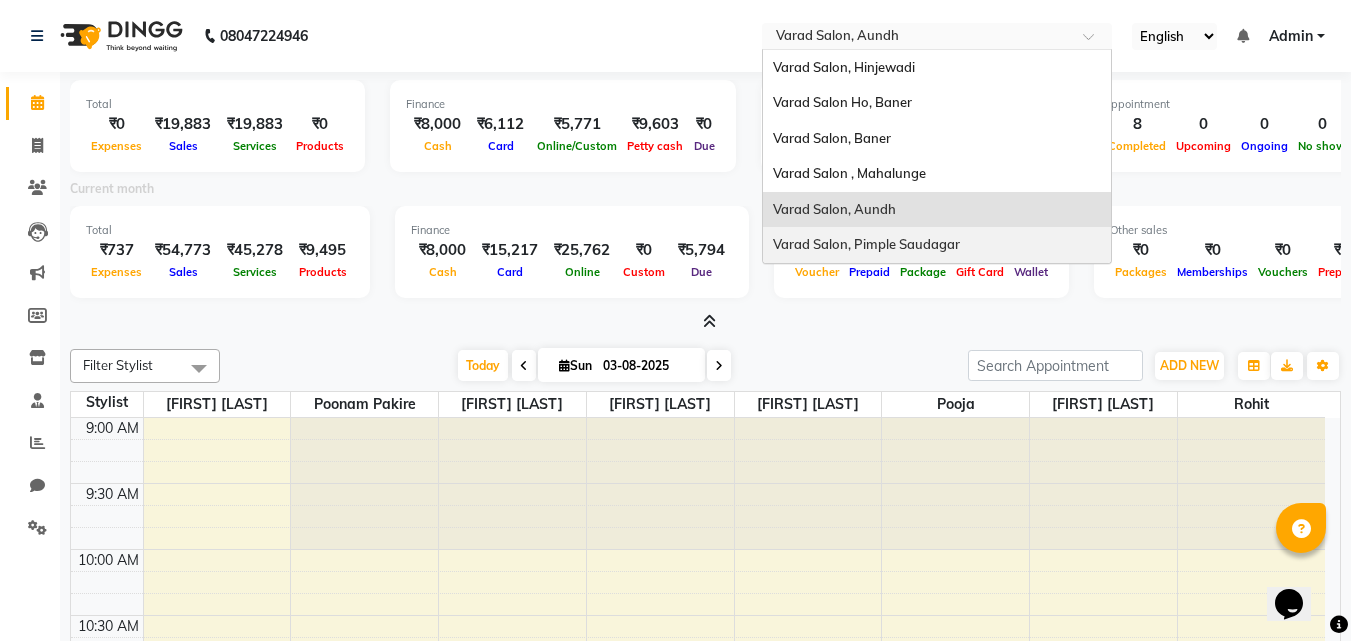click on "Varad Salon, Pimple Saudagar" at bounding box center (866, 244) 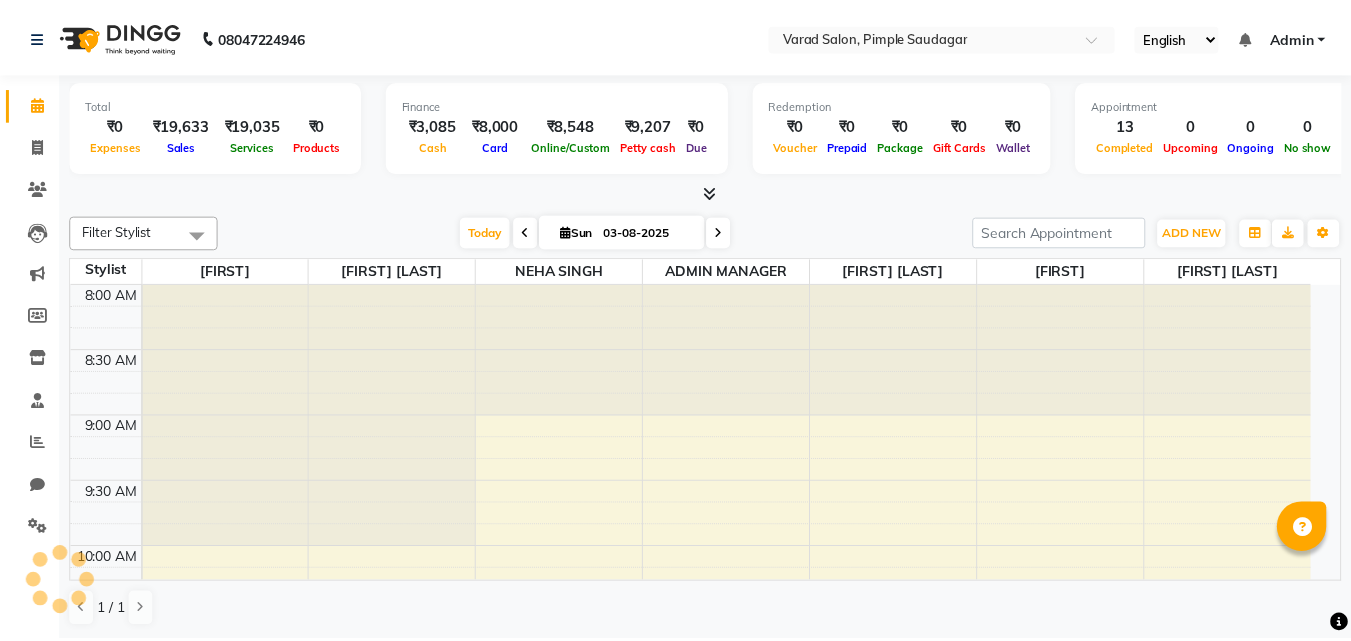 scroll, scrollTop: 0, scrollLeft: 0, axis: both 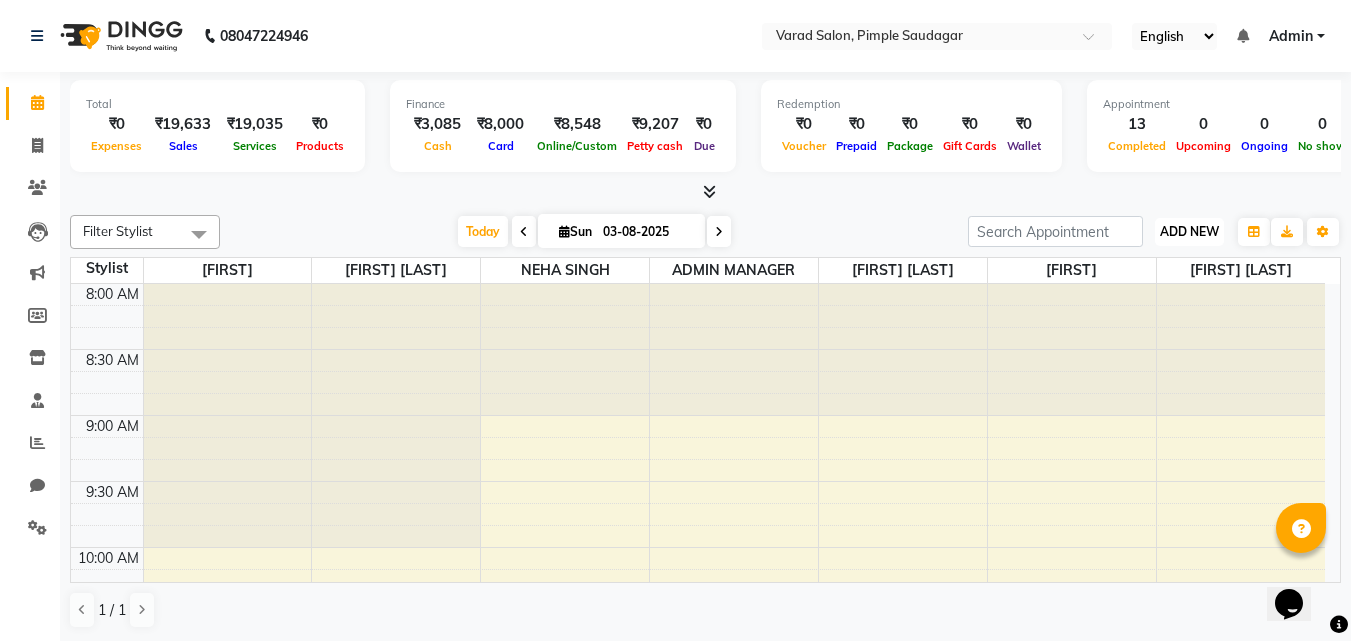 click on "ADD NEW" at bounding box center [1189, 231] 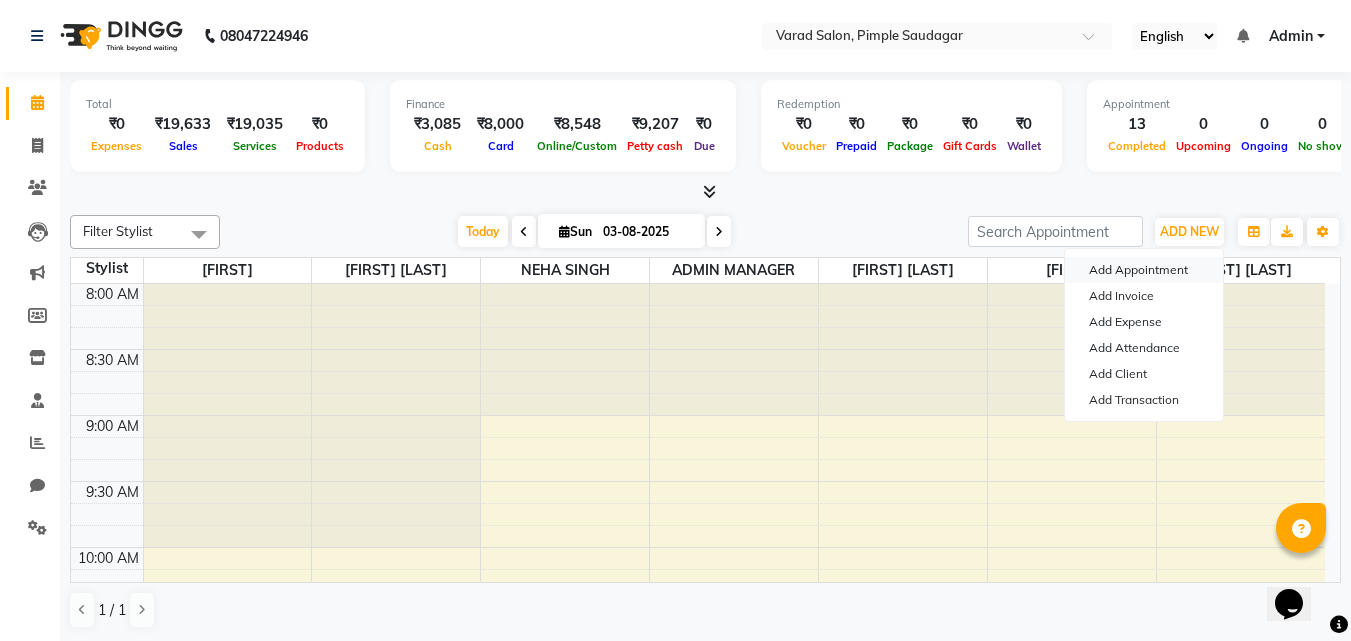 click on "Add Appointment" at bounding box center (1144, 270) 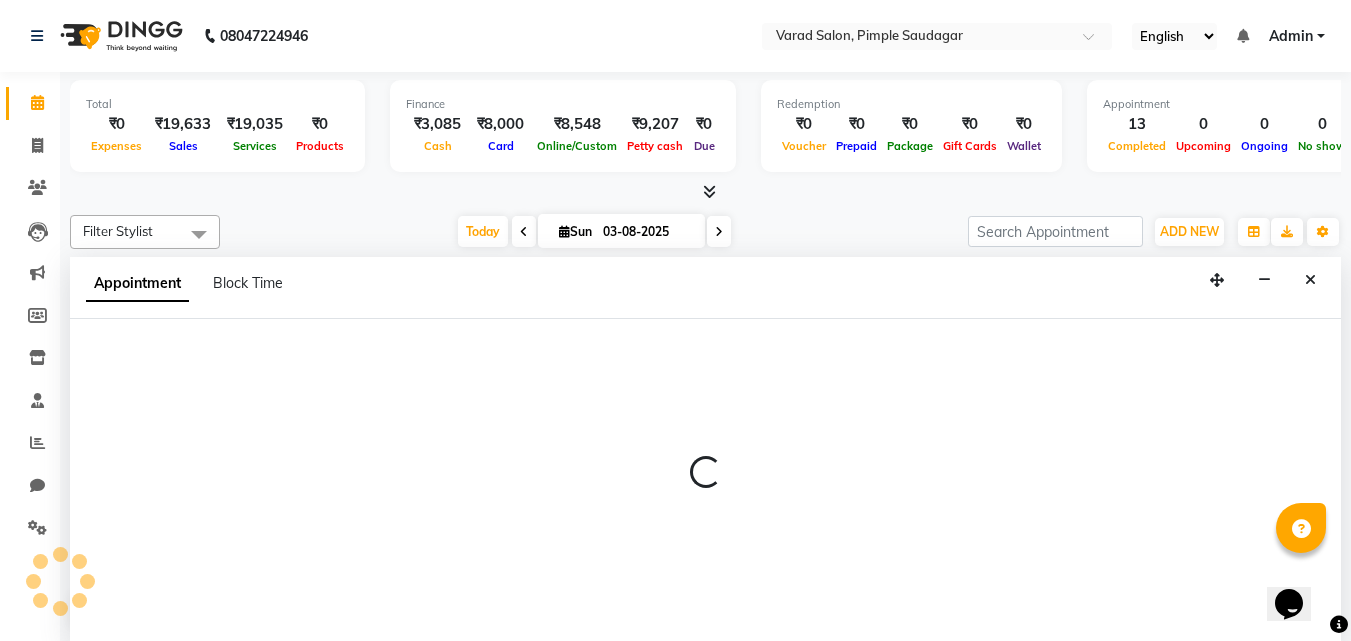 scroll, scrollTop: 1, scrollLeft: 0, axis: vertical 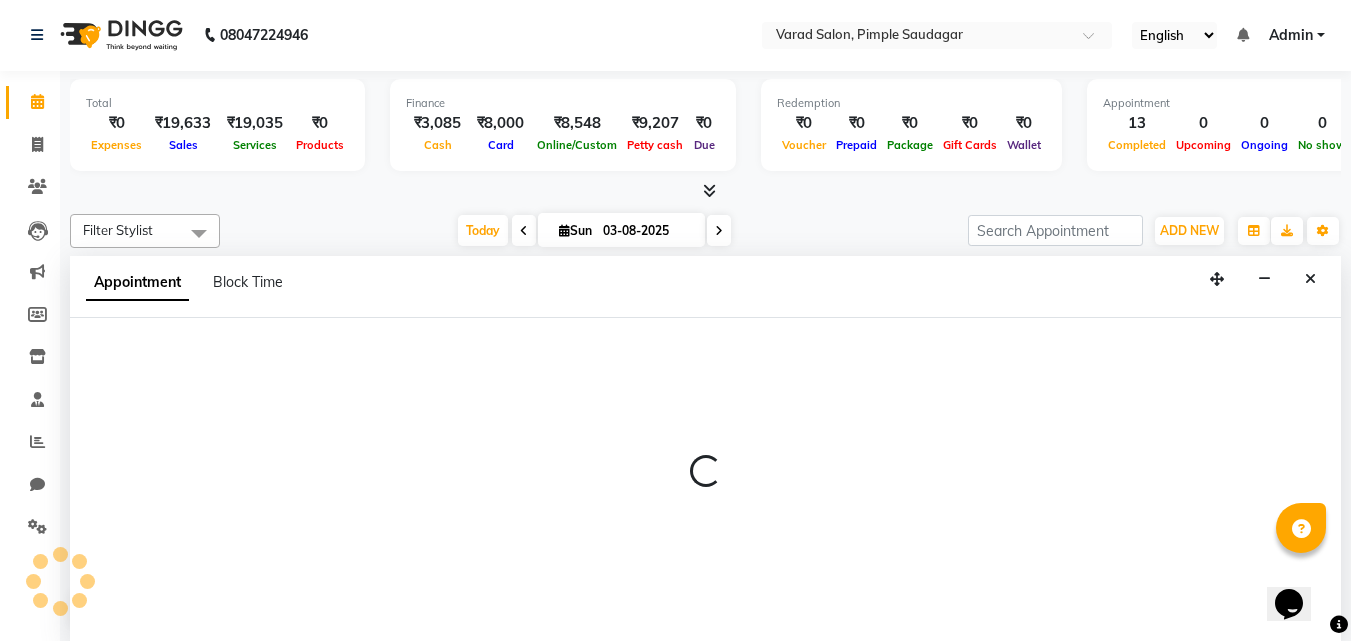 select on "tentative" 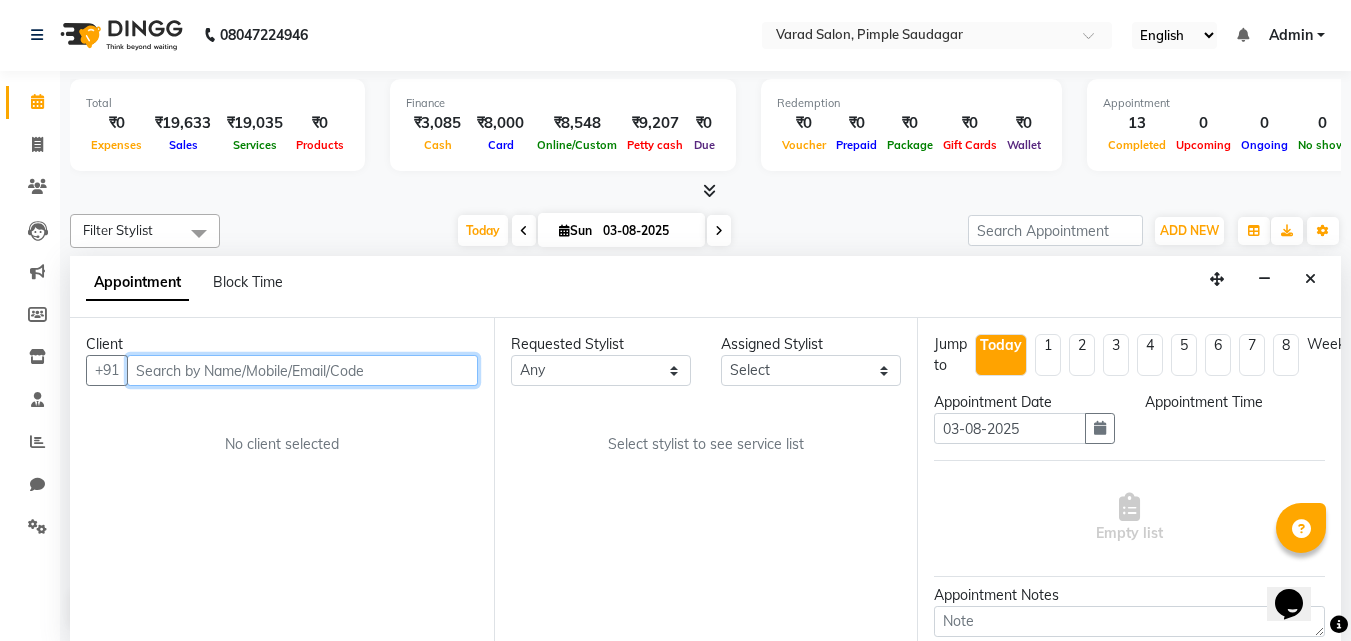 select on "540" 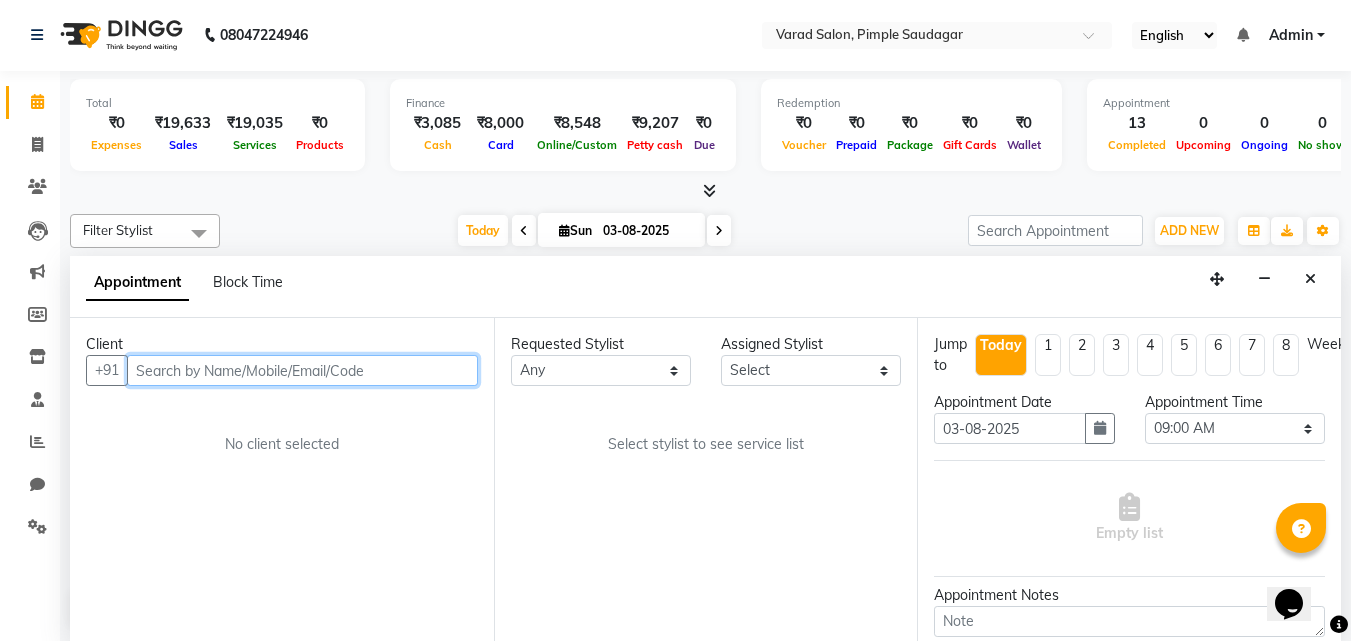 click at bounding box center [302, 370] 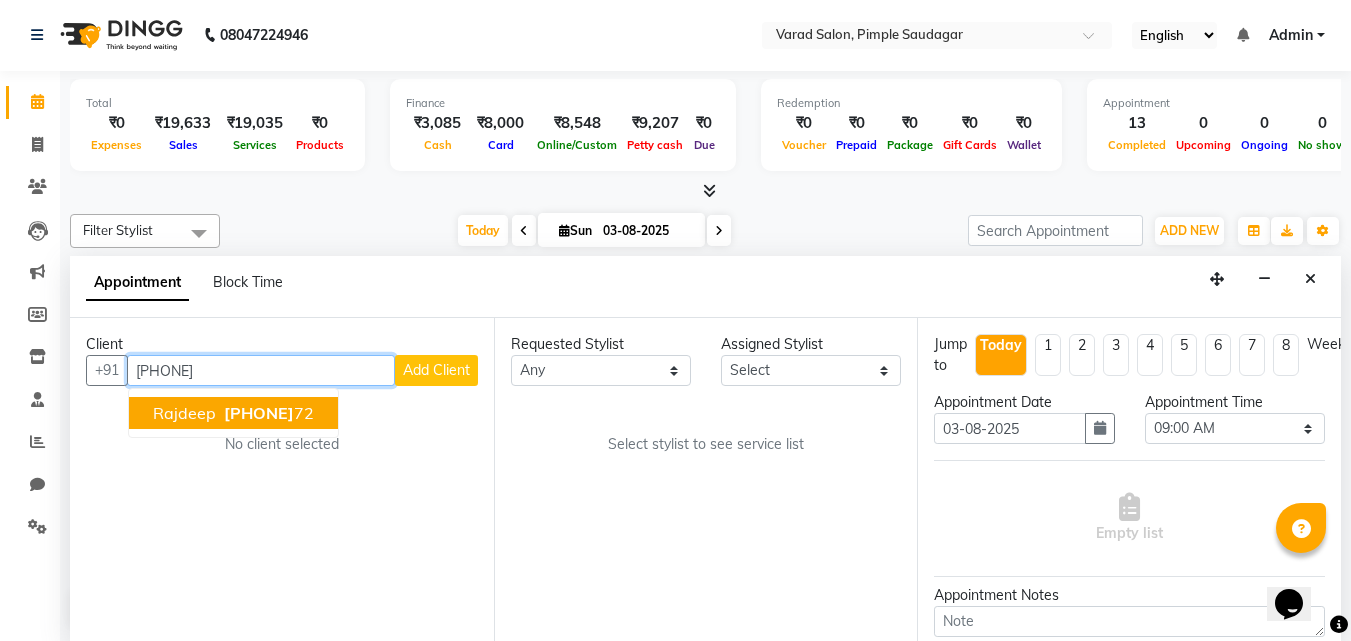 click on "[PHONE]" at bounding box center (259, 413) 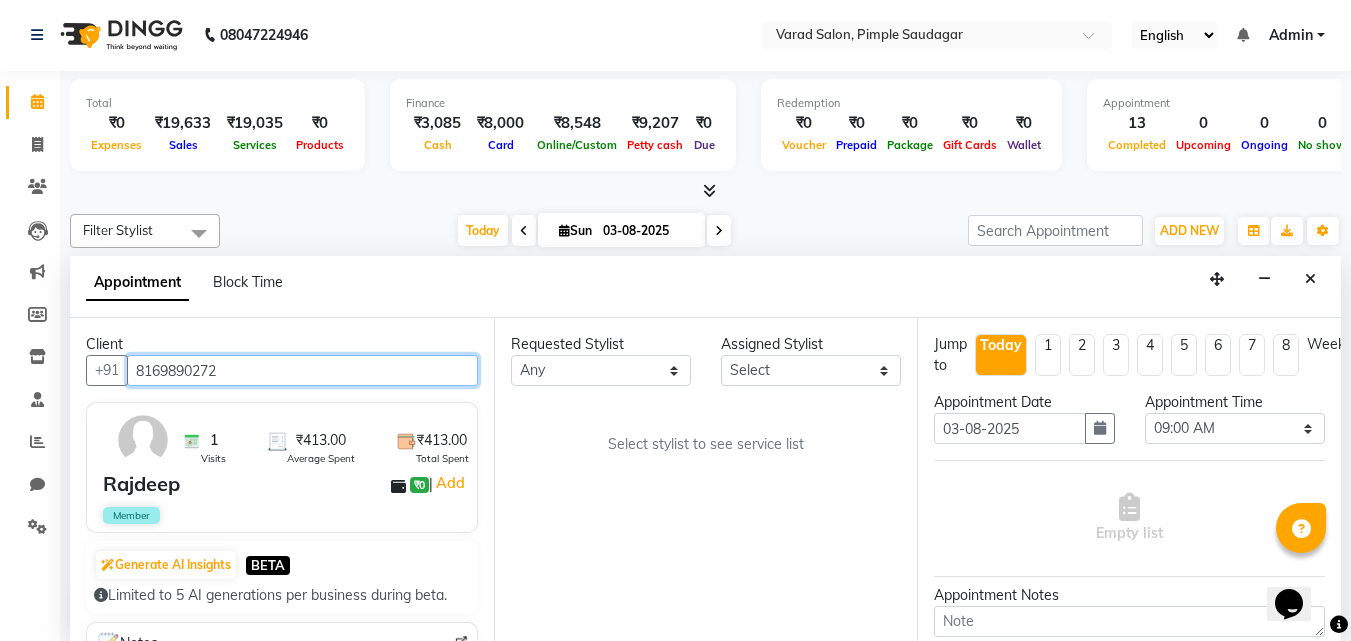 type on "8169890272" 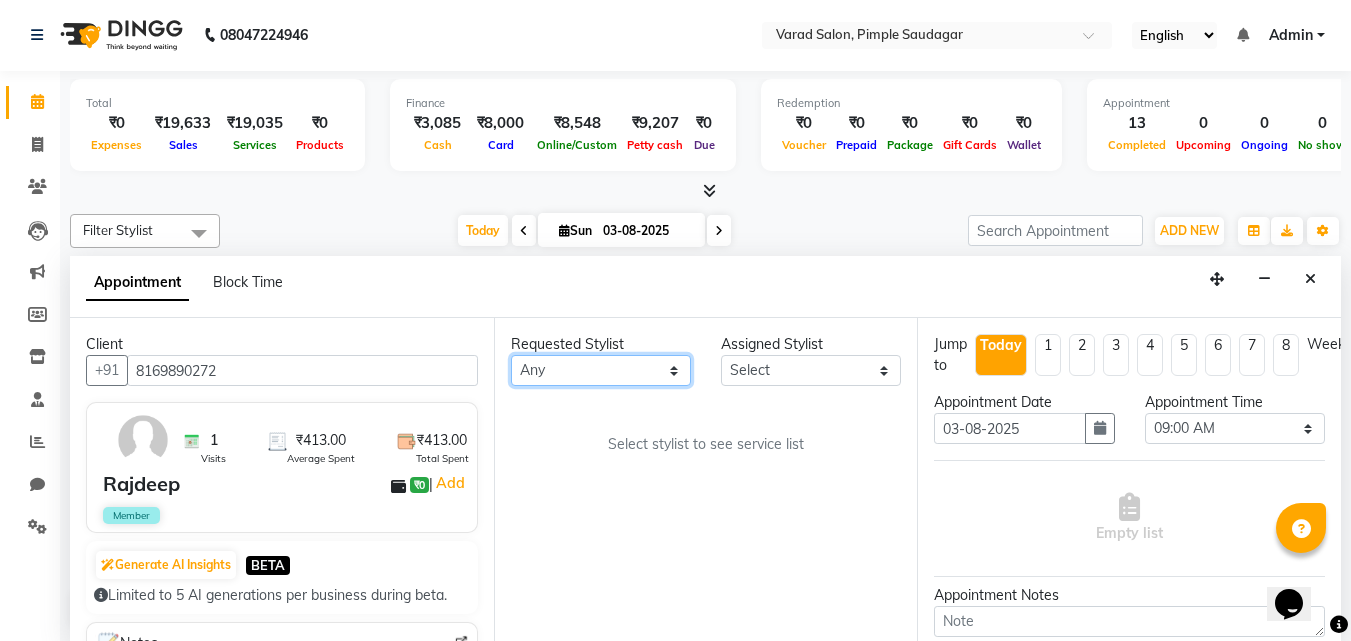 click on "Select All [FIRST] [FIRST] [FIRST] [FIRST] [FIRST] [FIRST] [FIRST]" at bounding box center [601, 370] 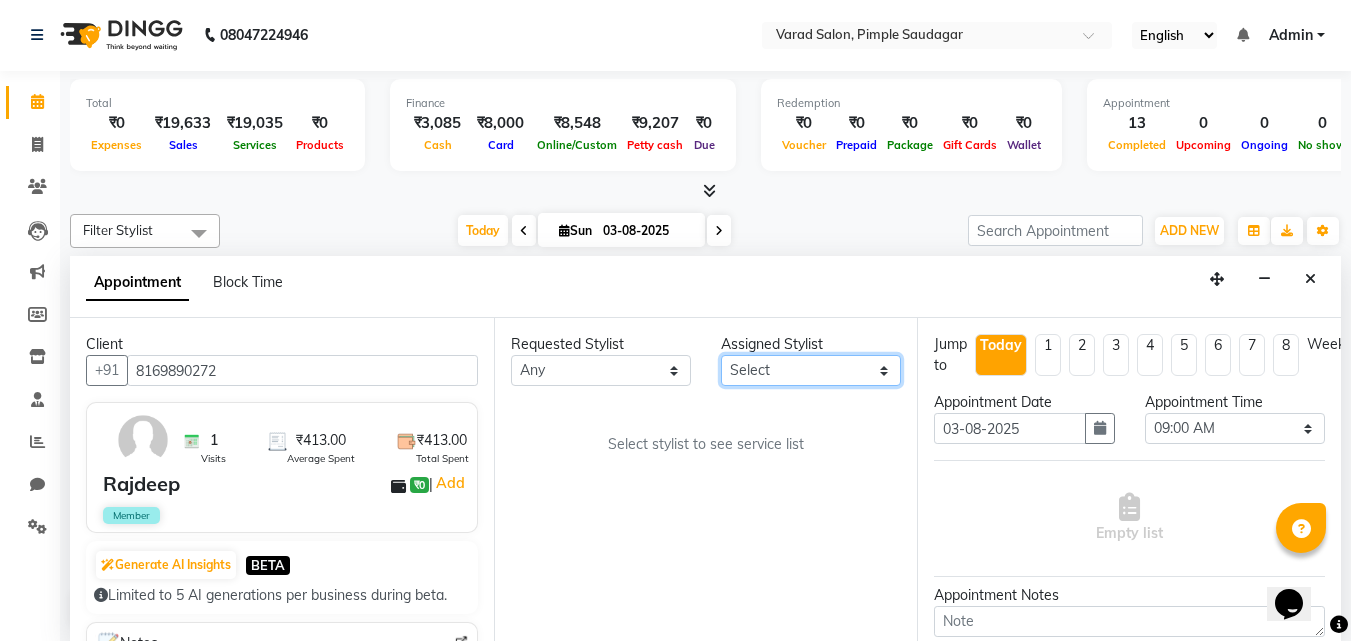 drag, startPoint x: 805, startPoint y: 369, endPoint x: 789, endPoint y: 371, distance: 16.124516 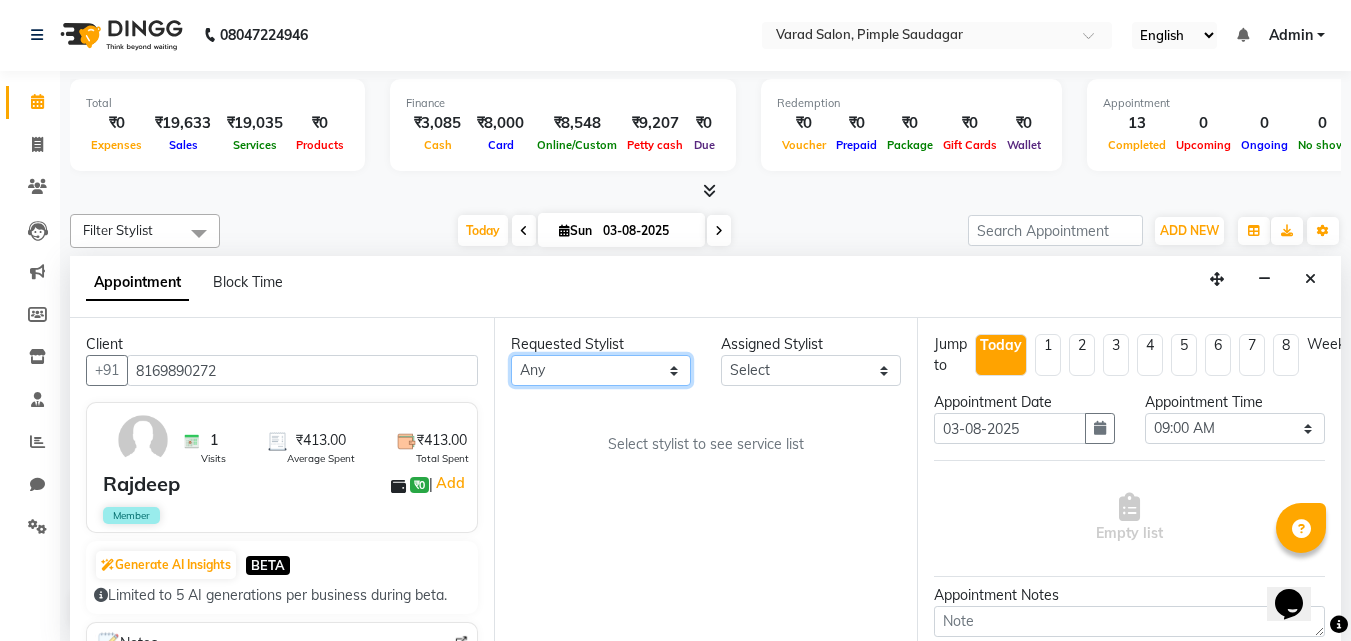 click on "Select All [FIRST] [FIRST] [FIRST] [FIRST] [FIRST] [FIRST] [FIRST]" at bounding box center [601, 370] 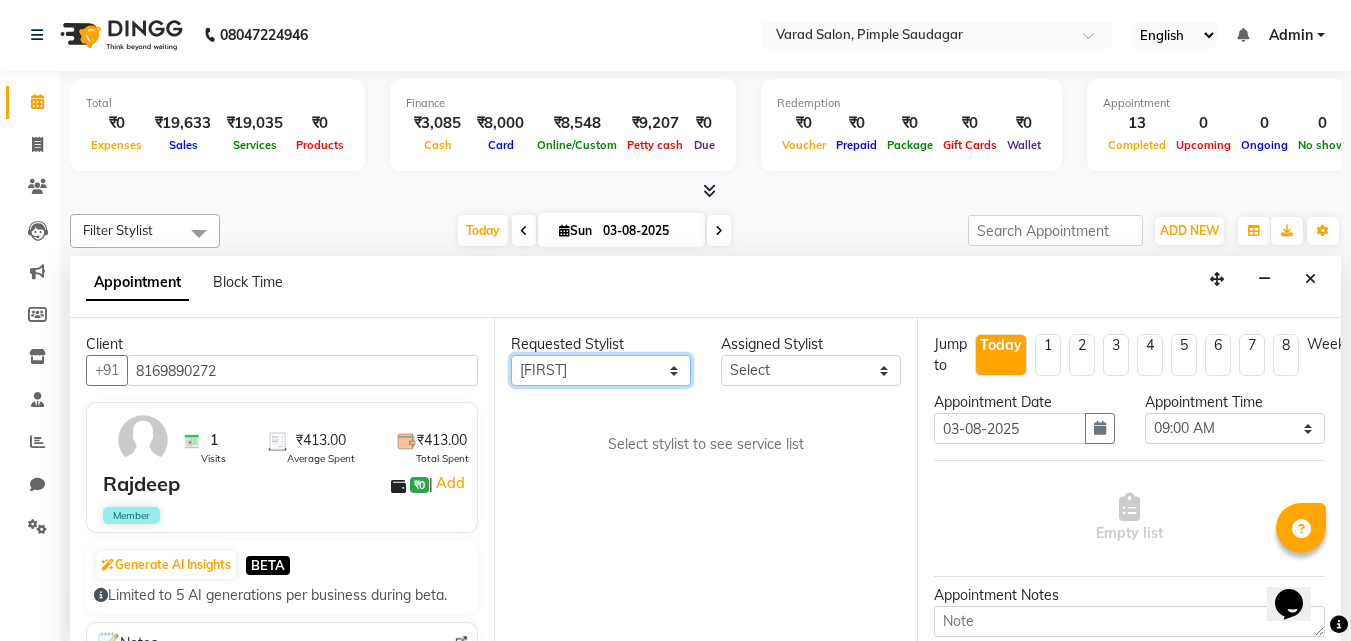click on "Select All [FIRST] [FIRST] [FIRST] [FIRST] [FIRST] [FIRST] [FIRST]" at bounding box center [601, 370] 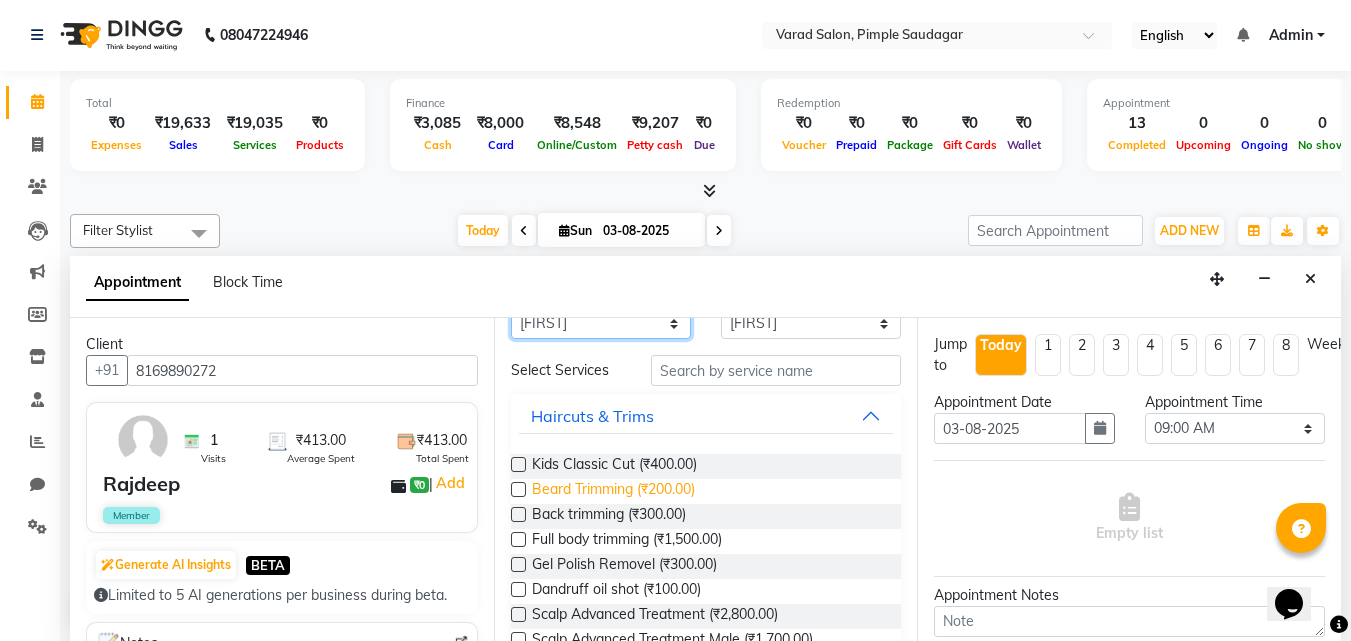 scroll, scrollTop: 0, scrollLeft: 0, axis: both 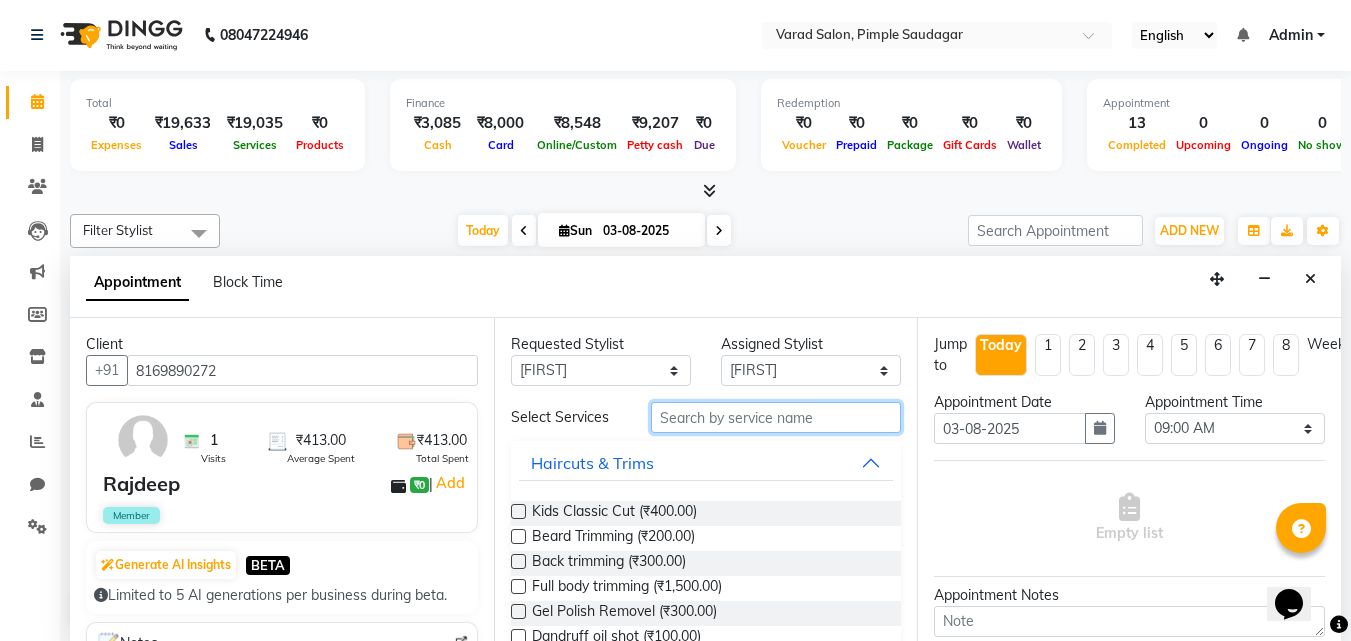 click at bounding box center (776, 417) 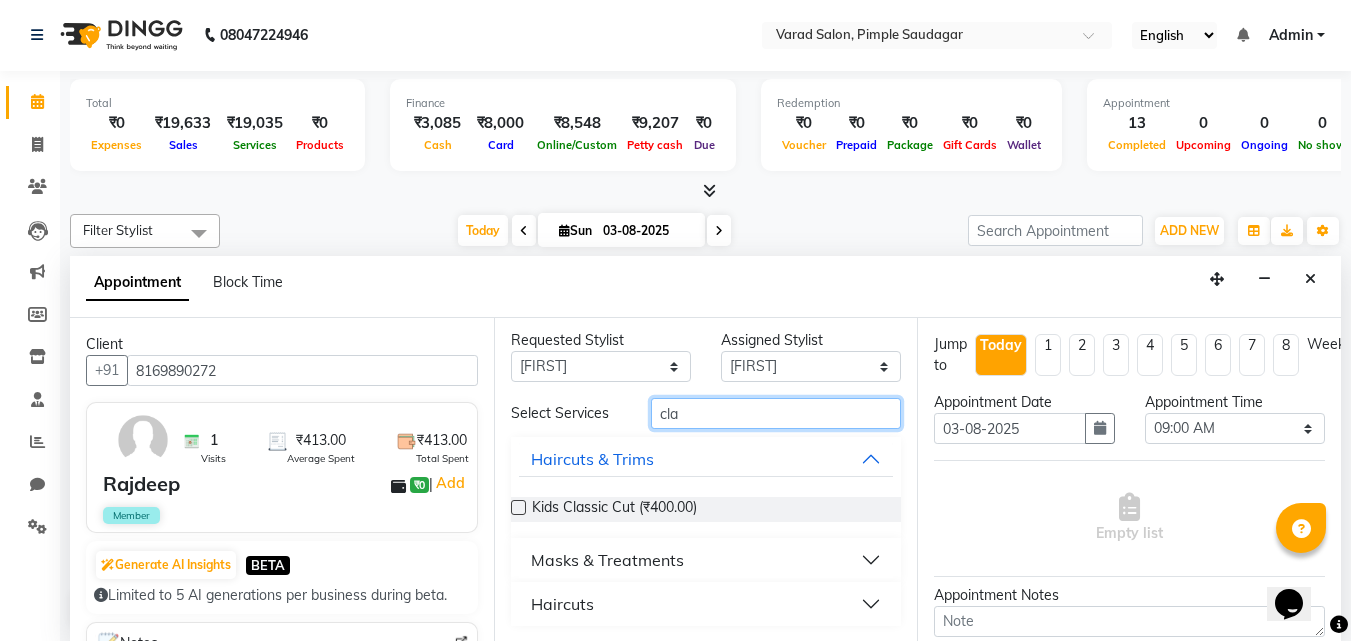 scroll, scrollTop: 5, scrollLeft: 0, axis: vertical 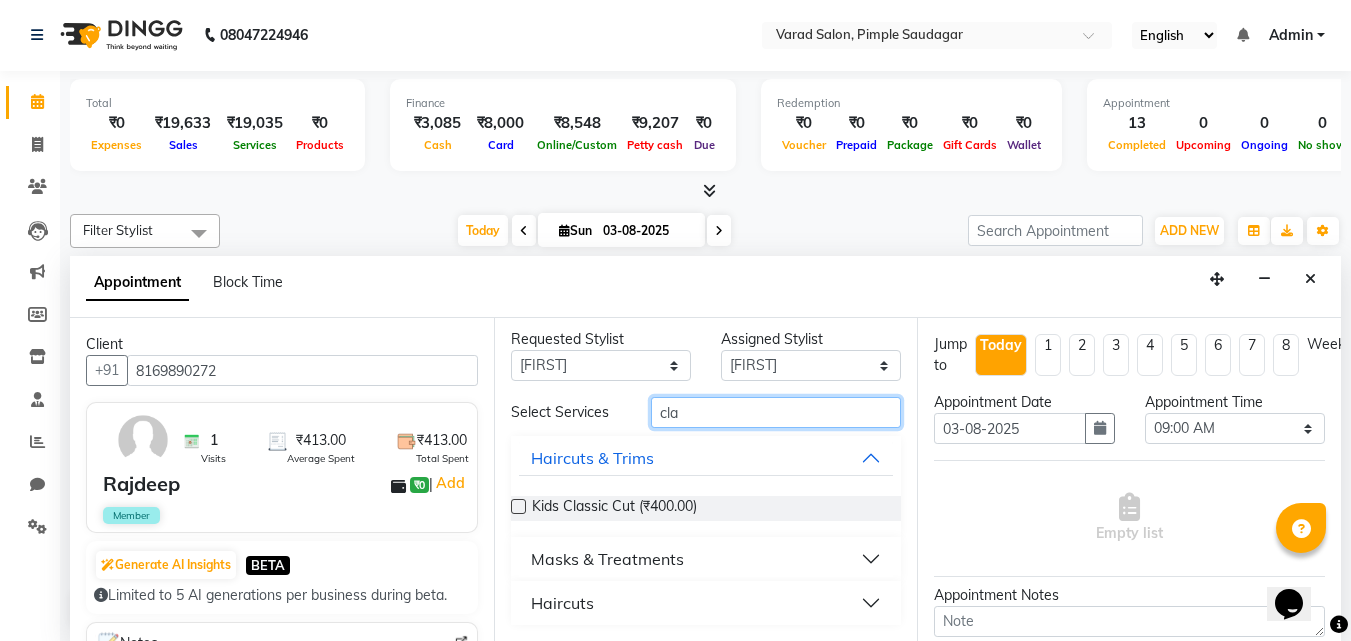 type on "cla" 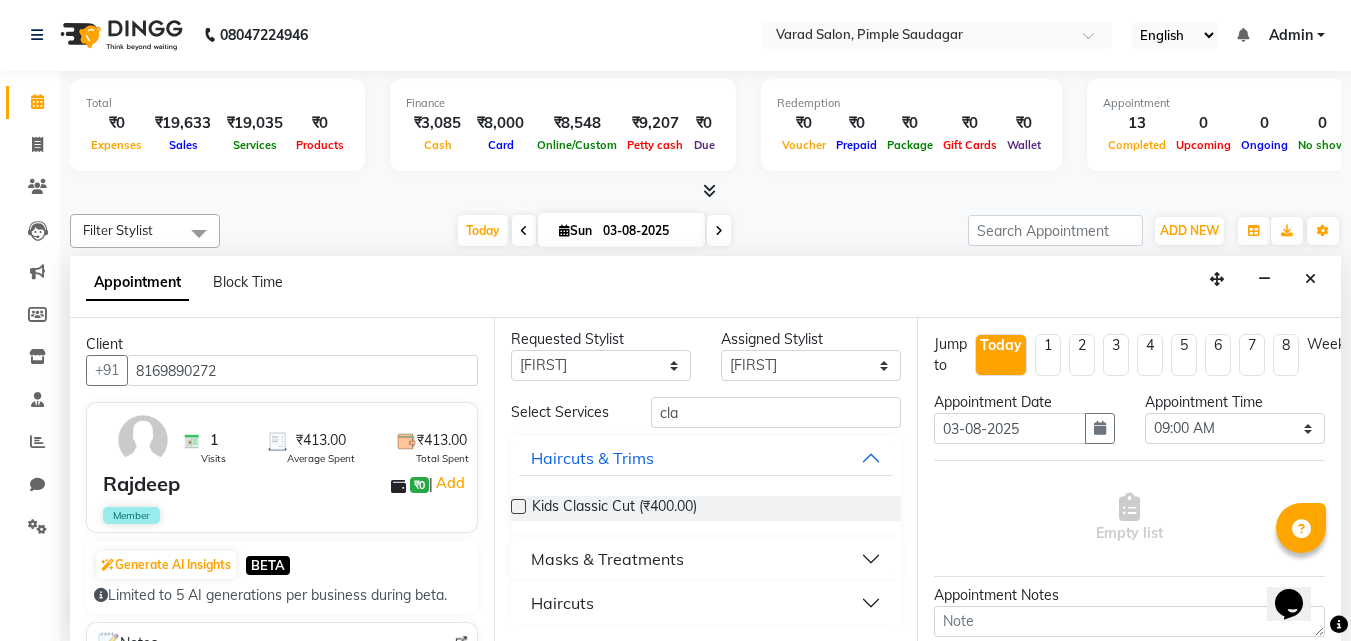 click on "Haircuts" at bounding box center [706, 603] 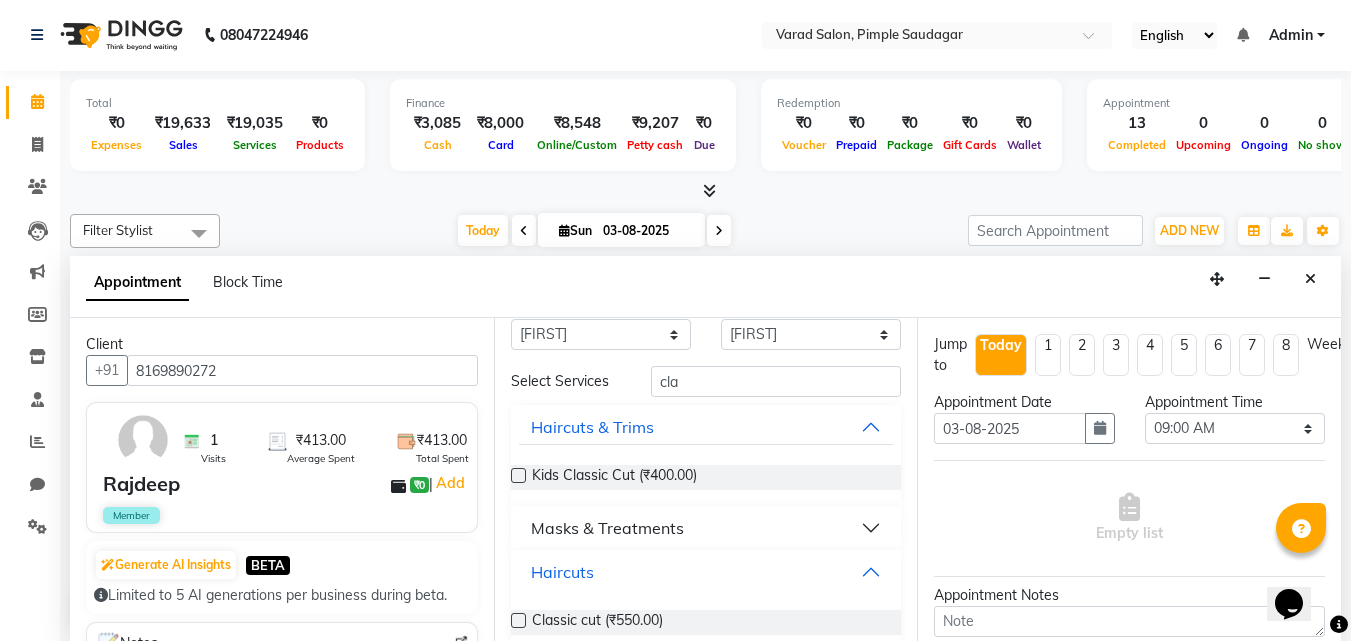 scroll, scrollTop: 62, scrollLeft: 0, axis: vertical 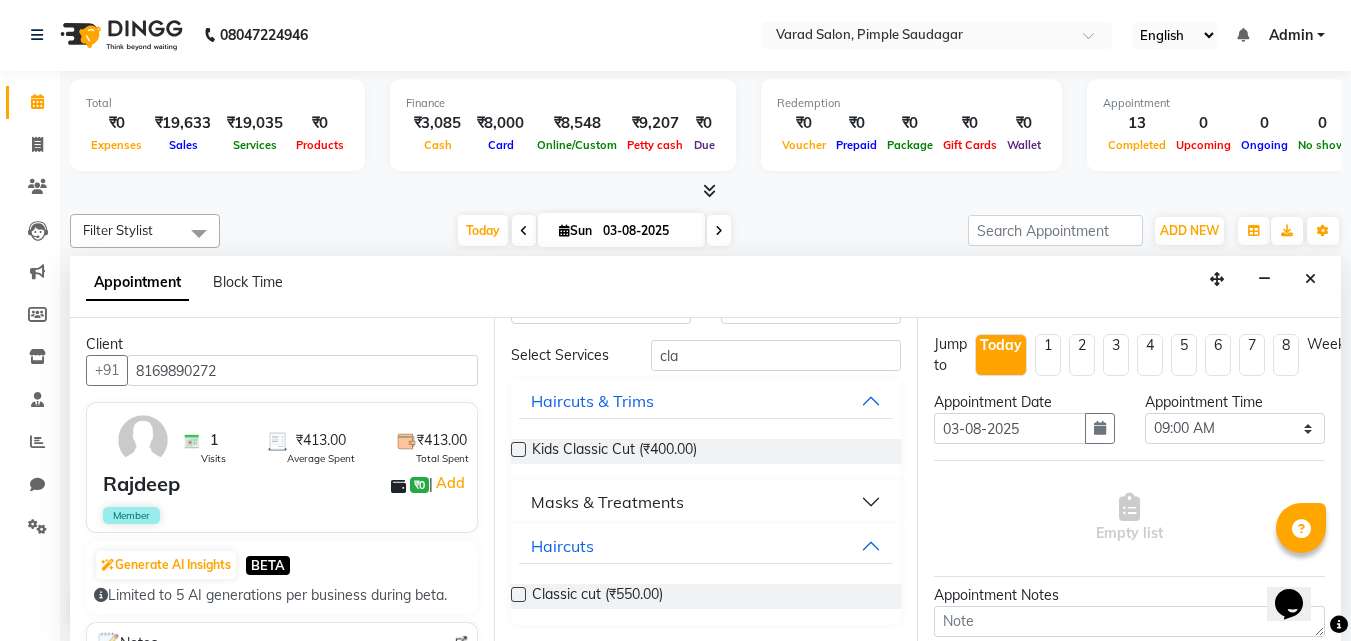 click at bounding box center [518, 594] 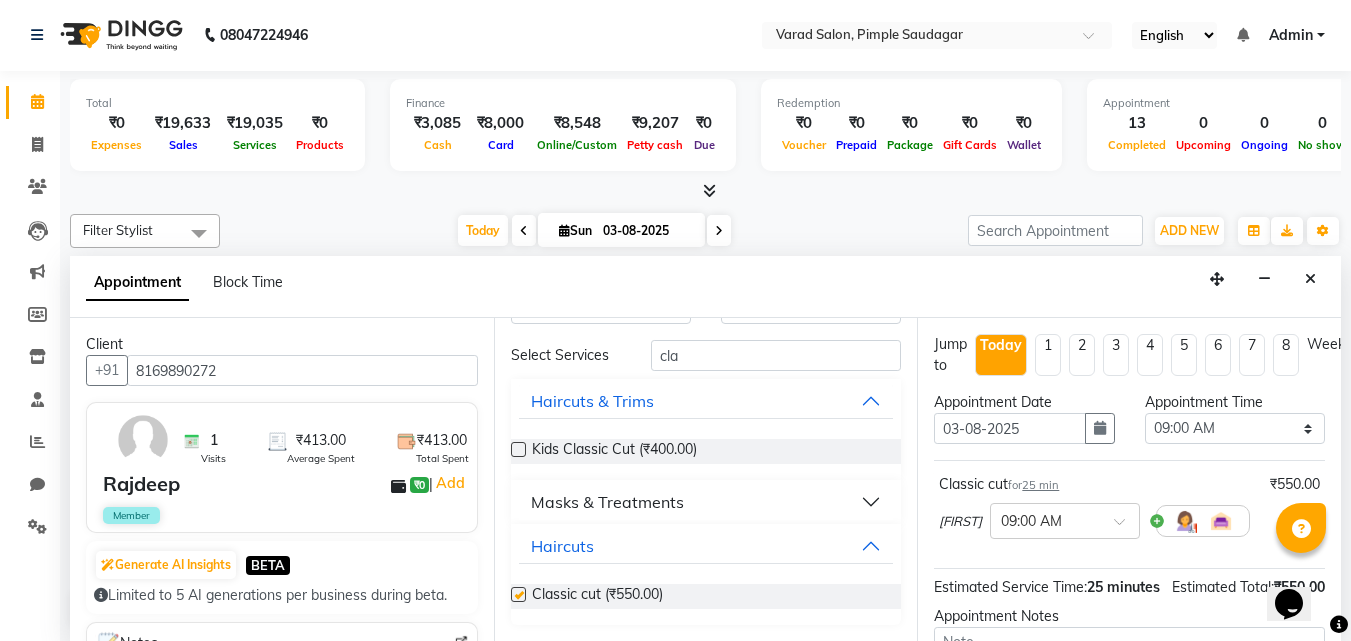 checkbox on "false" 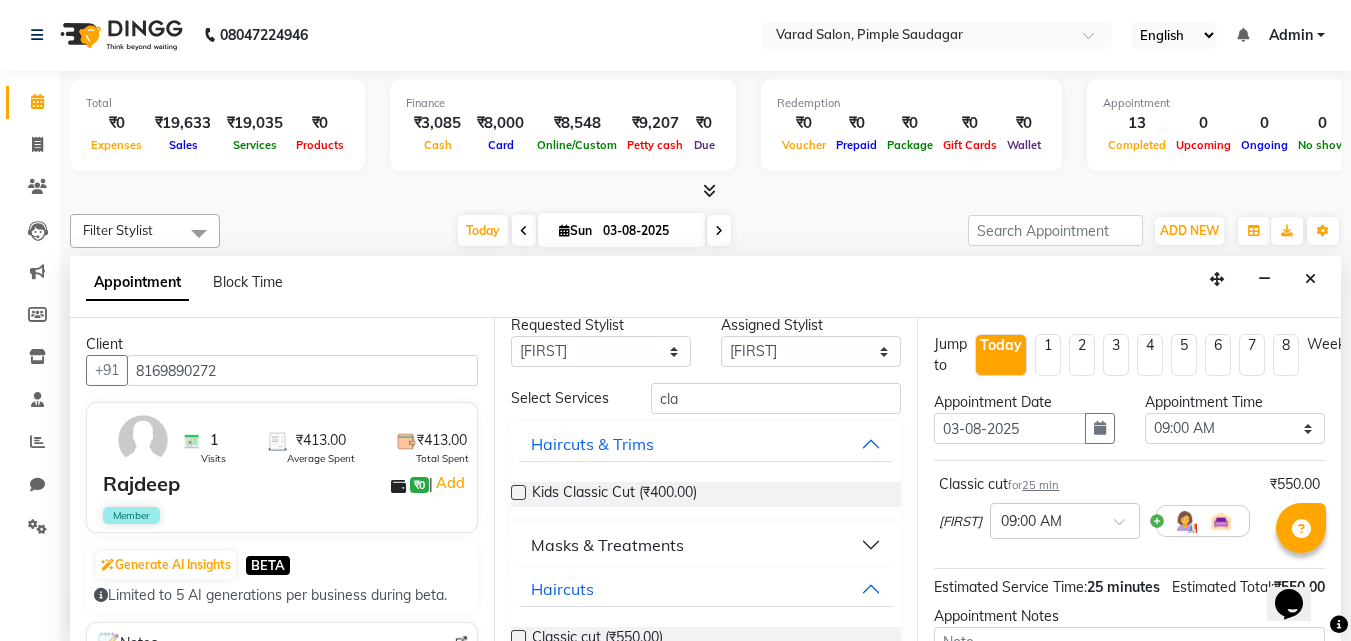 scroll, scrollTop: 0, scrollLeft: 0, axis: both 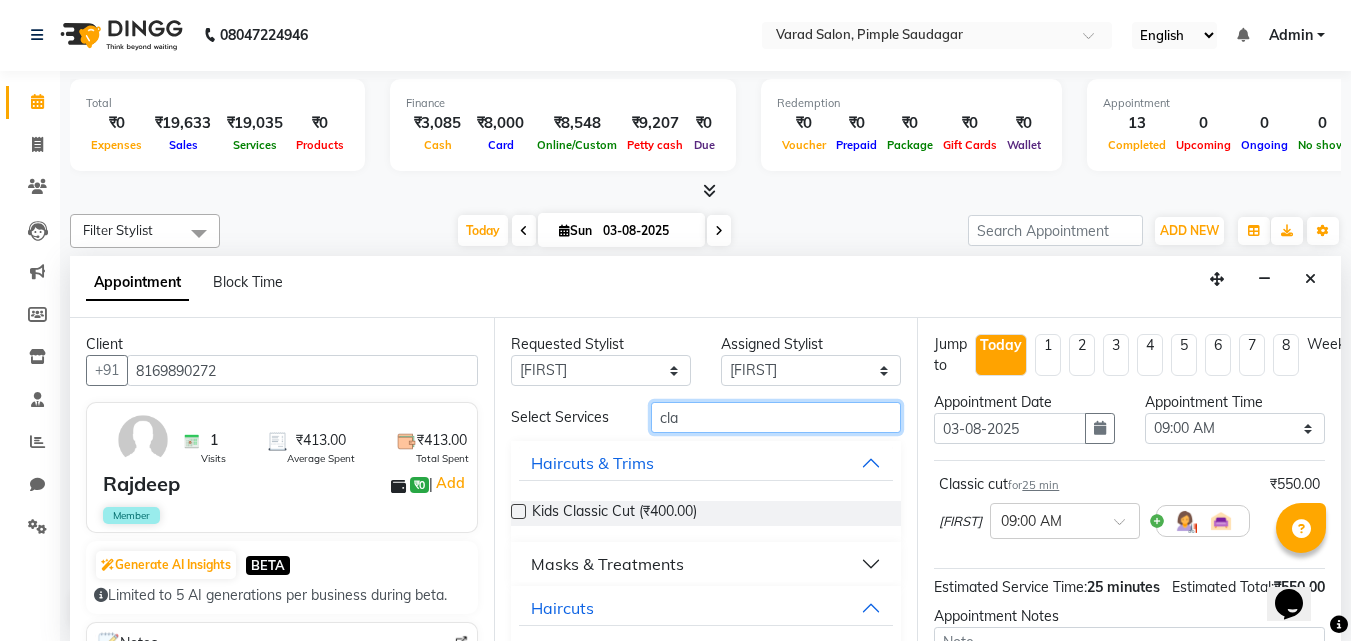 click on "cla" at bounding box center (776, 417) 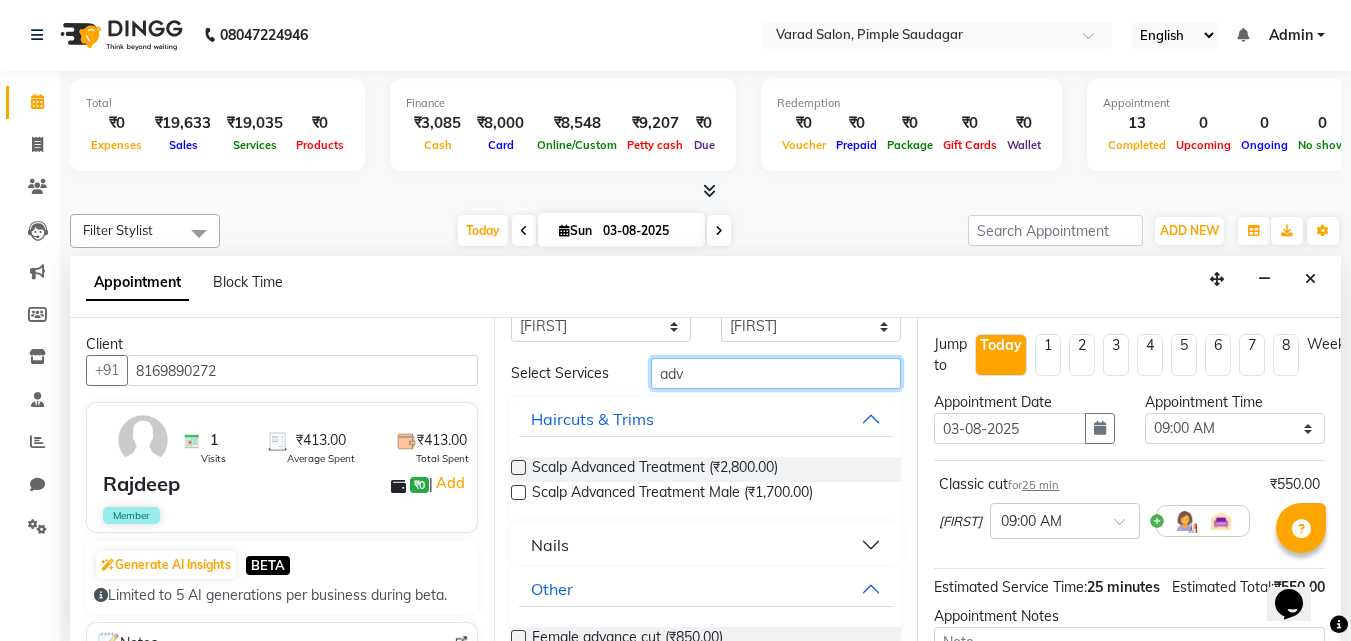 scroll, scrollTop: 87, scrollLeft: 0, axis: vertical 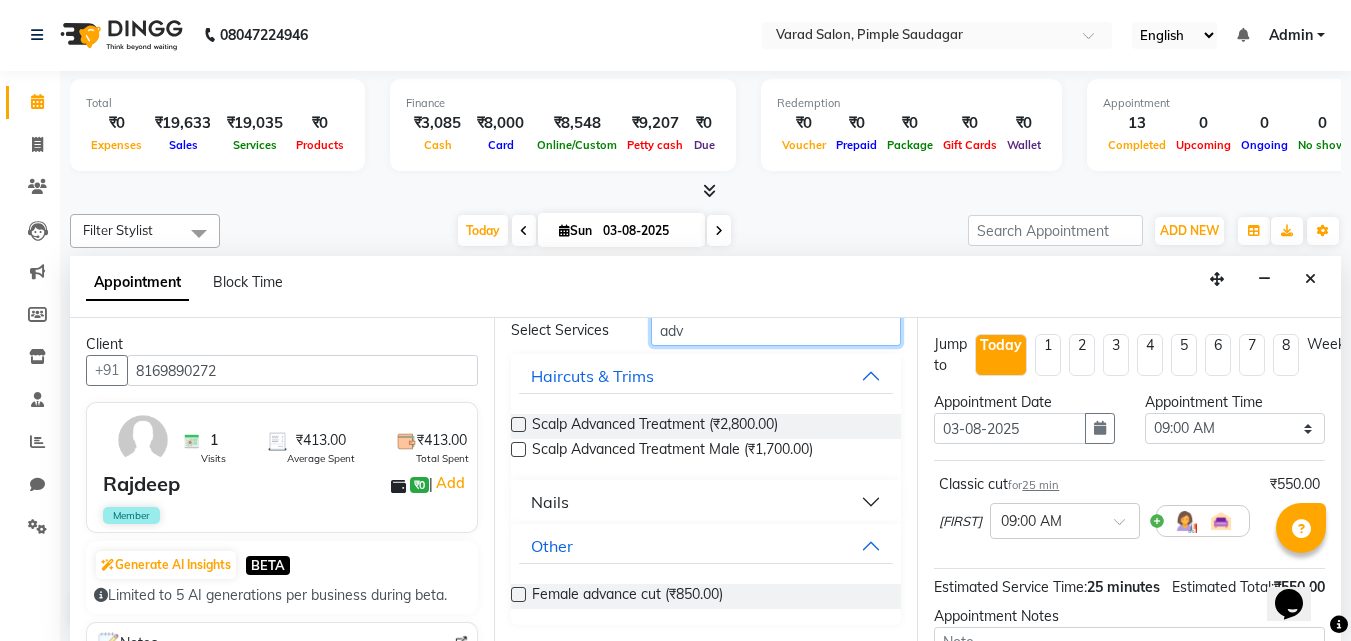 type on "adv" 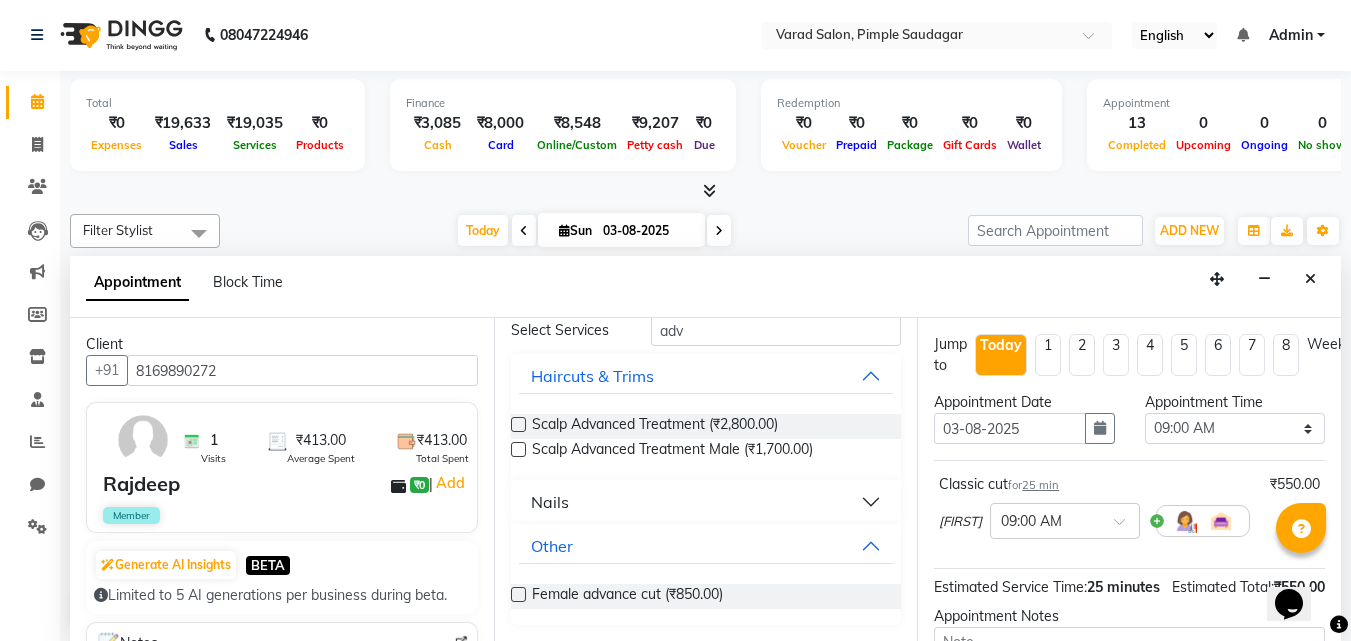 click at bounding box center (518, 594) 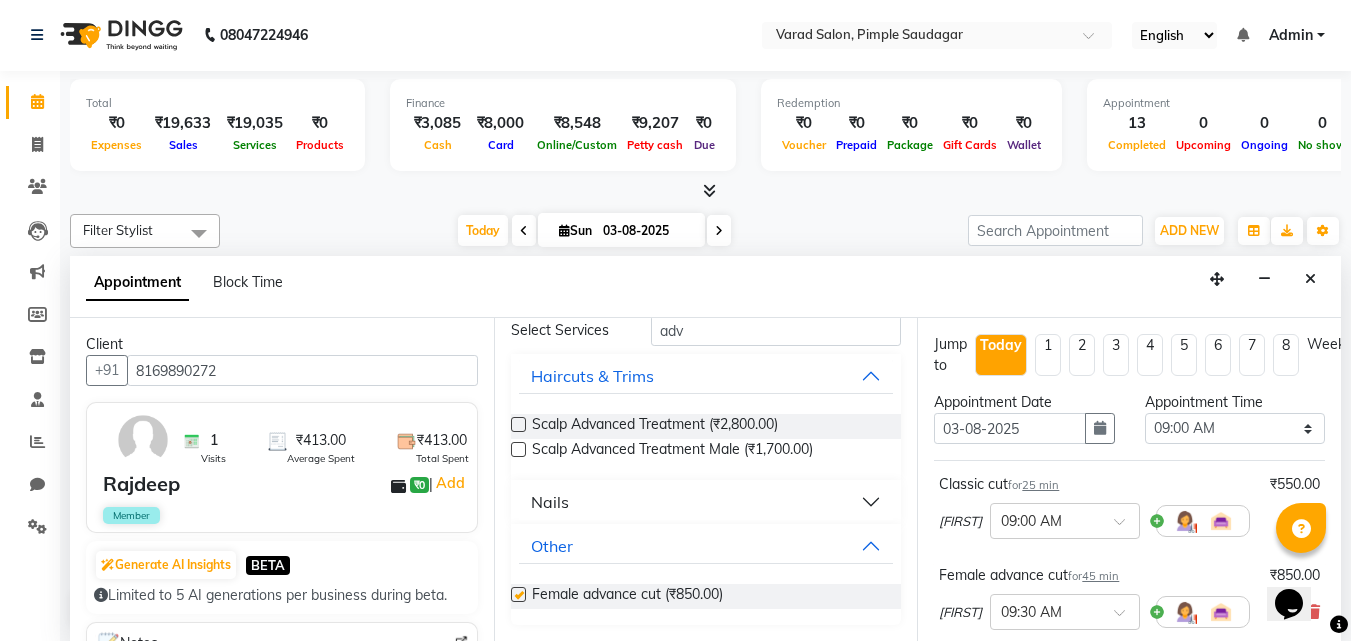 checkbox on "false" 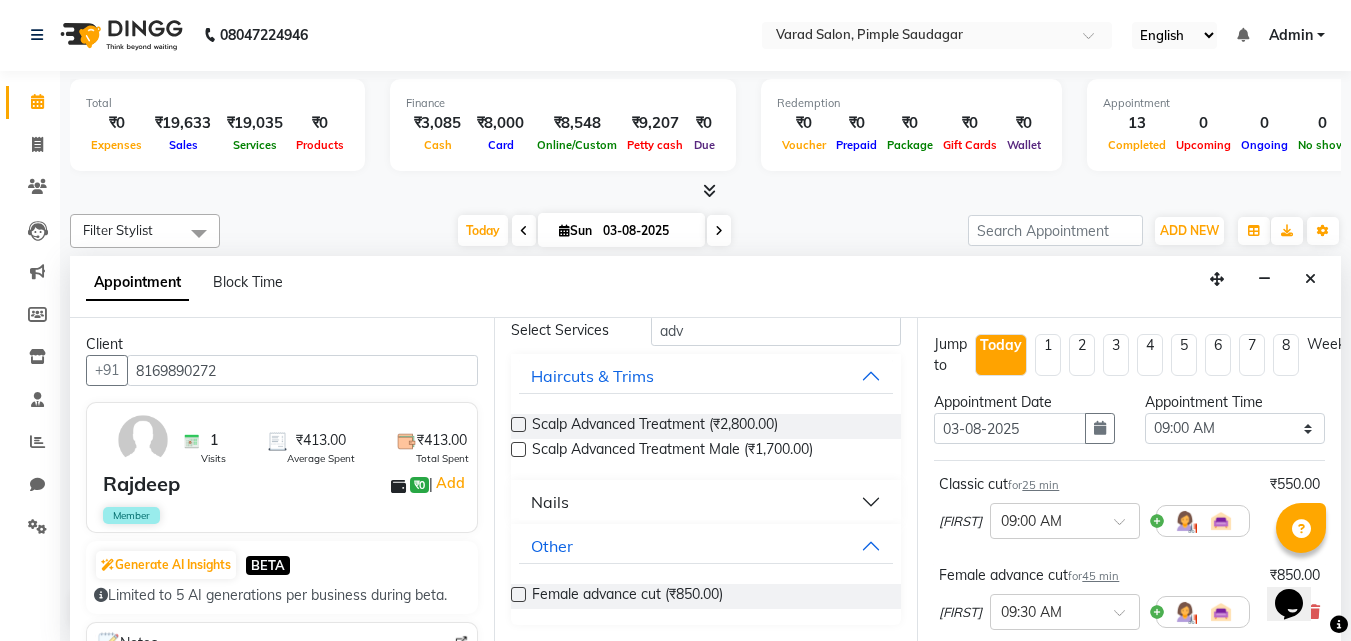 scroll, scrollTop: 0, scrollLeft: 0, axis: both 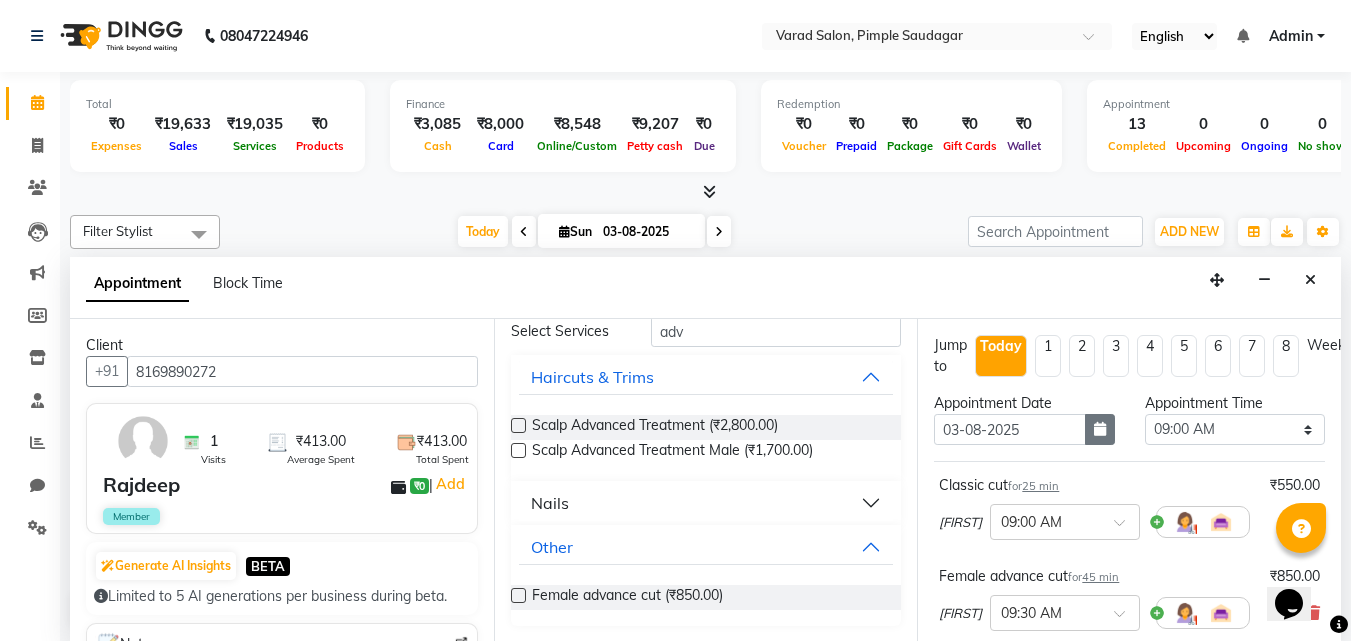 click at bounding box center (1100, 429) 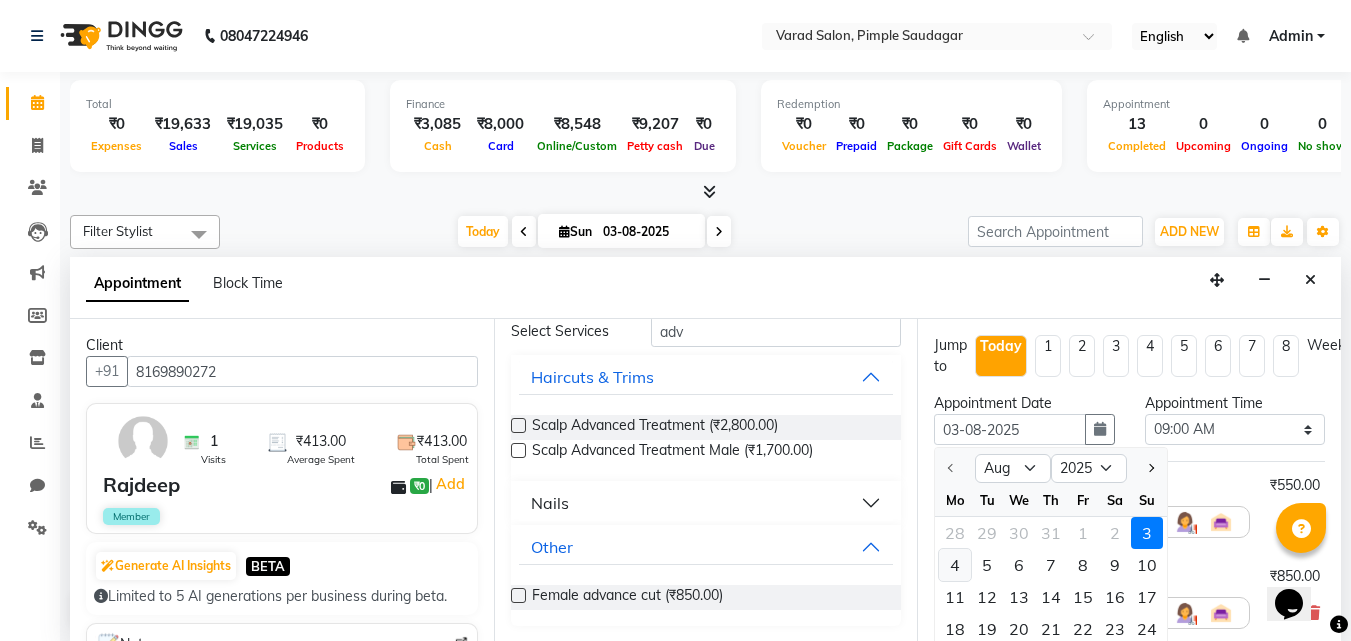 click on "4" at bounding box center (955, 565) 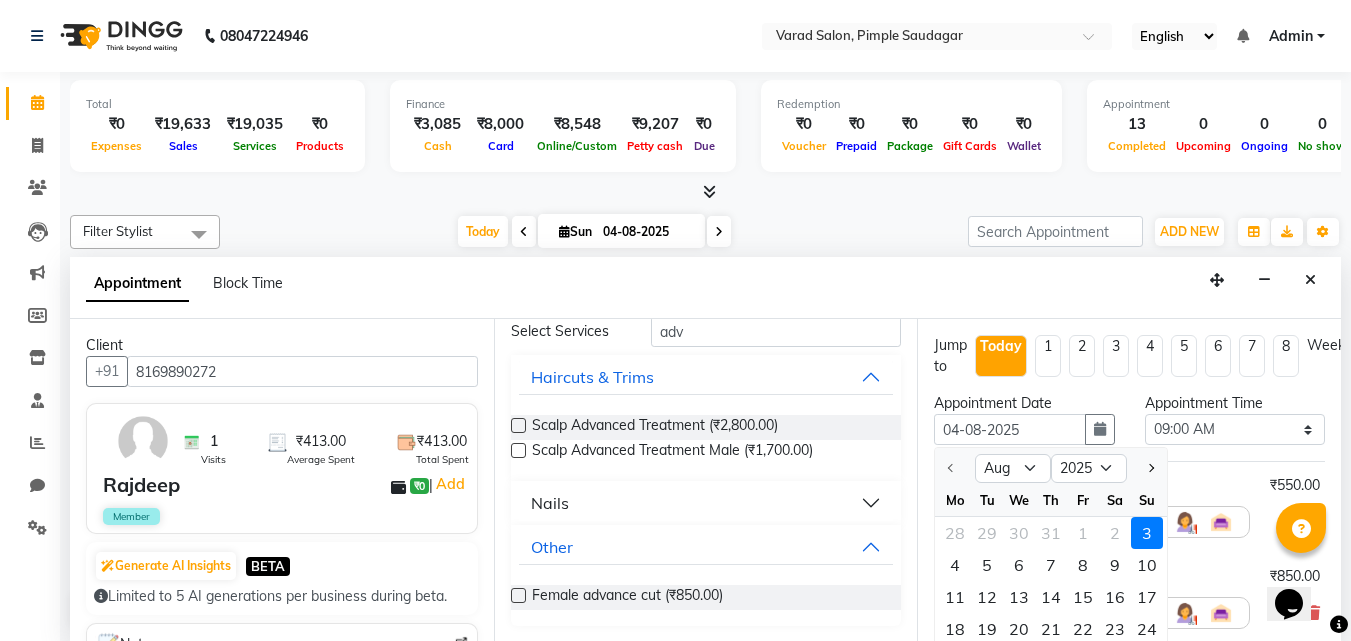 select on "540" 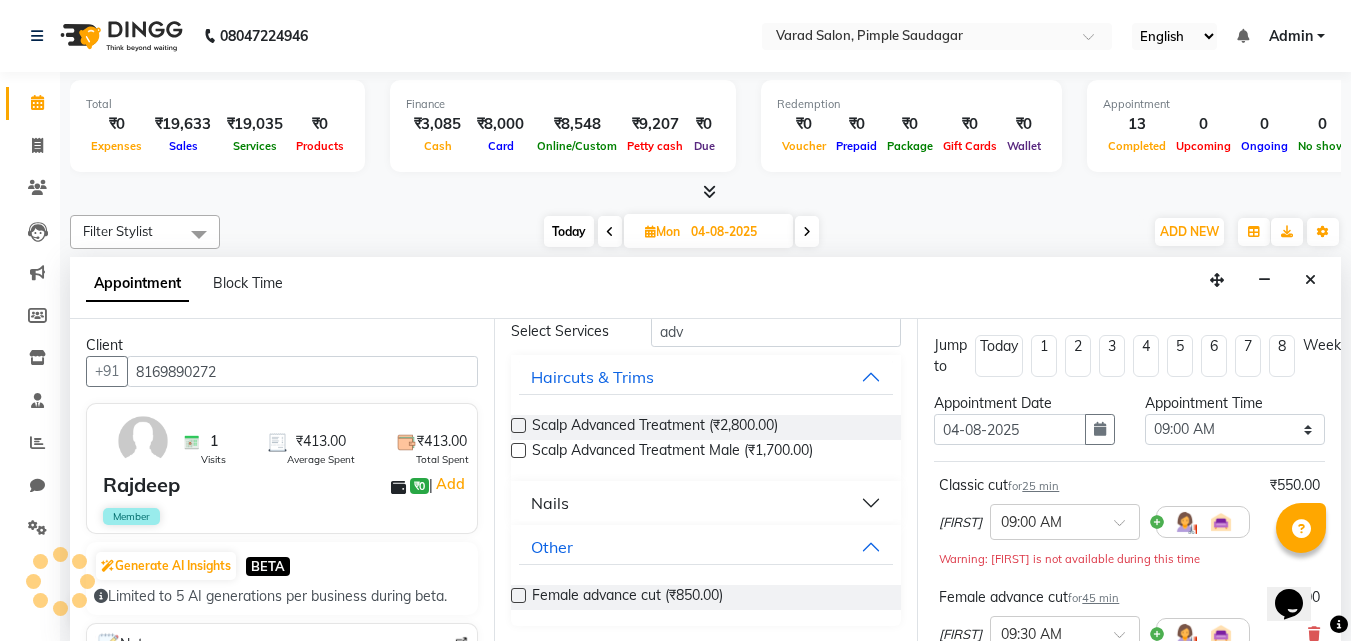 scroll, scrollTop: 1417, scrollLeft: 0, axis: vertical 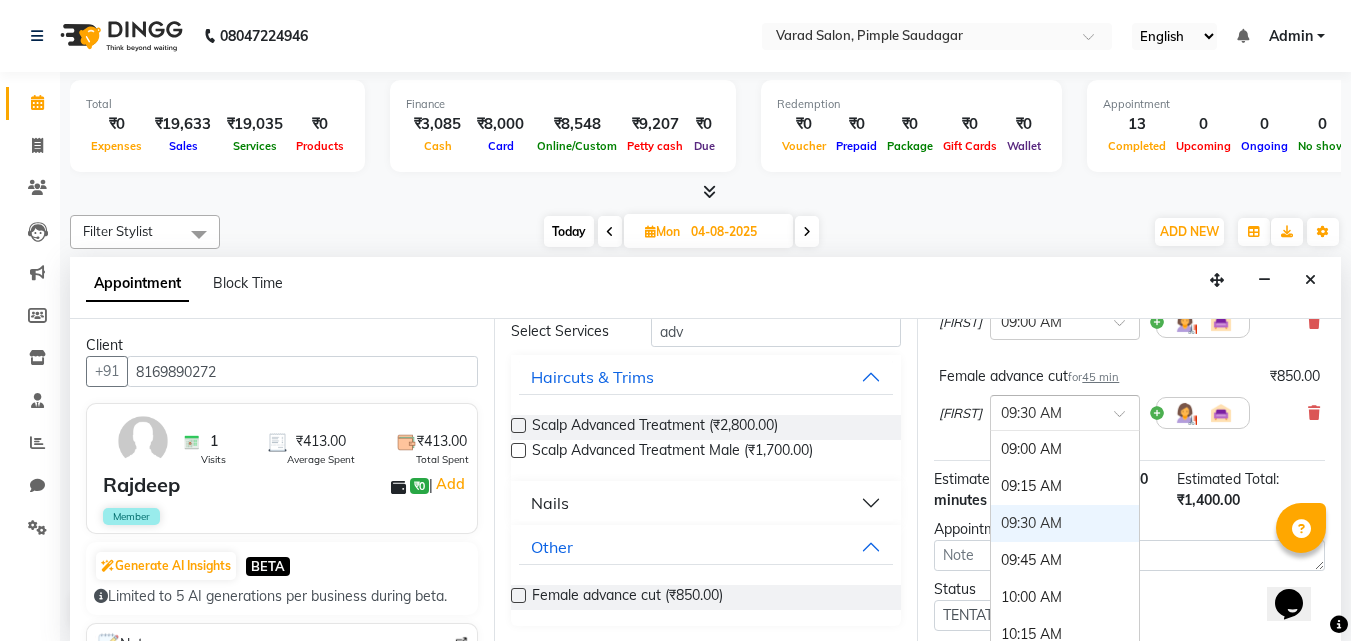 drag, startPoint x: 1152, startPoint y: 414, endPoint x: 1143, endPoint y: 436, distance: 23.769728 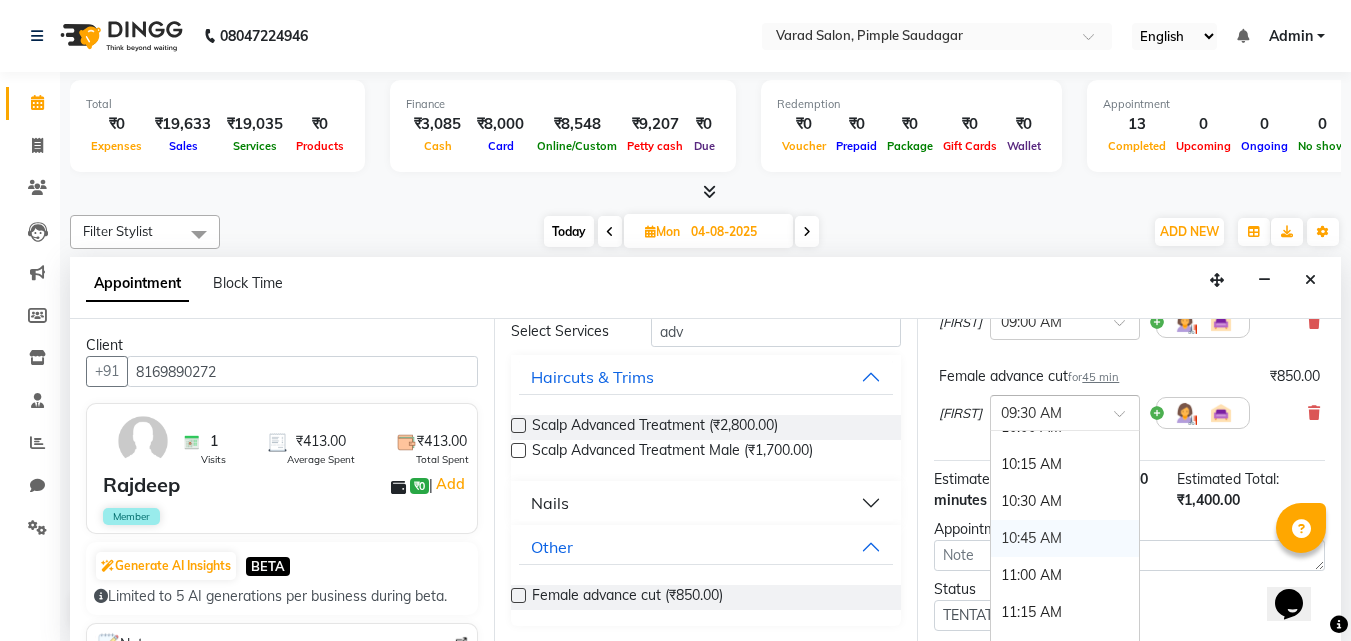 scroll, scrollTop: 200, scrollLeft: 0, axis: vertical 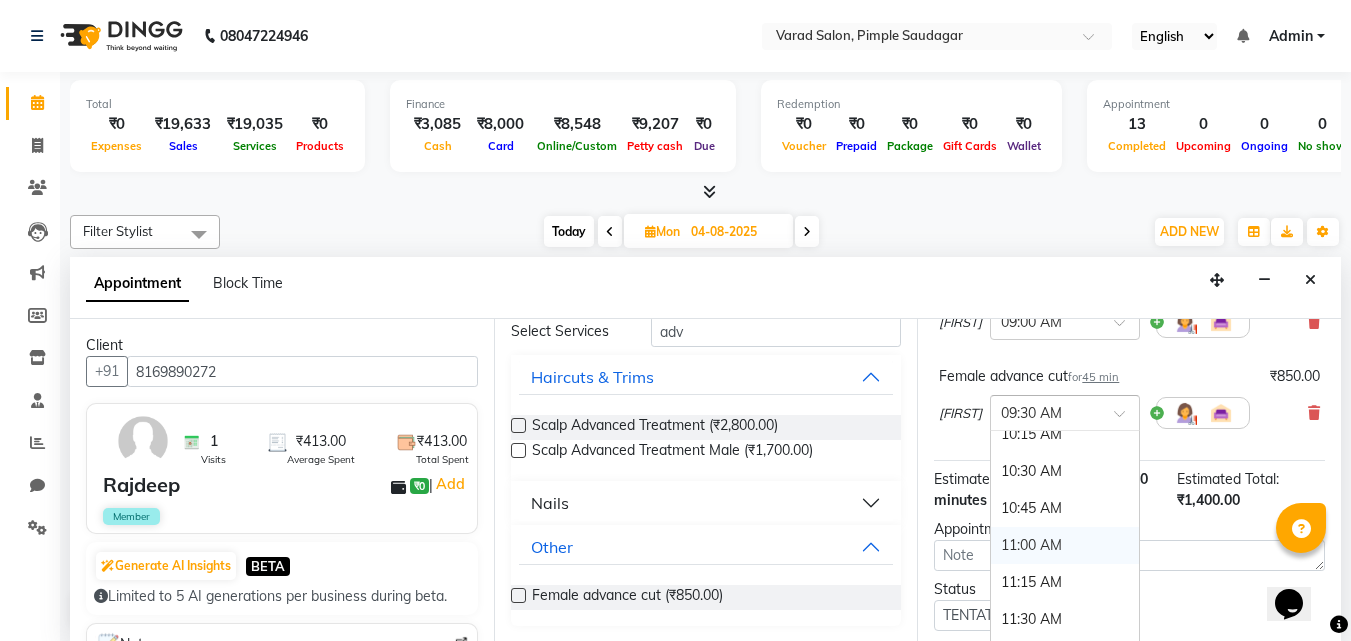 click on "11:00 AM" at bounding box center [1065, 545] 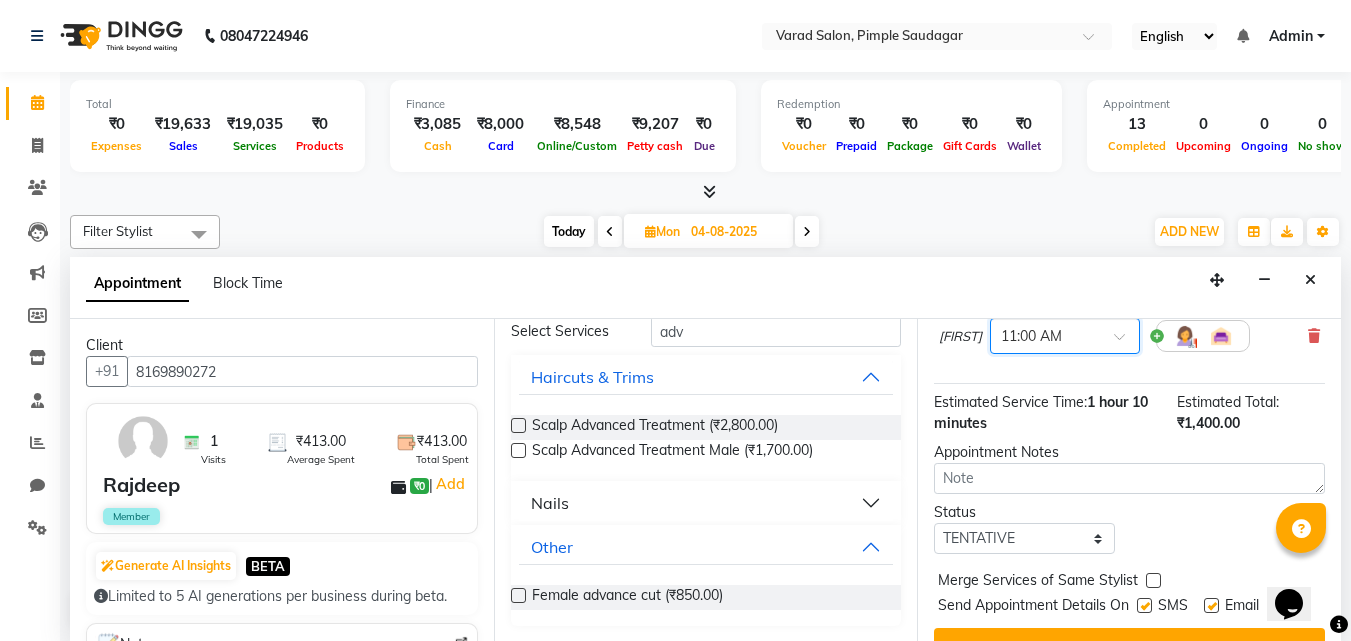 scroll, scrollTop: 336, scrollLeft: 0, axis: vertical 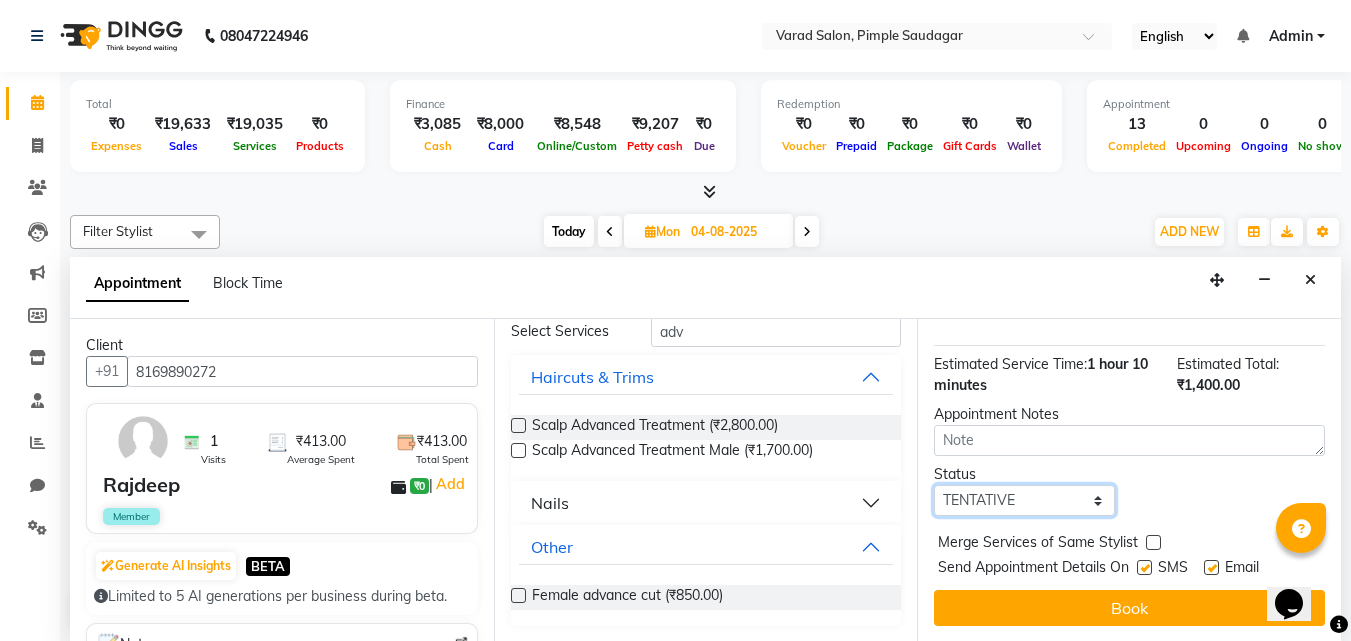 click on "Select TENTATIVE CONFIRM UPCOMING" at bounding box center (1024, 500) 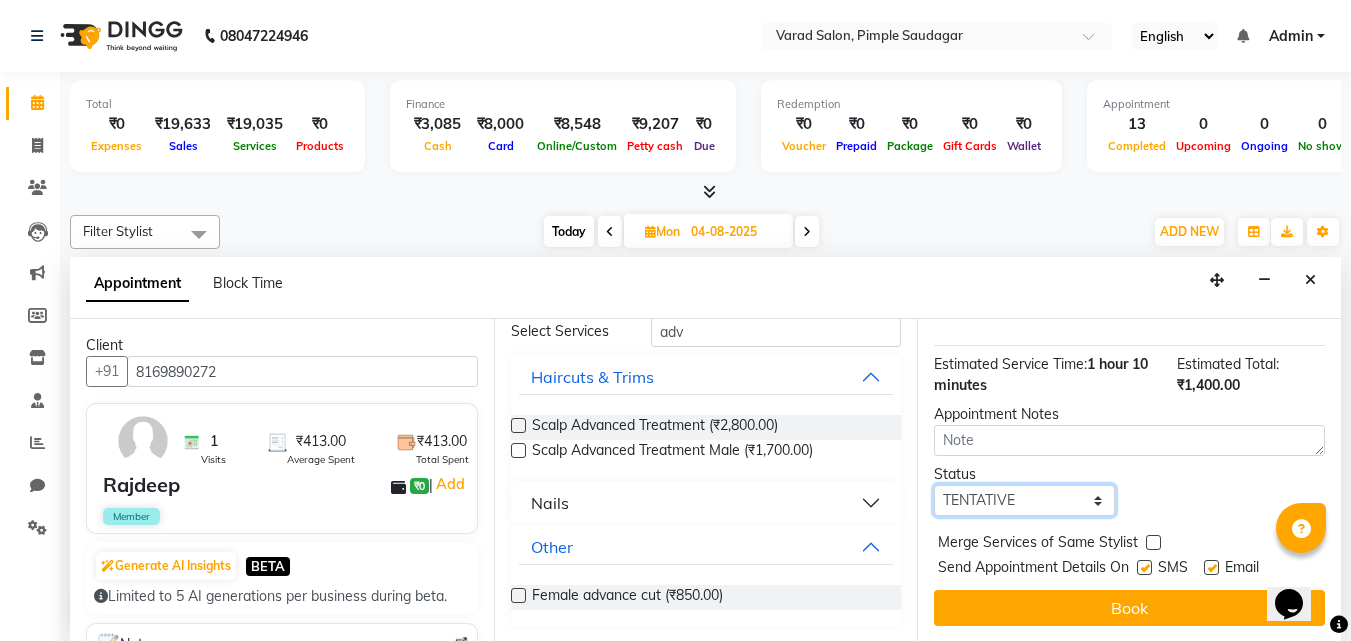 select on "confirm booking" 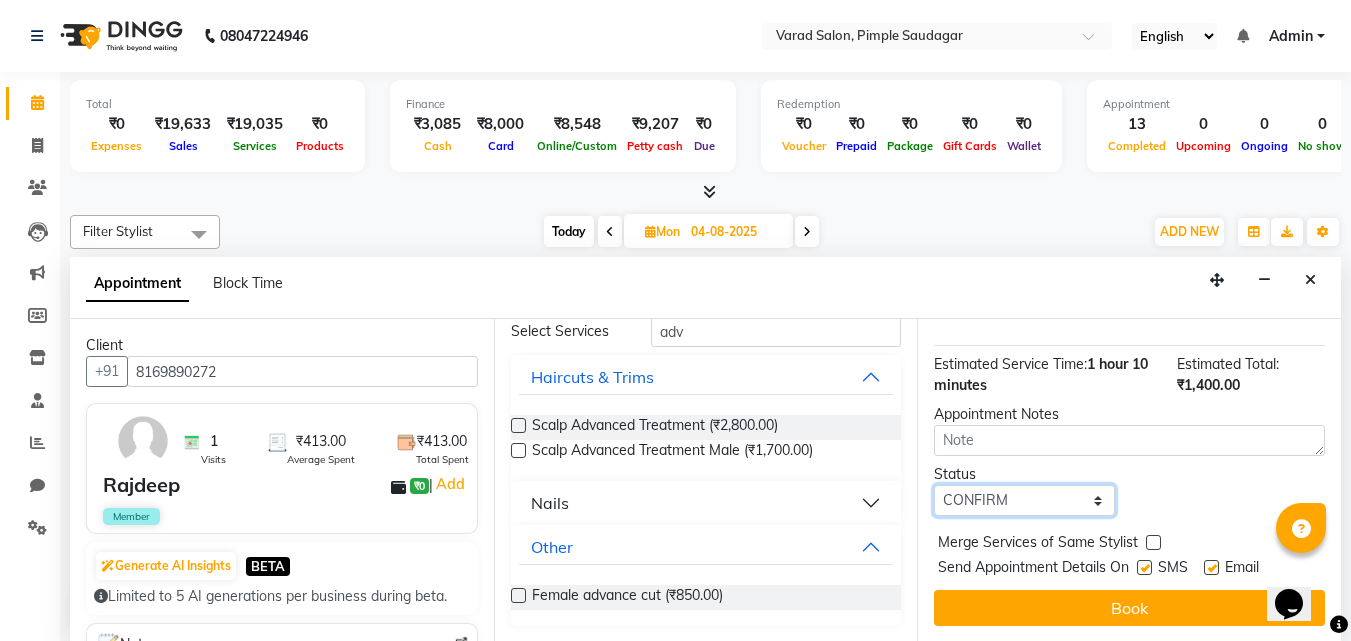 click on "Select TENTATIVE CONFIRM UPCOMING" at bounding box center (1024, 500) 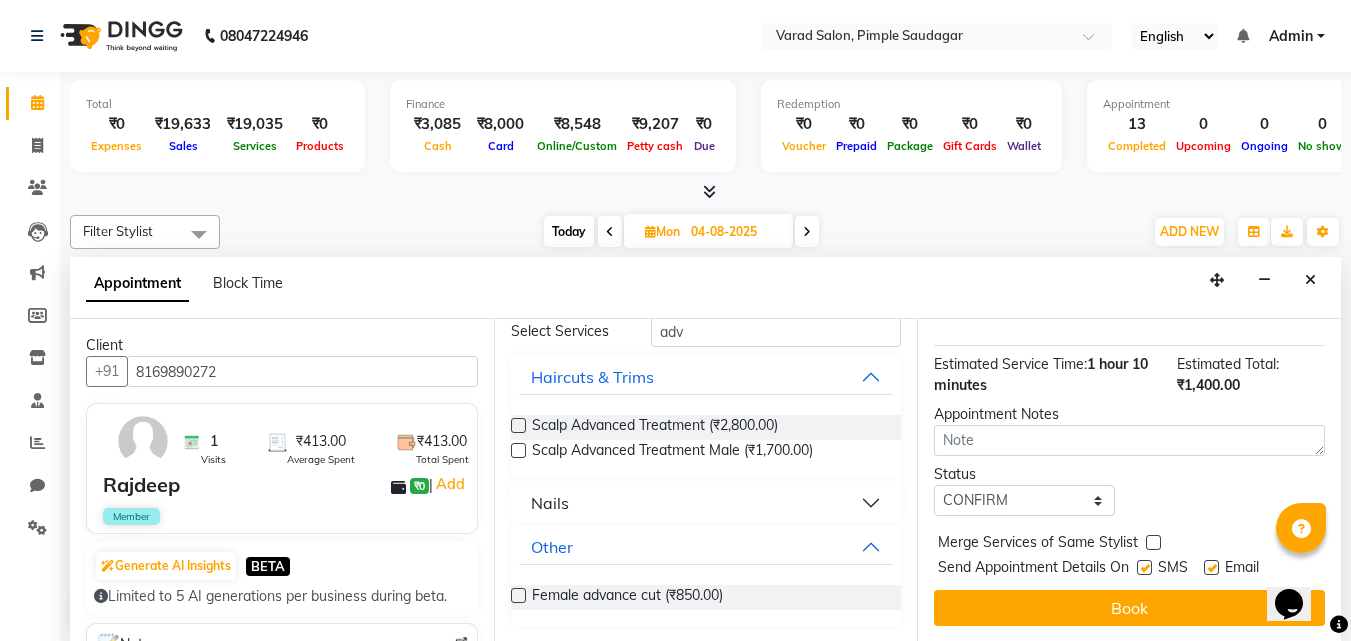 click on "Book" at bounding box center (1129, 608) 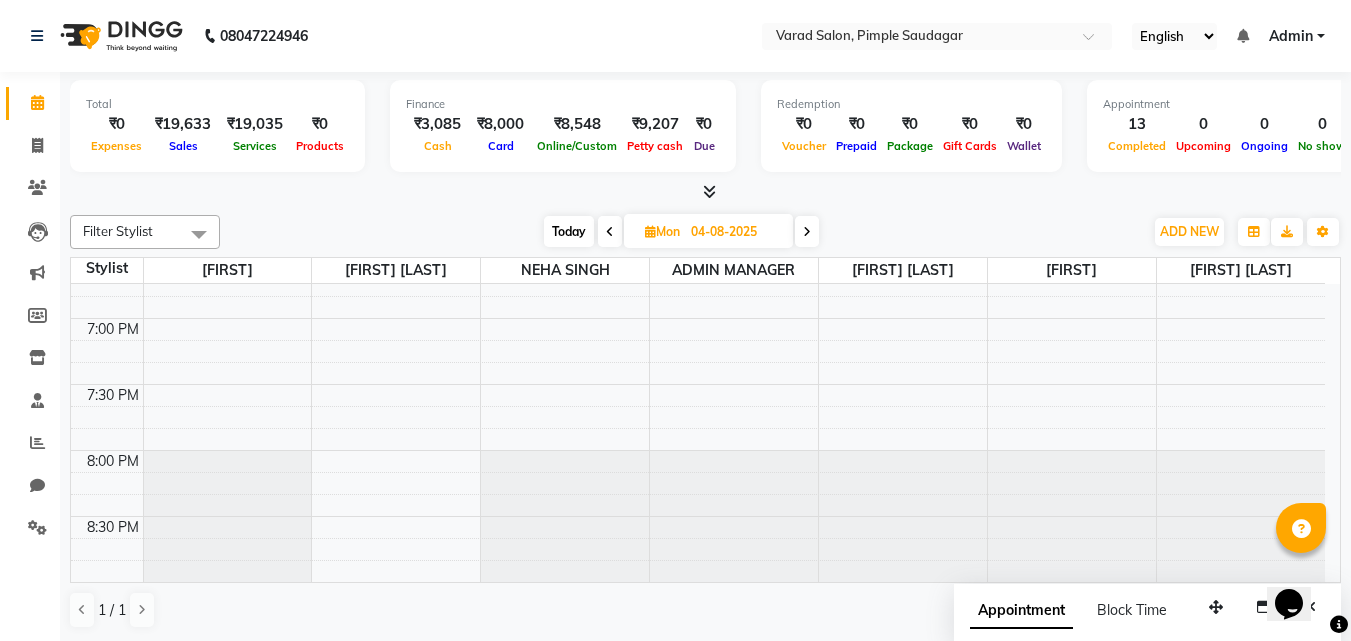 click at bounding box center (709, 191) 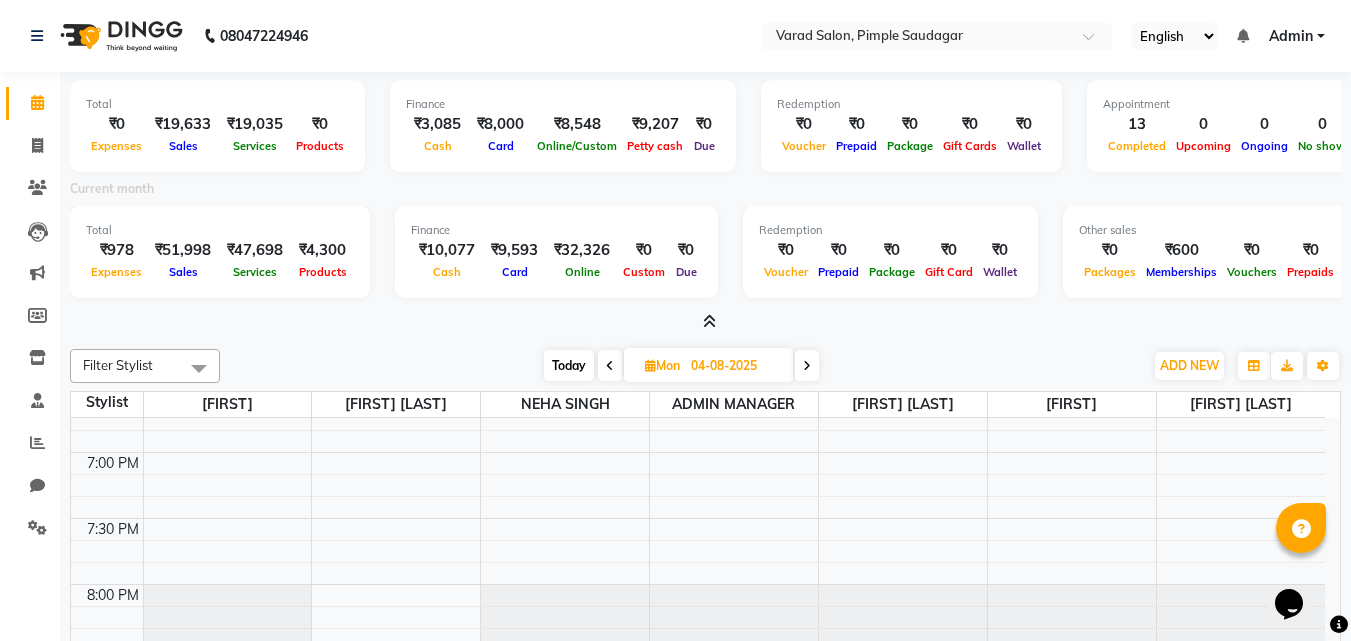 click at bounding box center [709, 321] 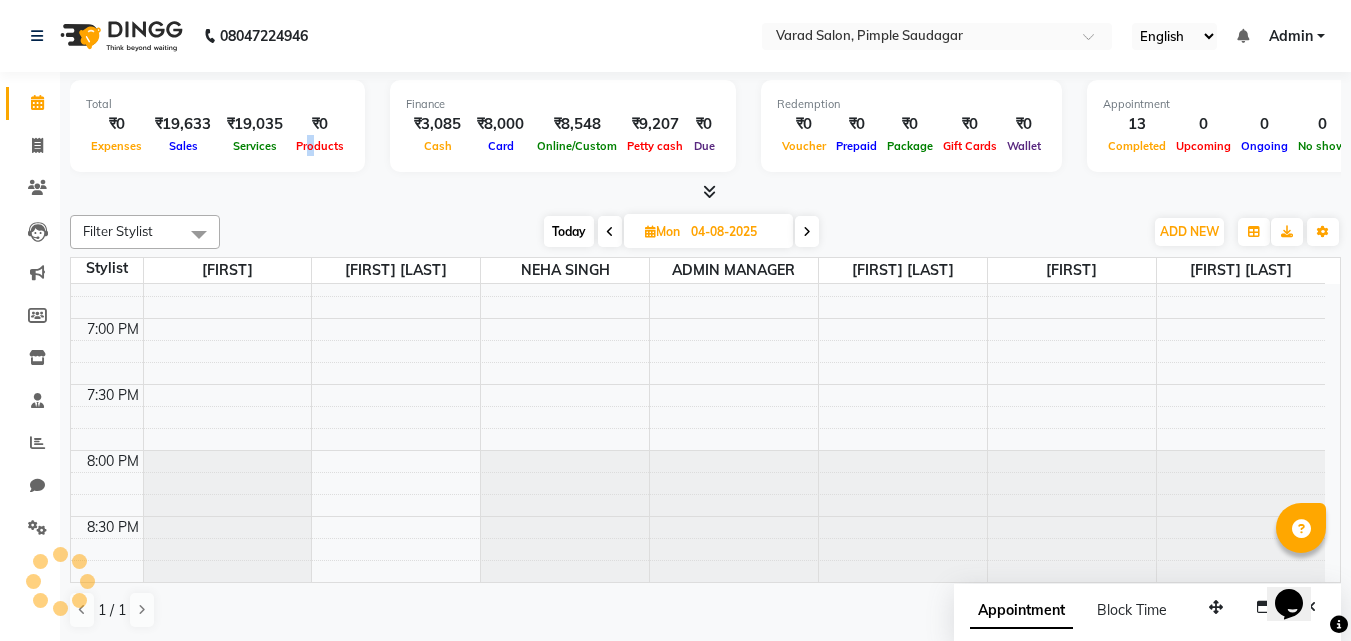 drag, startPoint x: 315, startPoint y: 145, endPoint x: 364, endPoint y: 275, distance: 138.92804 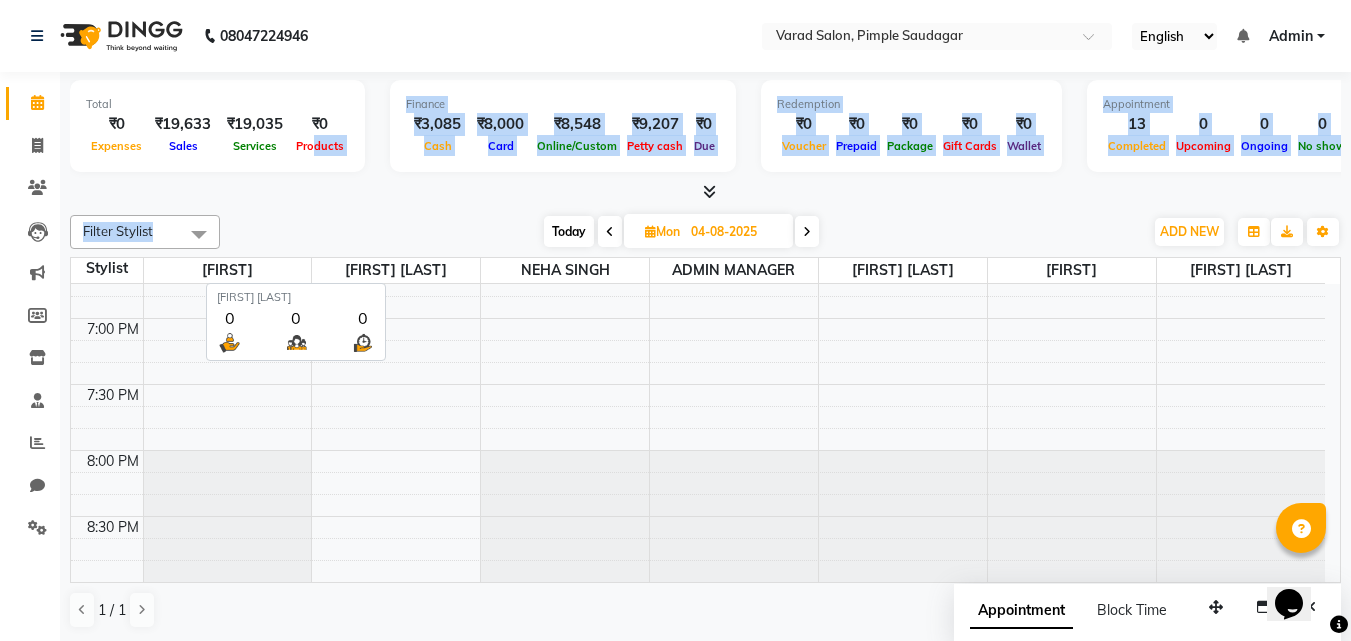 scroll, scrollTop: 1, scrollLeft: 0, axis: vertical 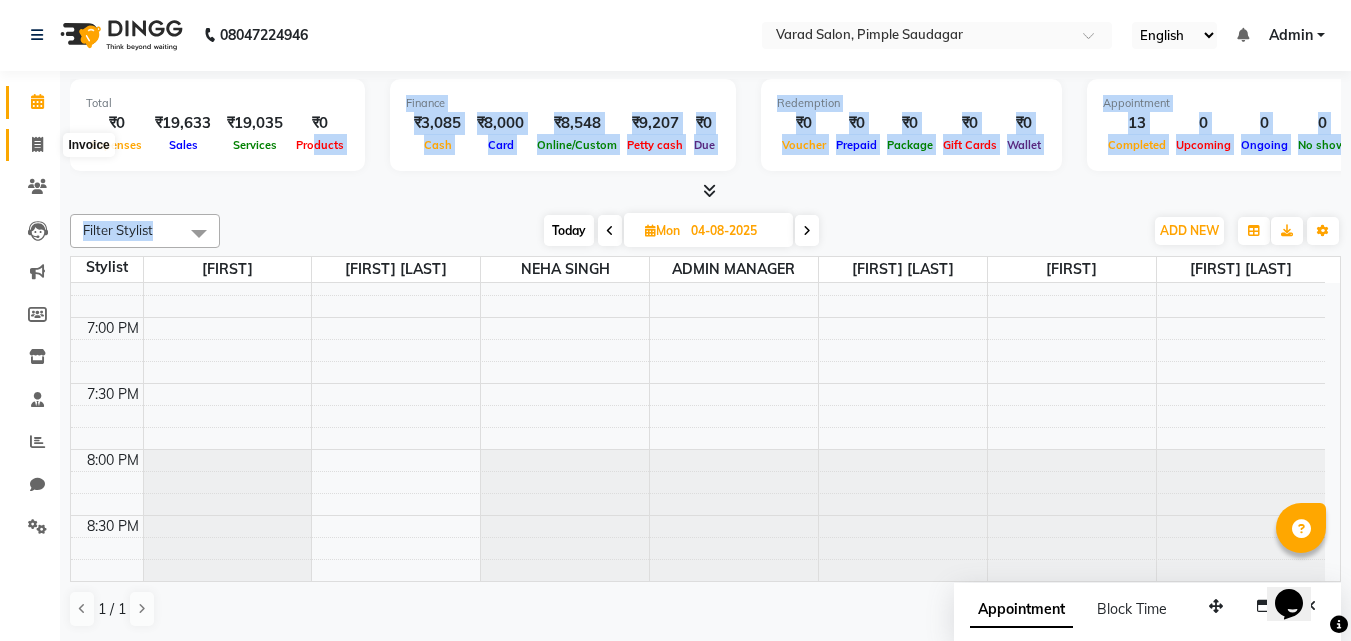 click 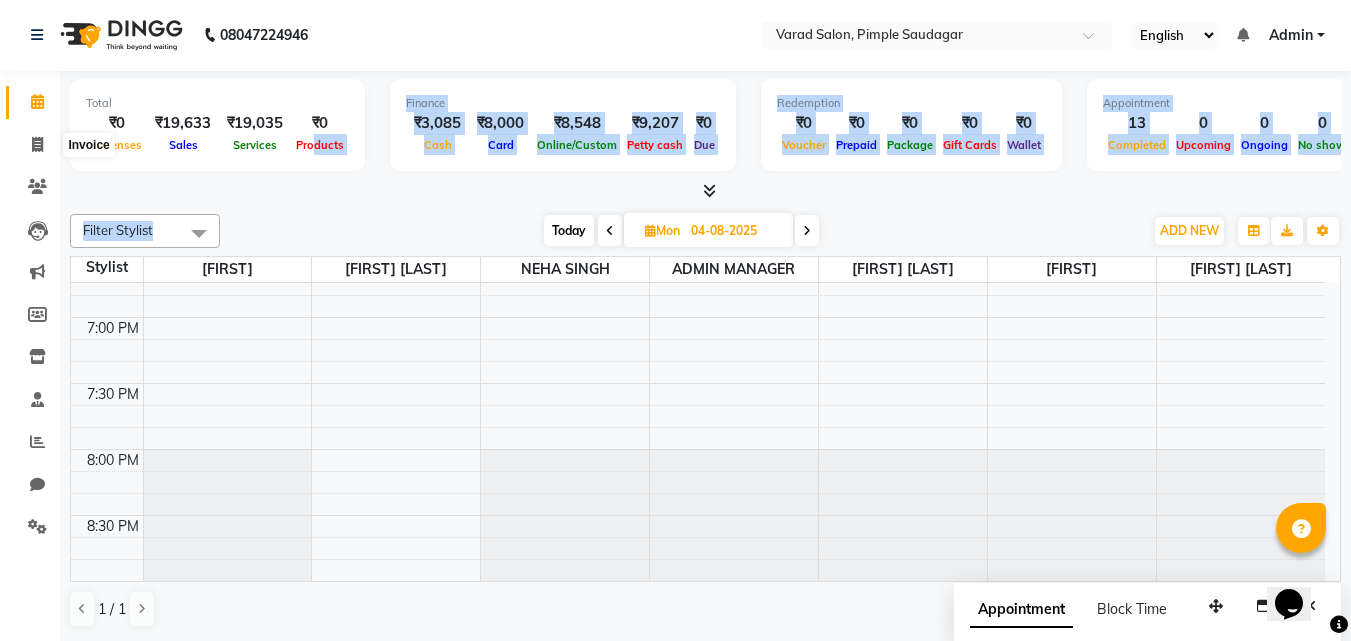 select on "7816" 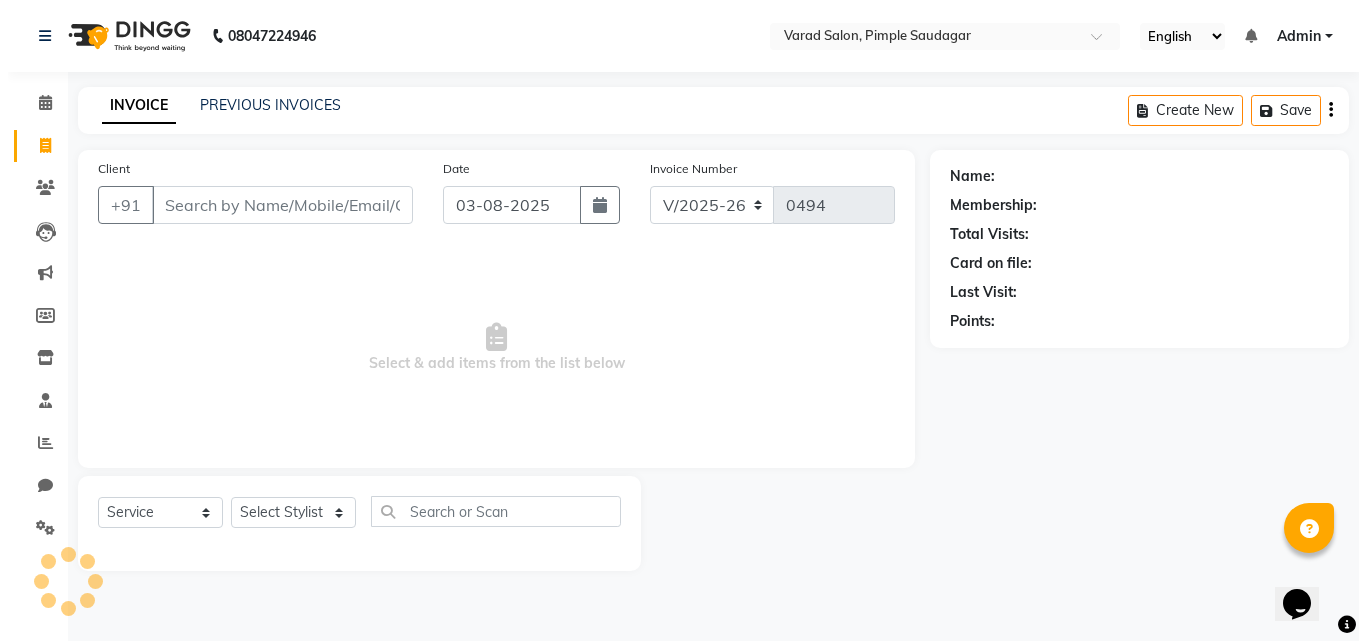 scroll, scrollTop: 0, scrollLeft: 0, axis: both 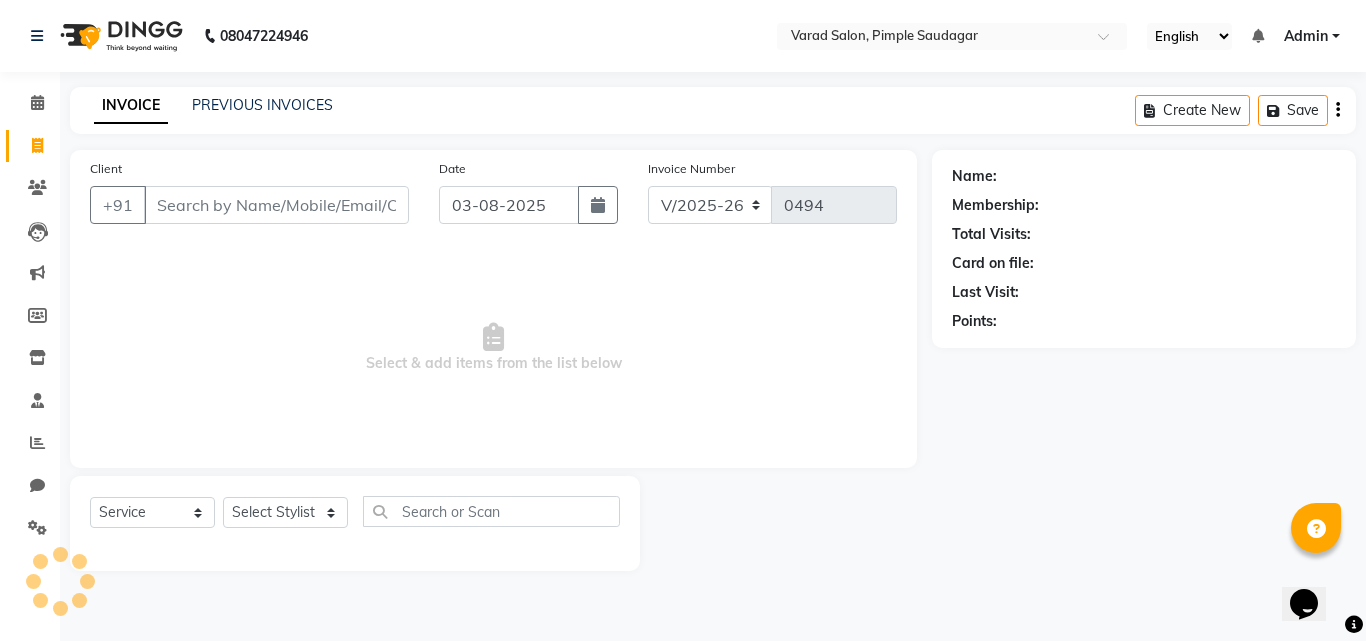click on "Client" at bounding box center (276, 205) 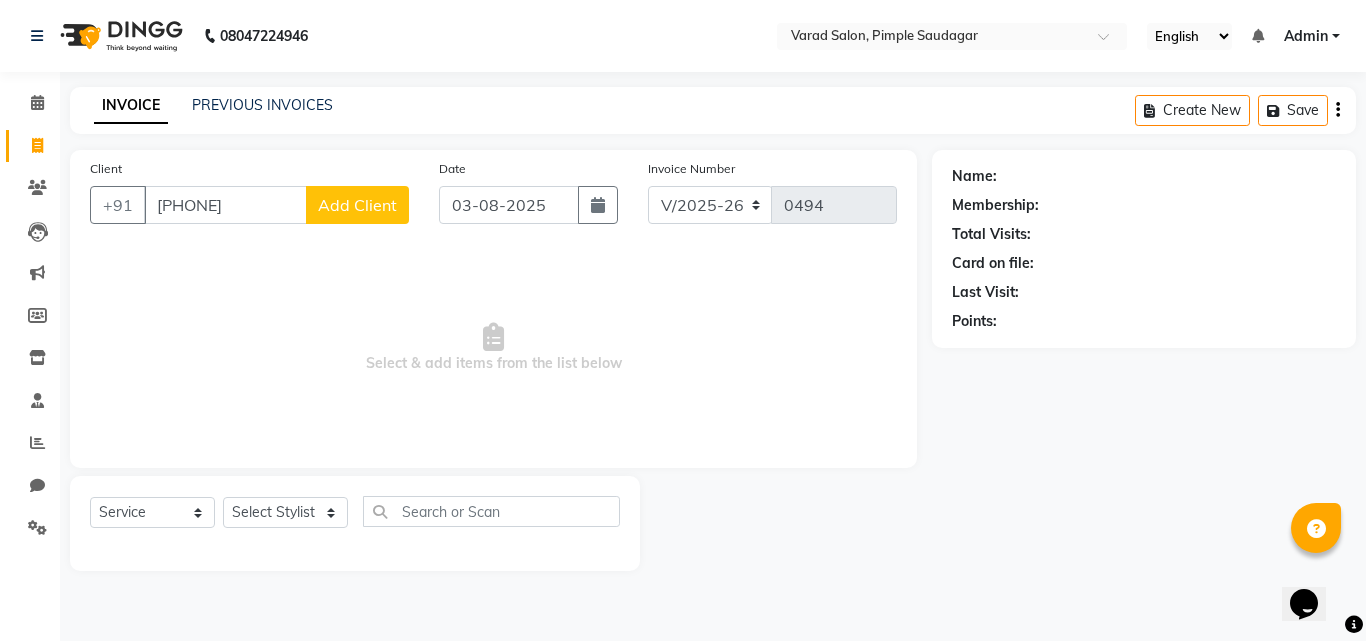 type on "[PHONE]" 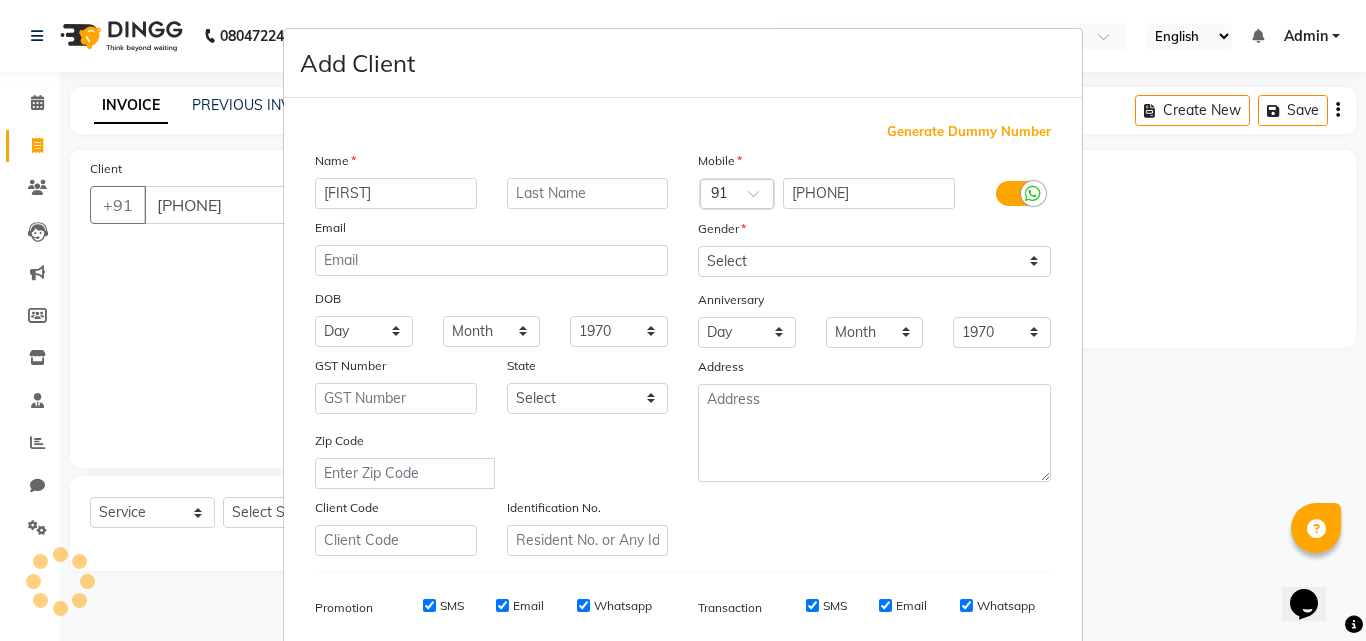 type on "[FIRST]" 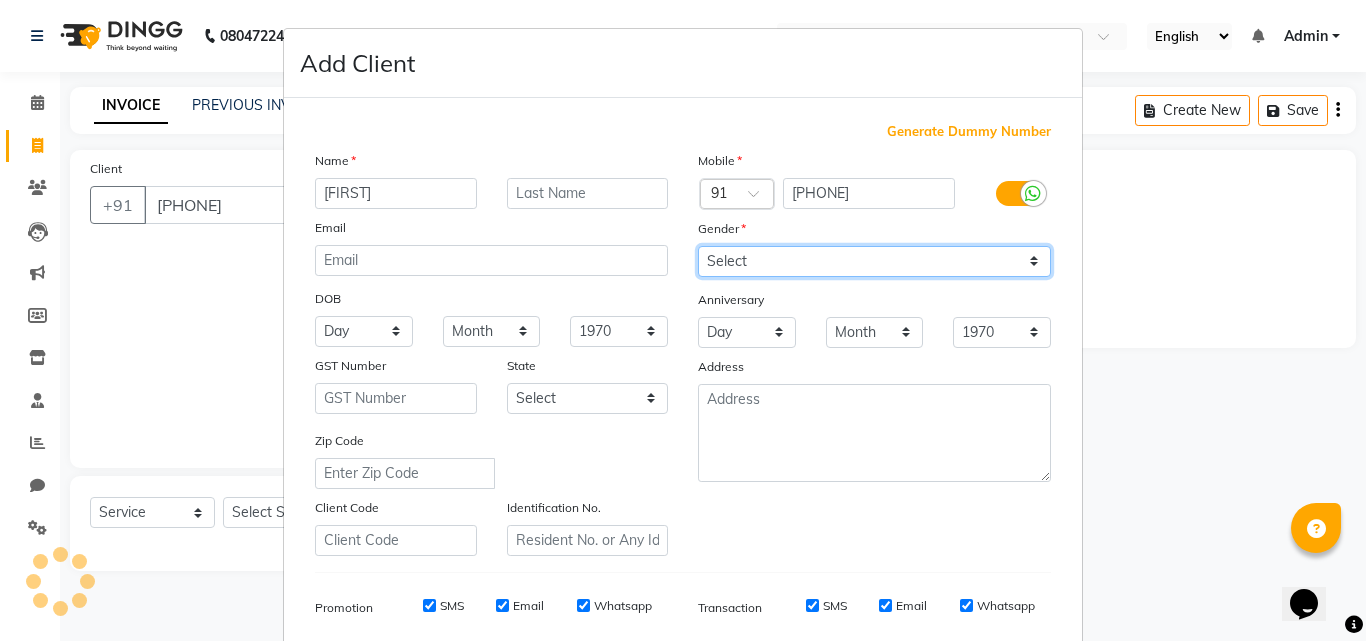 drag, startPoint x: 787, startPoint y: 270, endPoint x: 776, endPoint y: 273, distance: 11.401754 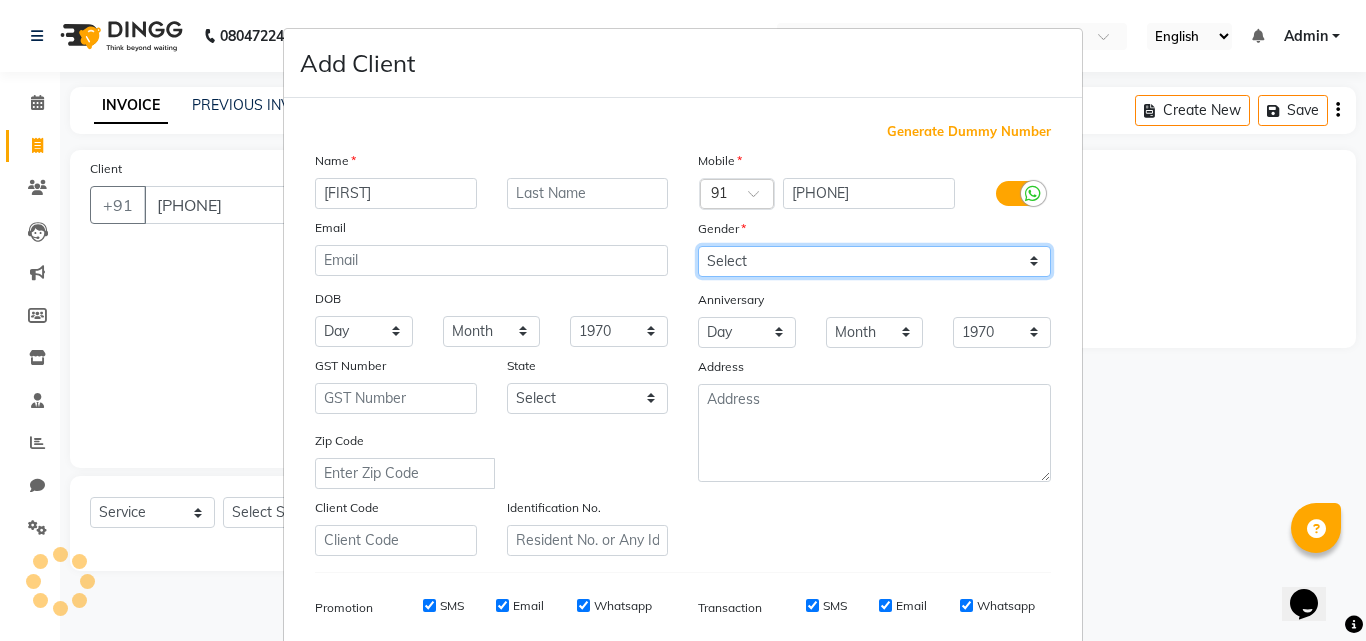 click on "Select Male Female Other Prefer Not To Say" at bounding box center [874, 261] 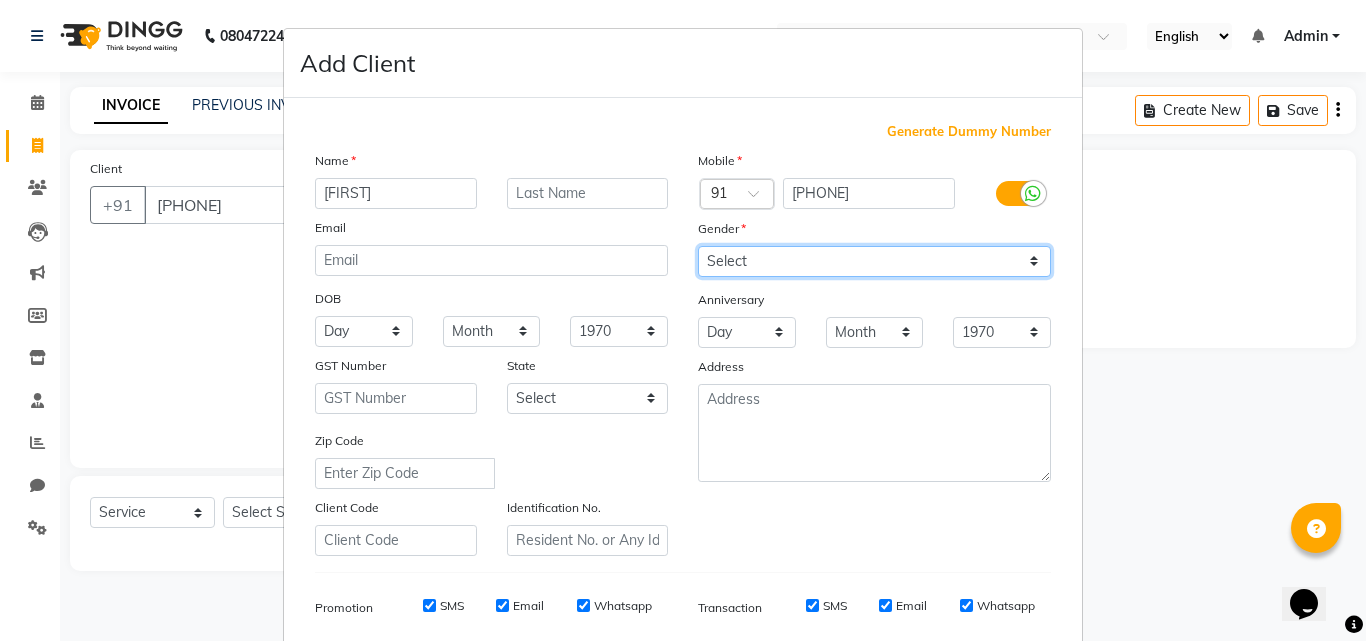 select on "female" 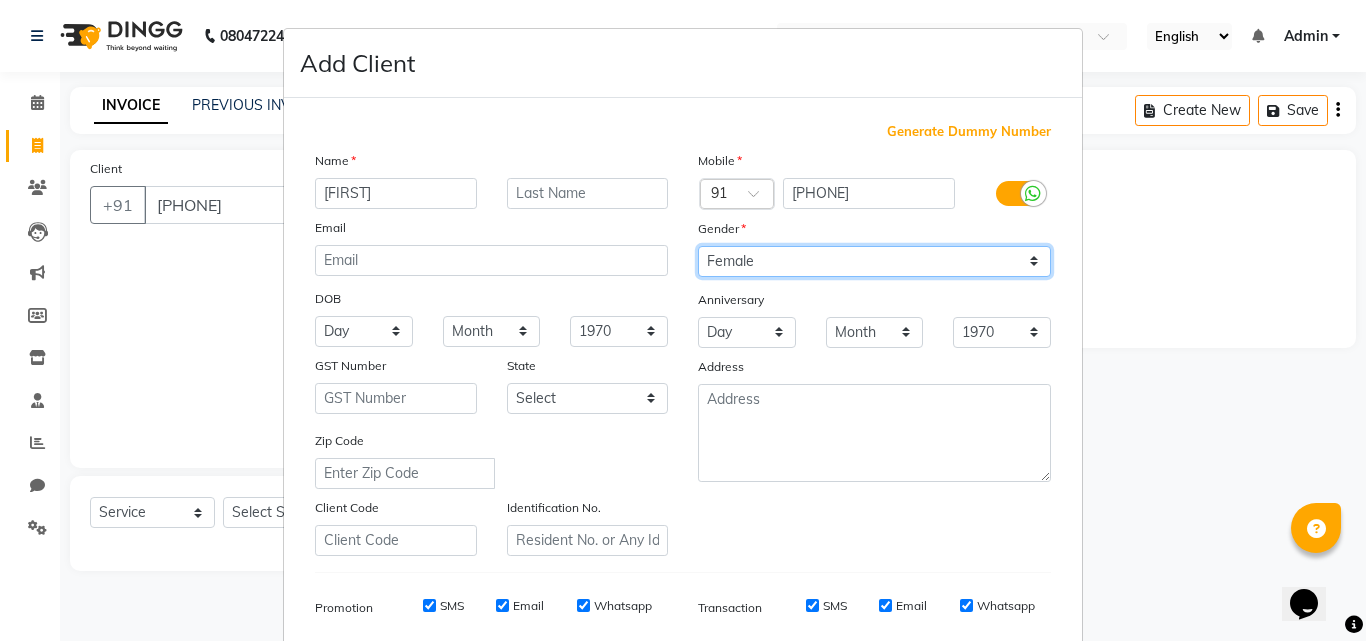 click on "Select Male Female Other Prefer Not To Say" at bounding box center (874, 261) 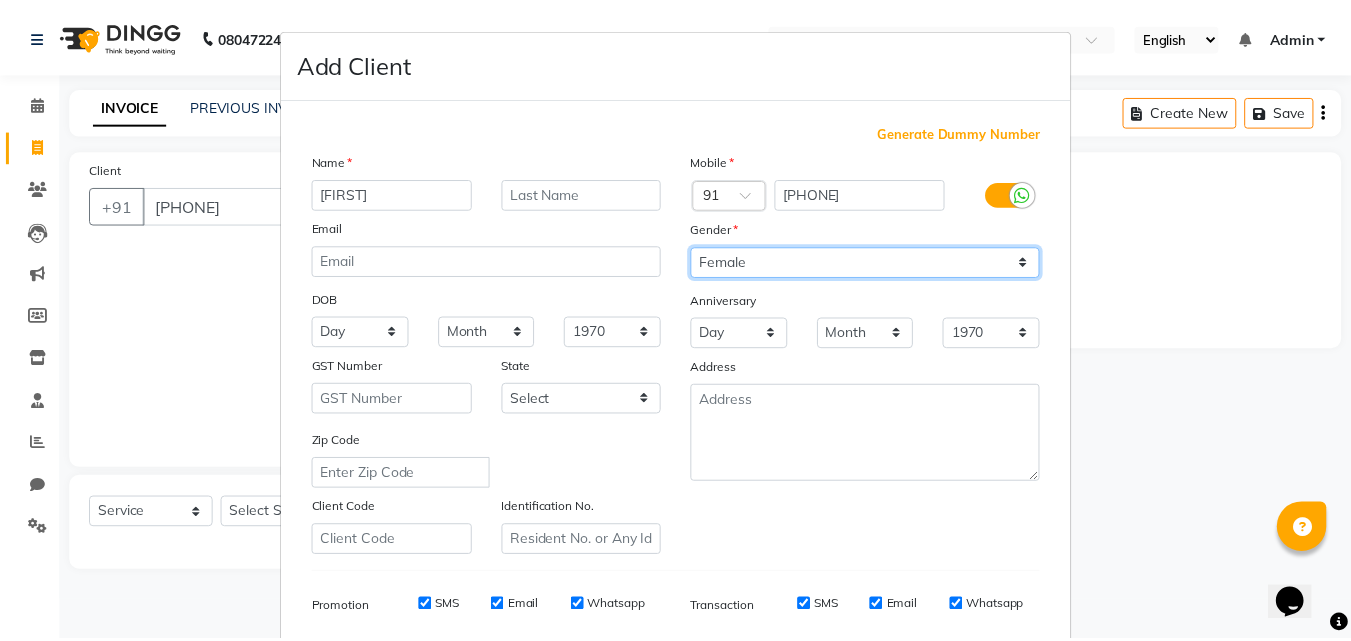 scroll, scrollTop: 282, scrollLeft: 0, axis: vertical 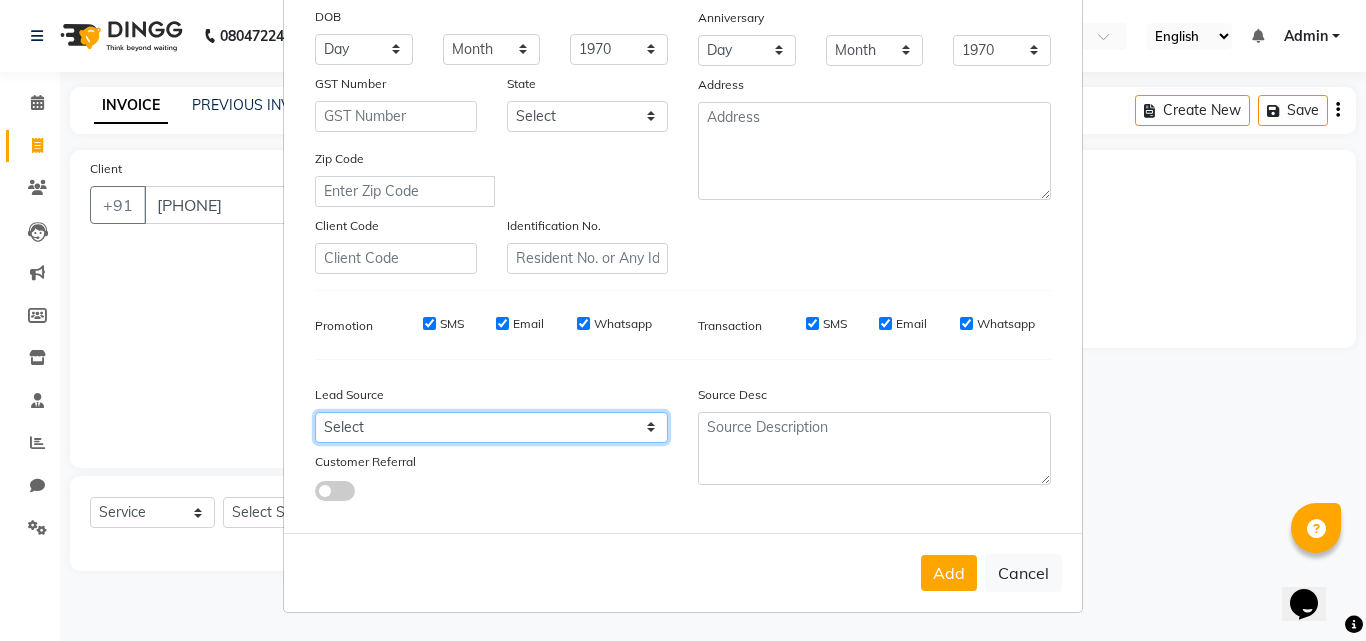 click on "Select Walk-in Referral Internet Friend Word of Mouth Advertisement Facebook JustDial Google Other" at bounding box center [491, 427] 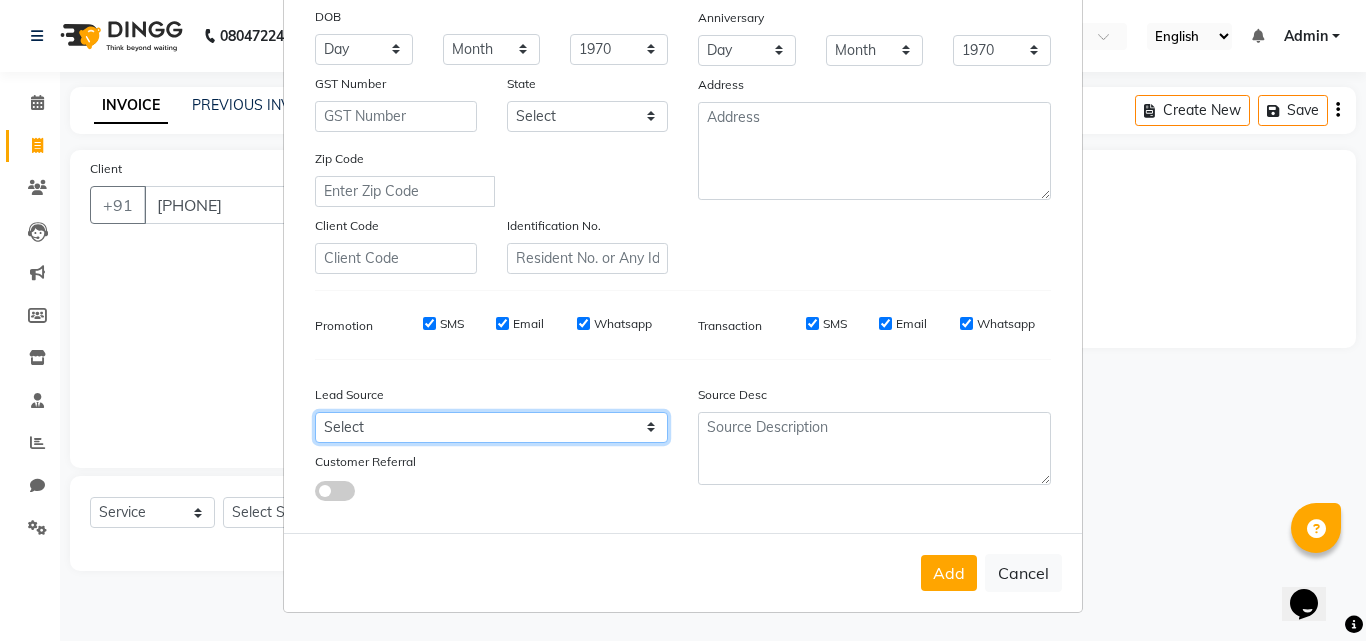 select on "52508" 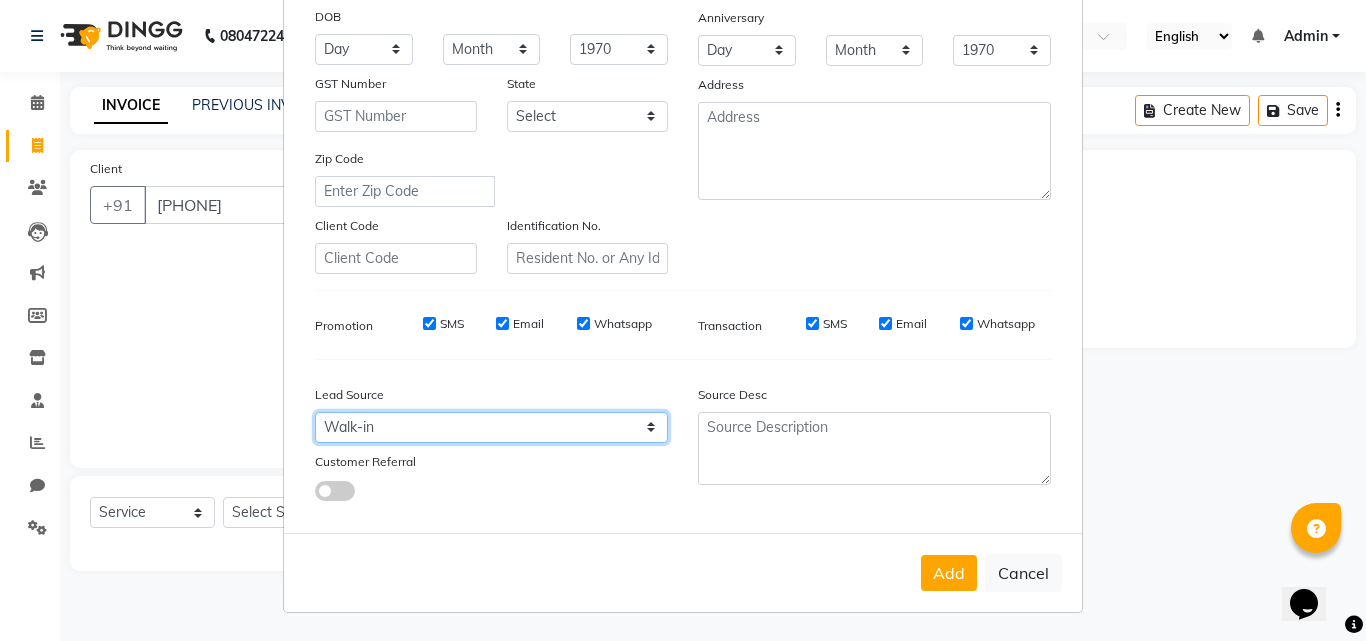 click on "Select Walk-in Referral Internet Friend Word of Mouth Advertisement Facebook JustDial Google Other" at bounding box center (491, 427) 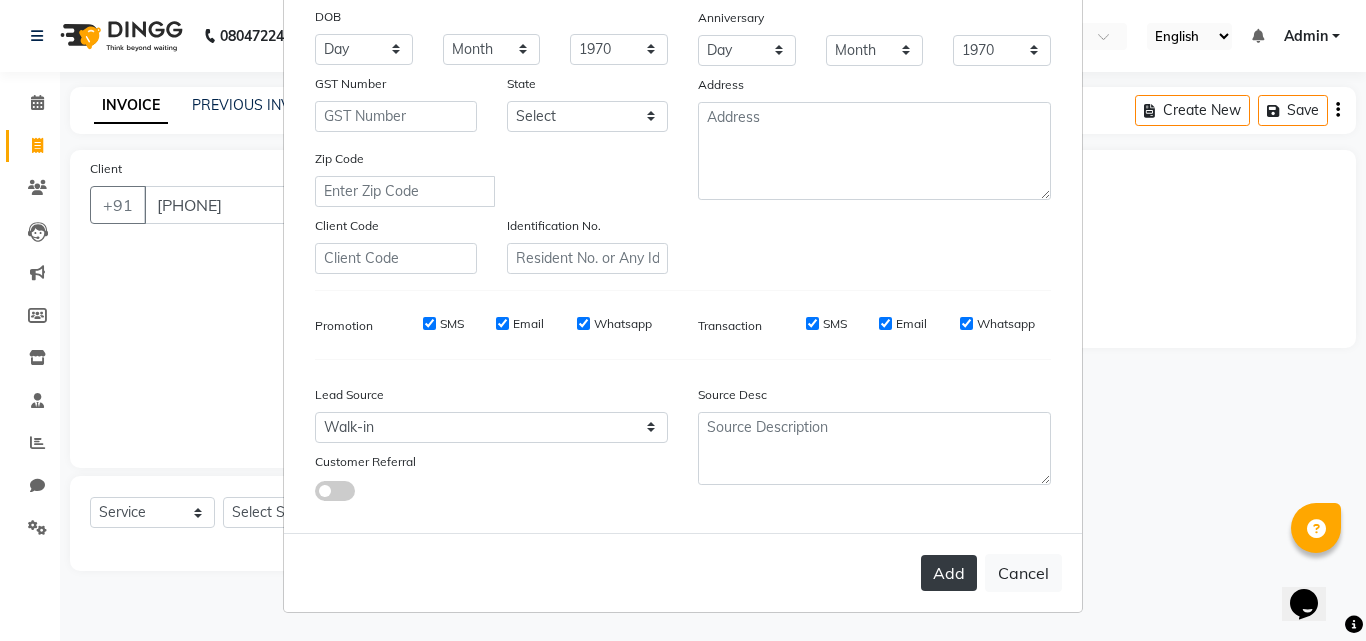 click on "Add" at bounding box center [949, 573] 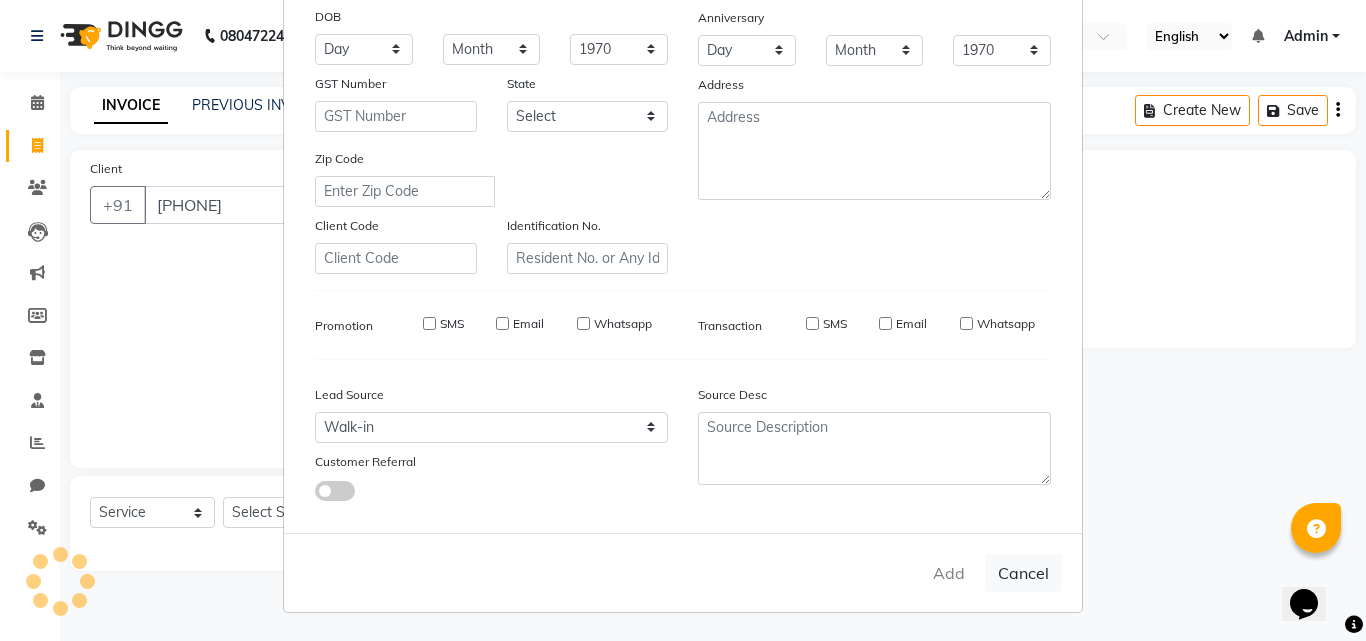 type 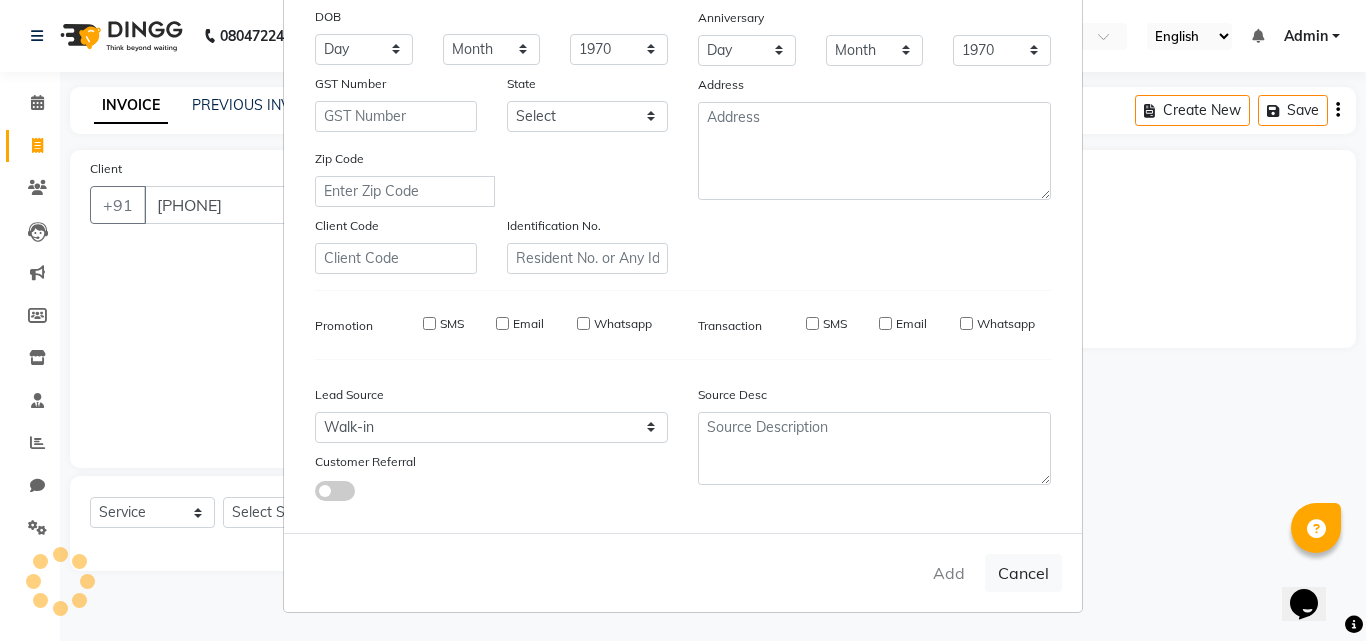 select 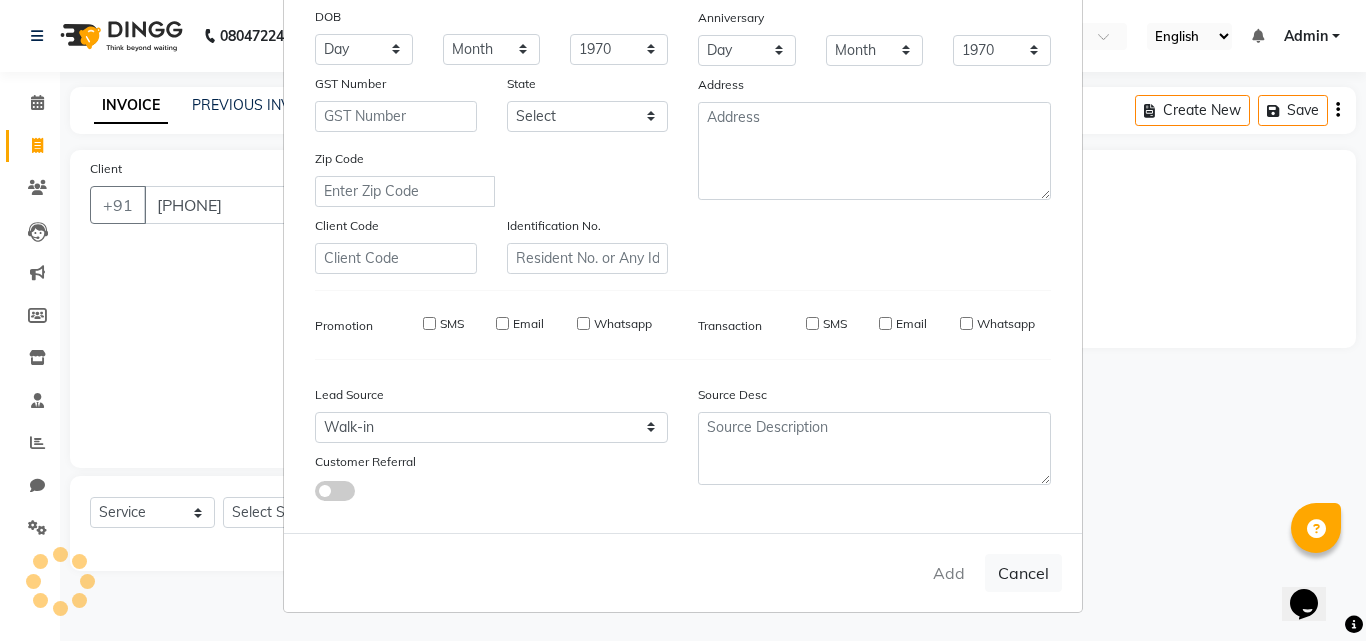 select 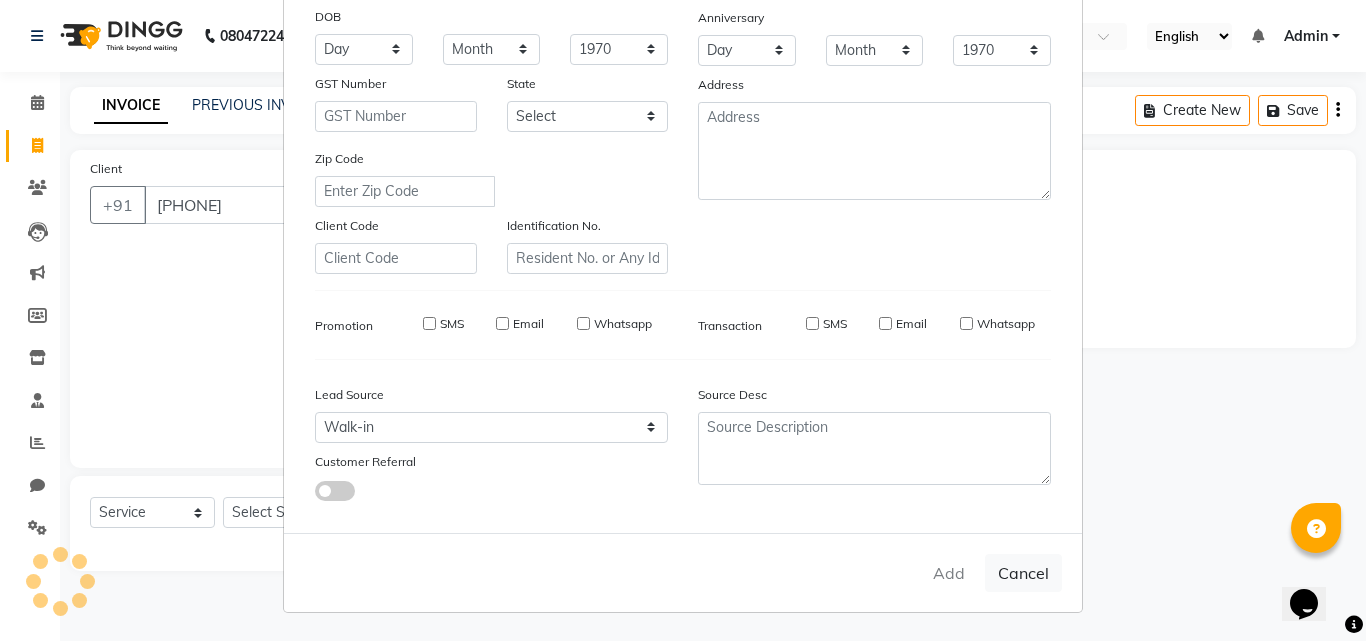select 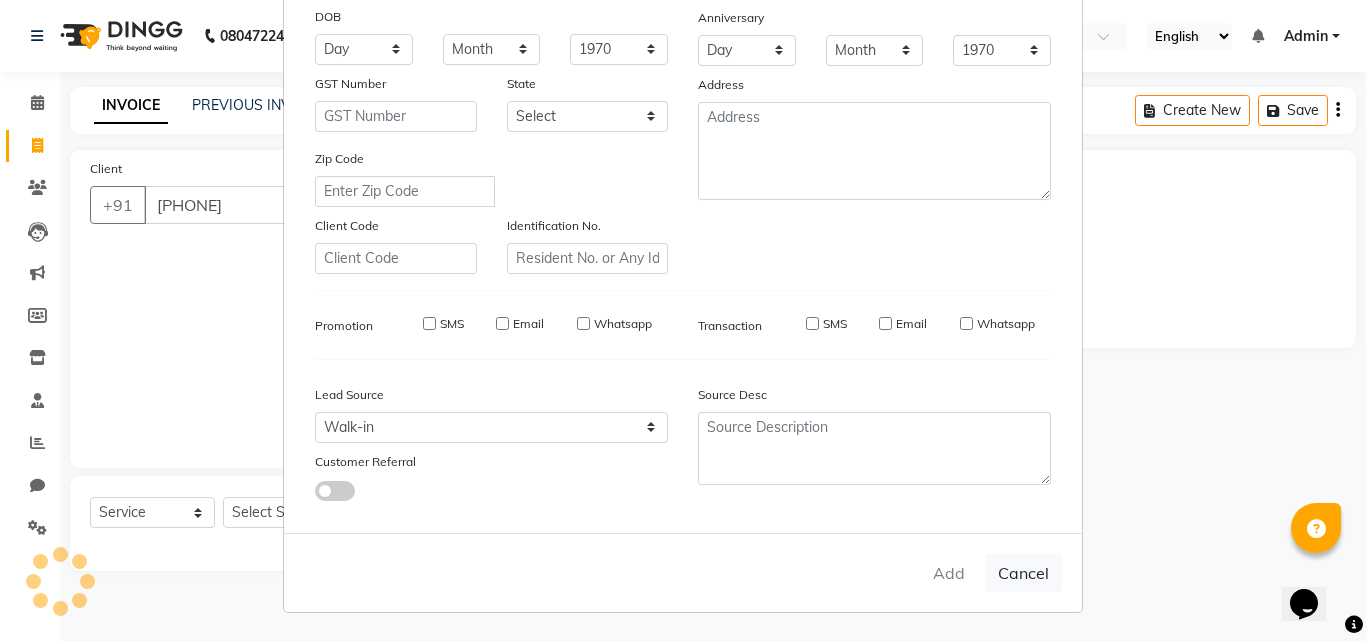 select 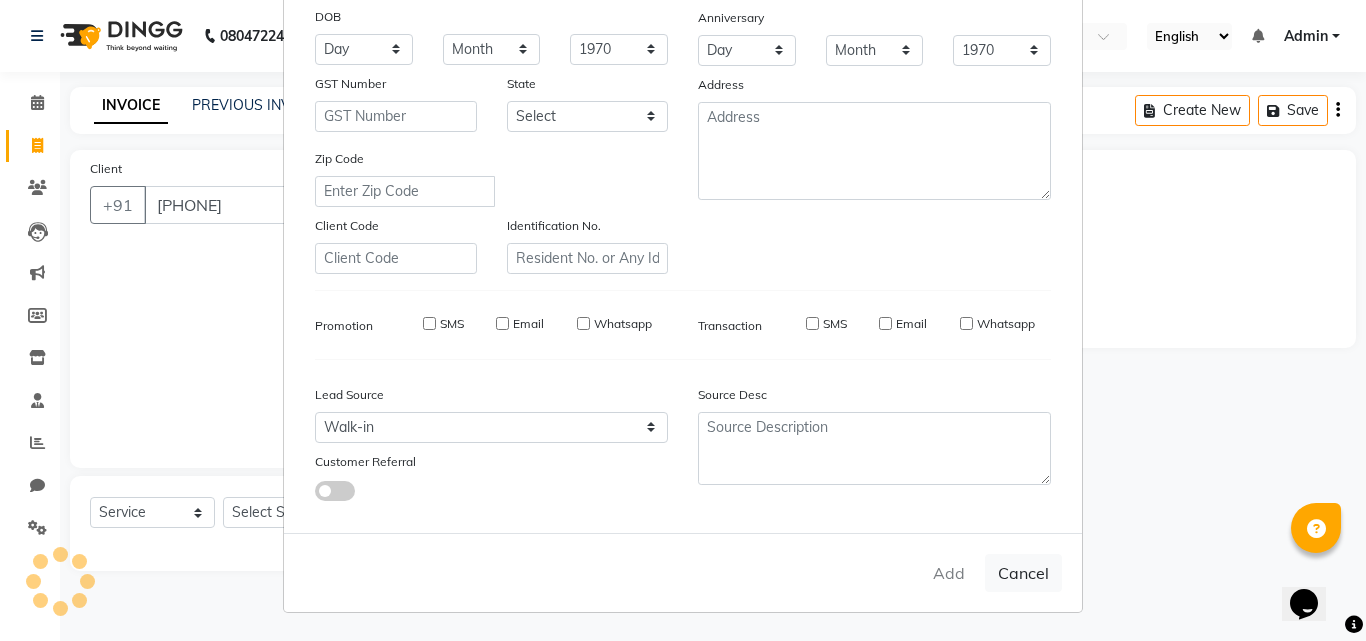 checkbox on "false" 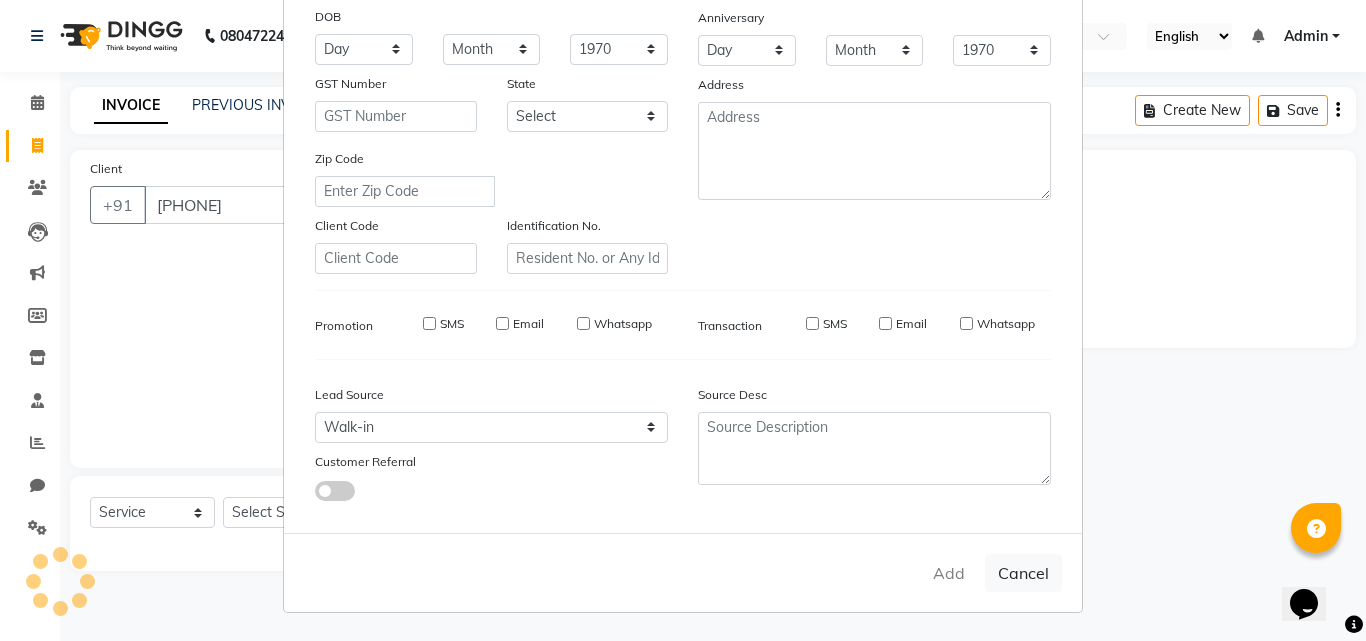 checkbox on "false" 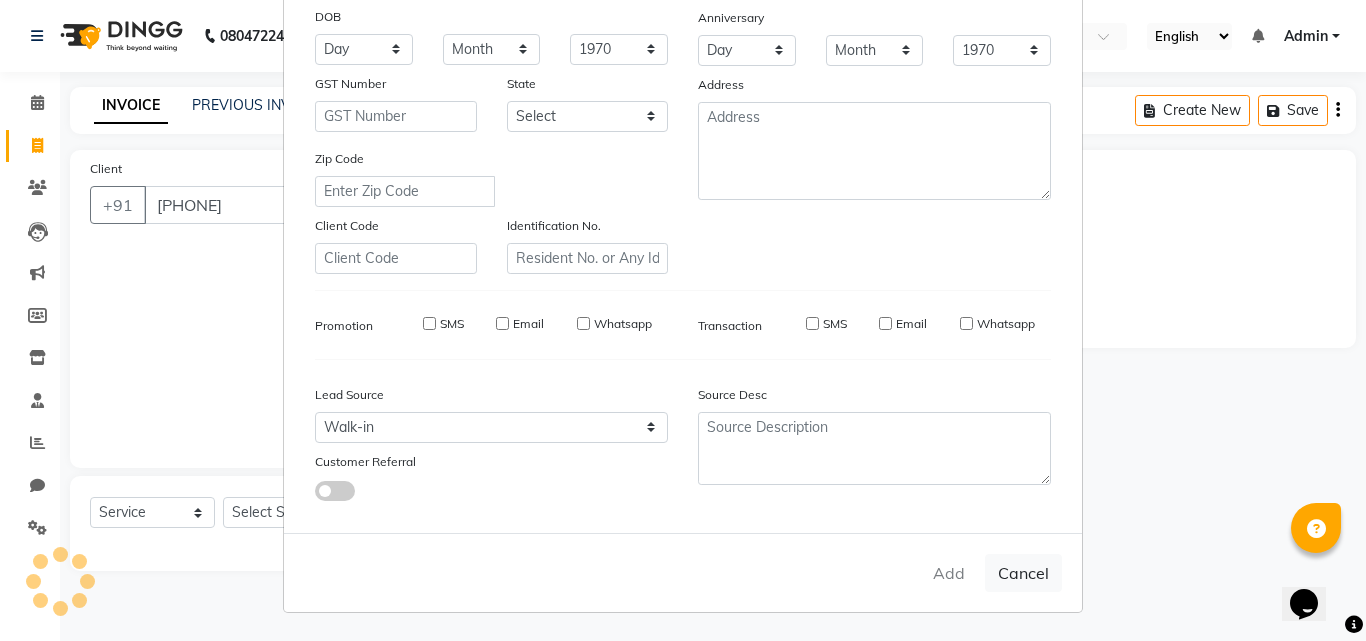 checkbox on "false" 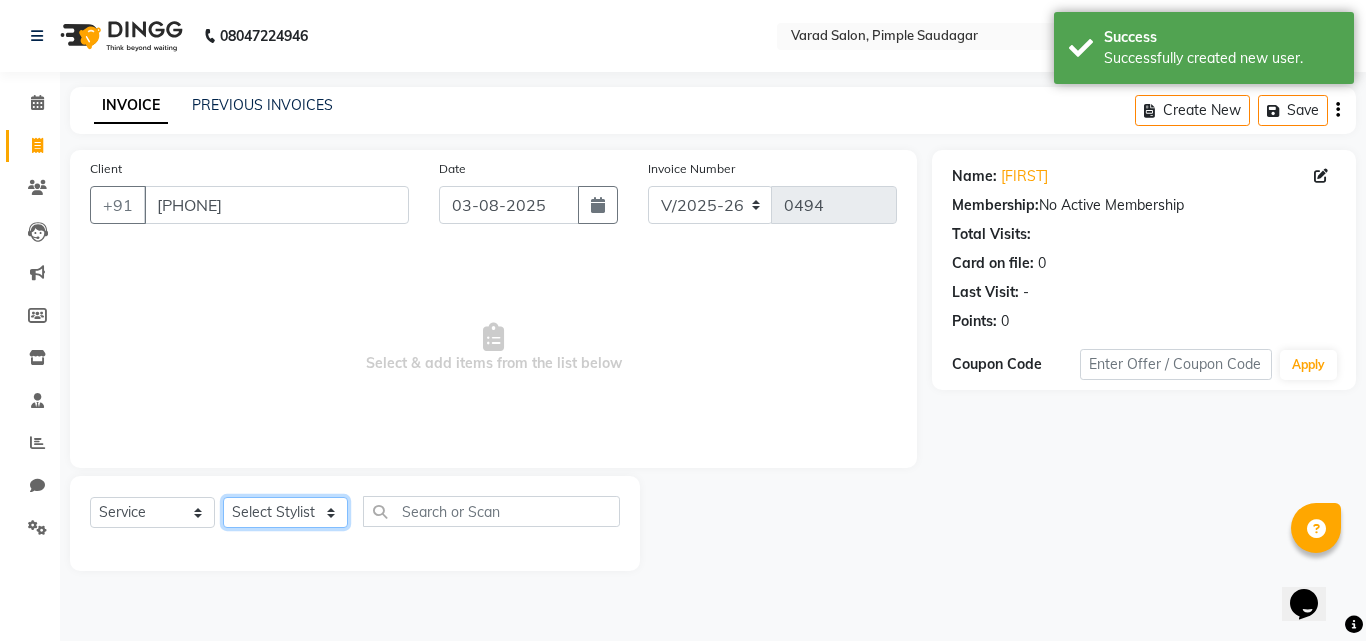 click on "Select Stylist [FIRST] [FIRST] [FIRST] [FIRST] [FIRST] [FIRST] [FIRST]" 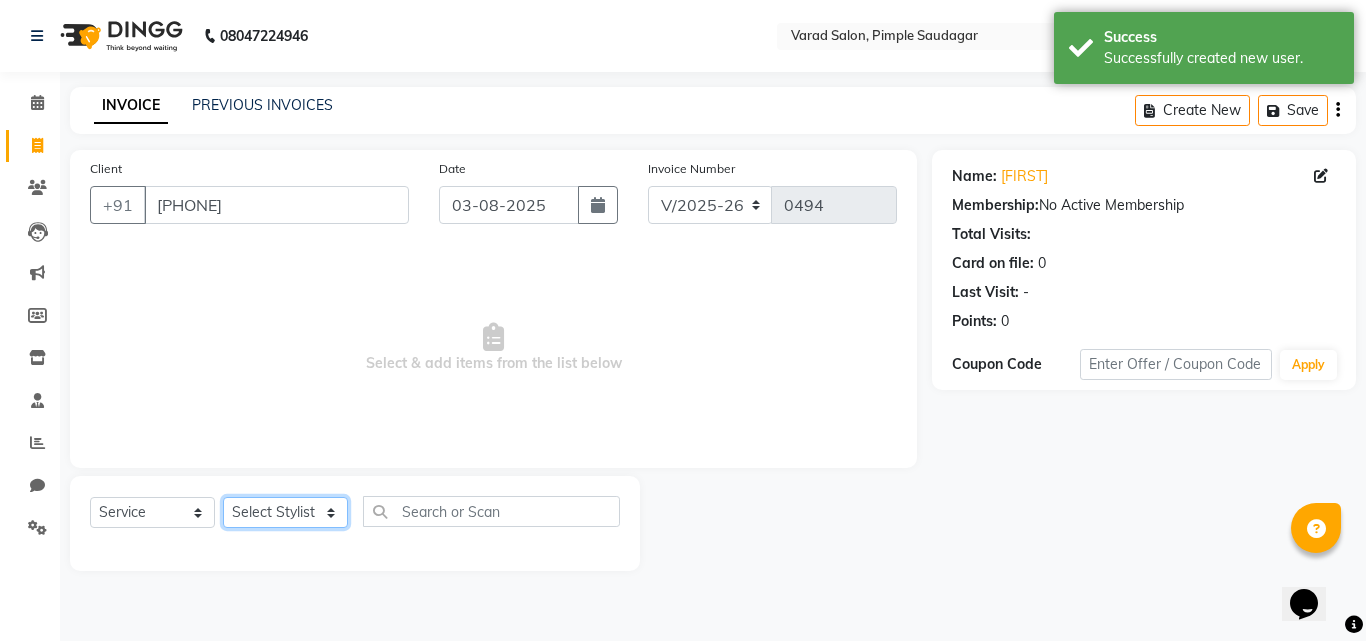 select on "69718" 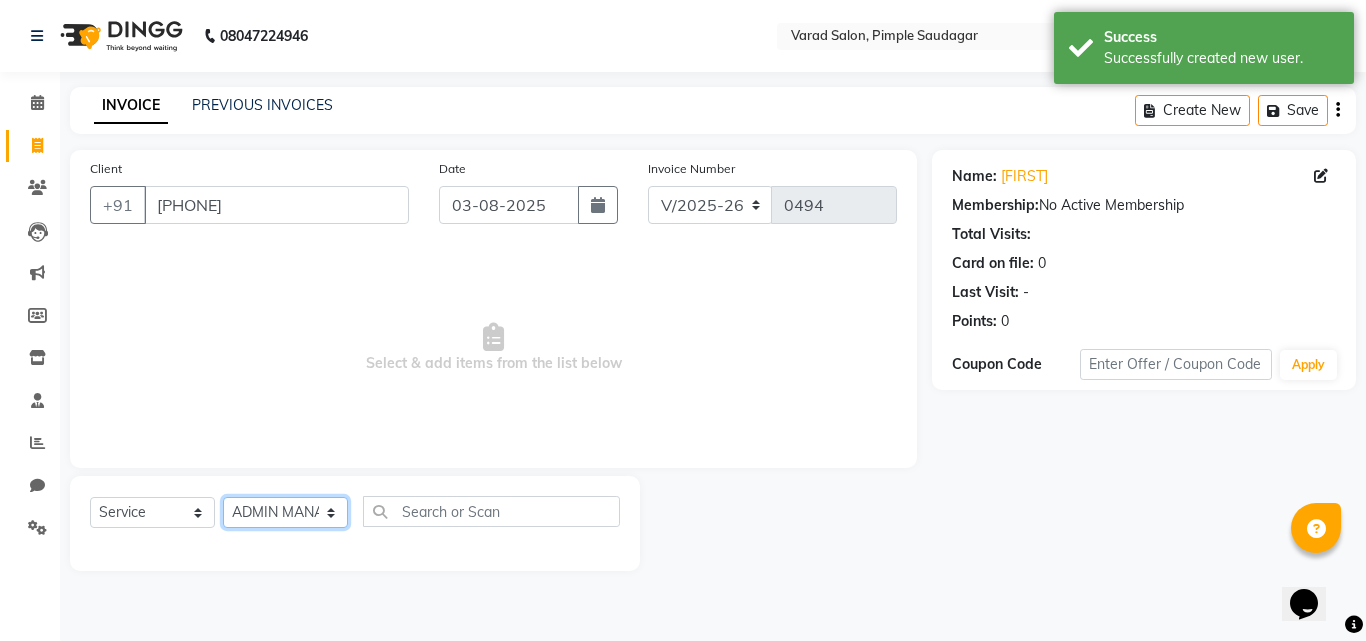click on "Select Stylist [FIRST] [FIRST] [FIRST] [FIRST] [FIRST] [FIRST] [FIRST]" 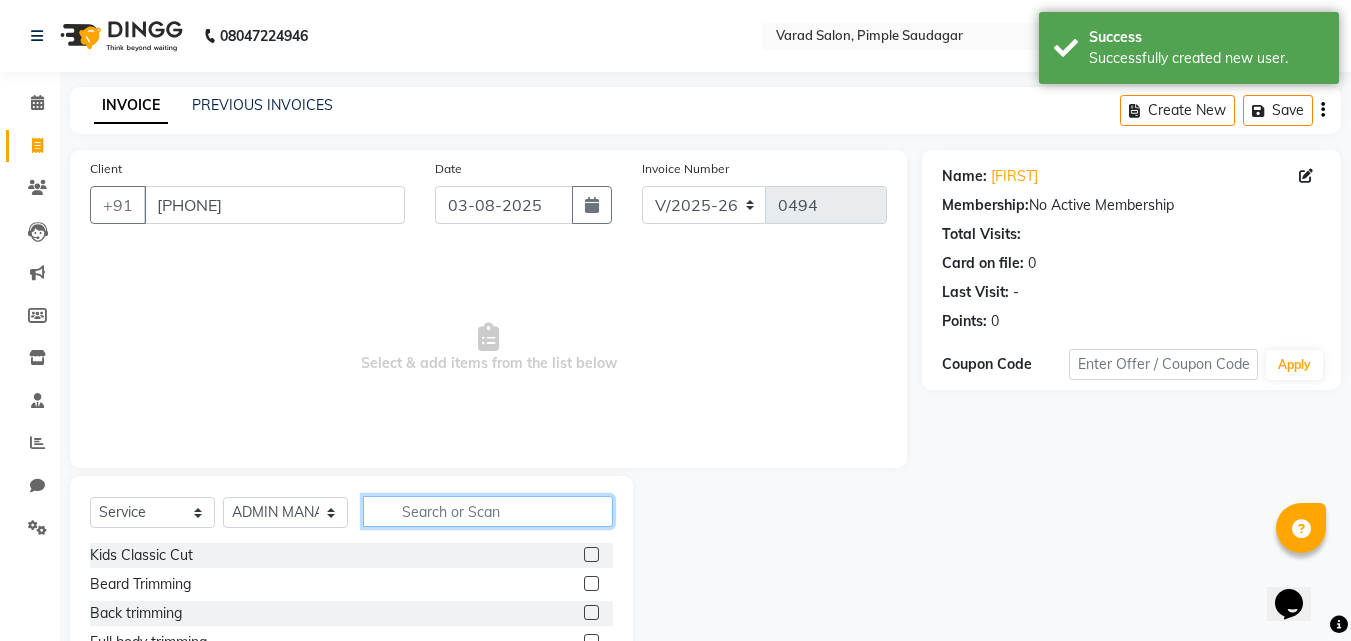 click 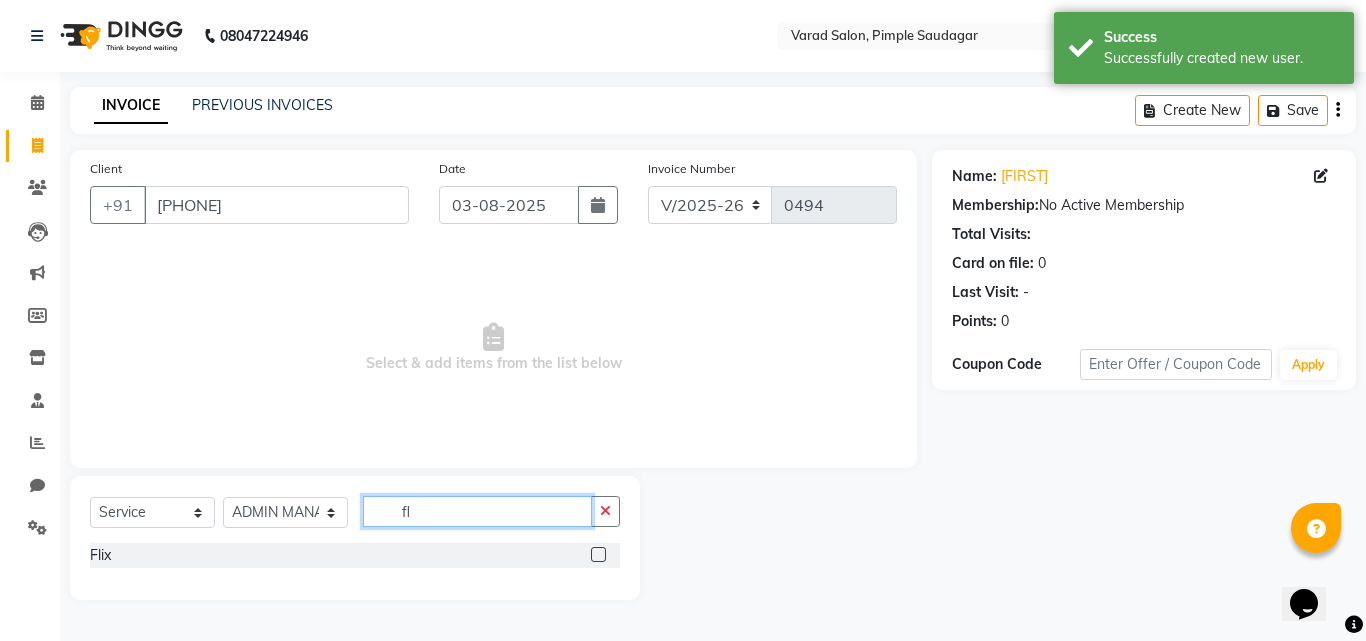 type on "fl" 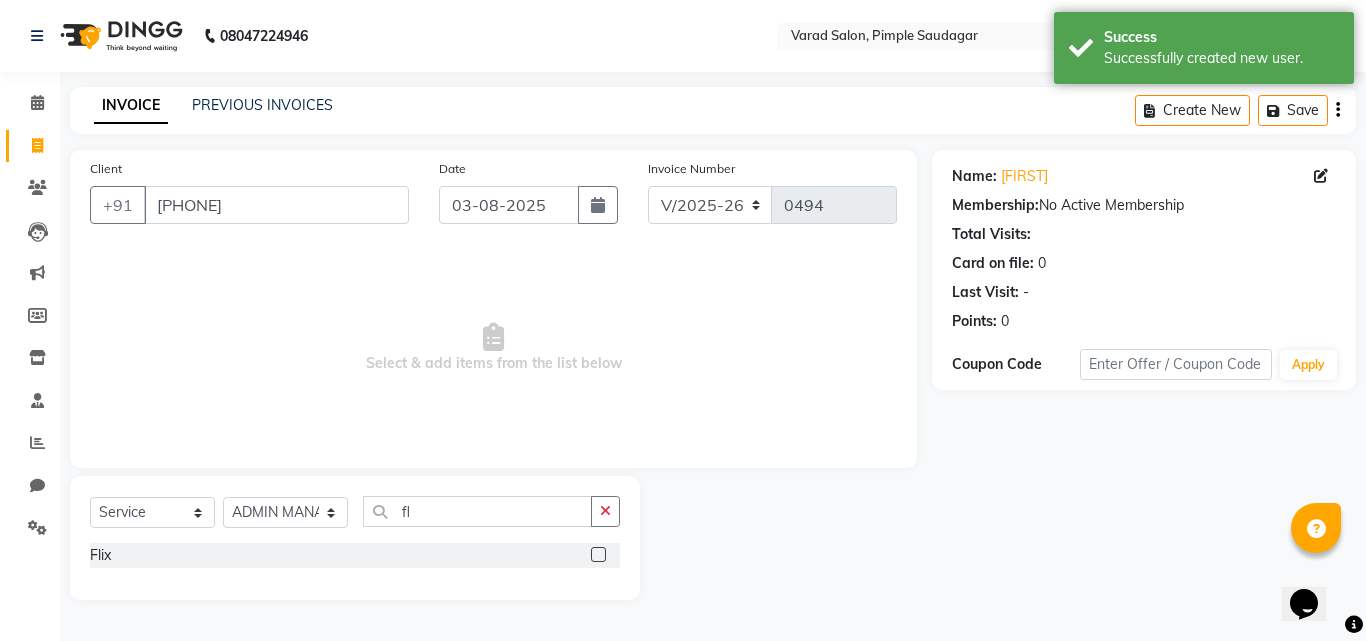 click 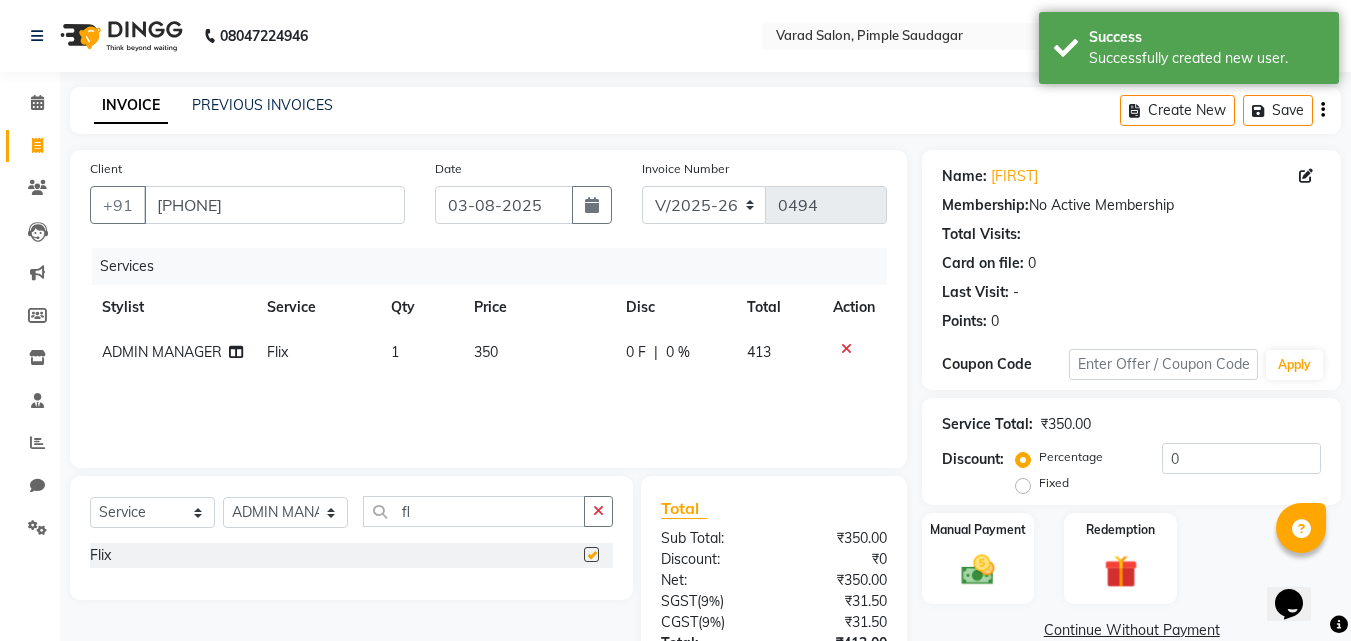 checkbox on "false" 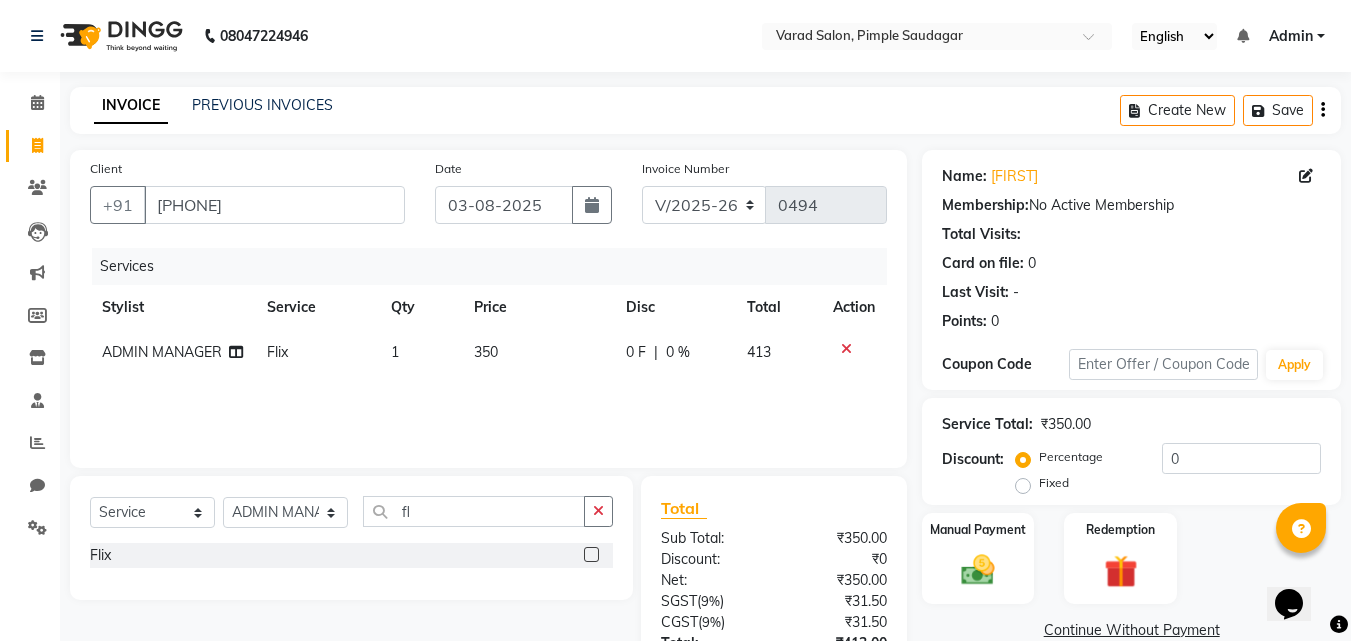 scroll, scrollTop: 159, scrollLeft: 0, axis: vertical 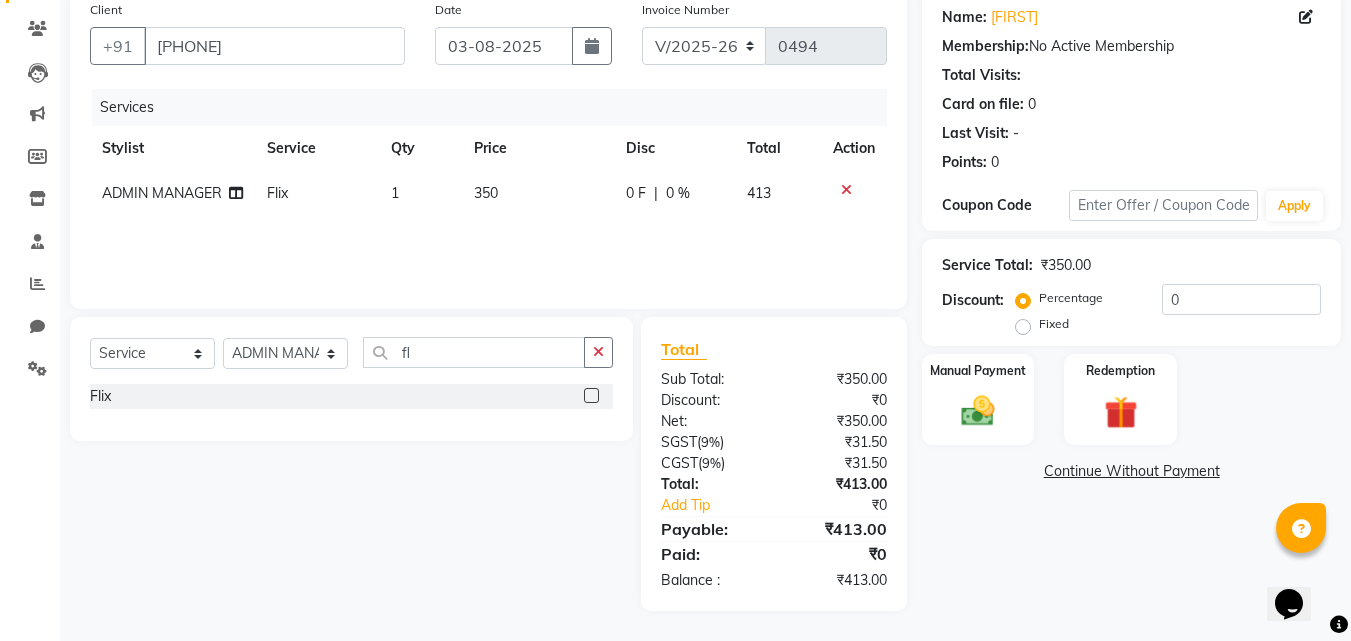 click on "Name: [FIRST]  Membership:  No Active Membership  Total Visits:   Card on file:  0 Last Visit:   - Points:   0  Coupon Code Apply Service Total:  ₹350.00  Discount:  Percentage   Fixed  0 Manual Payment Redemption  Continue Without Payment" 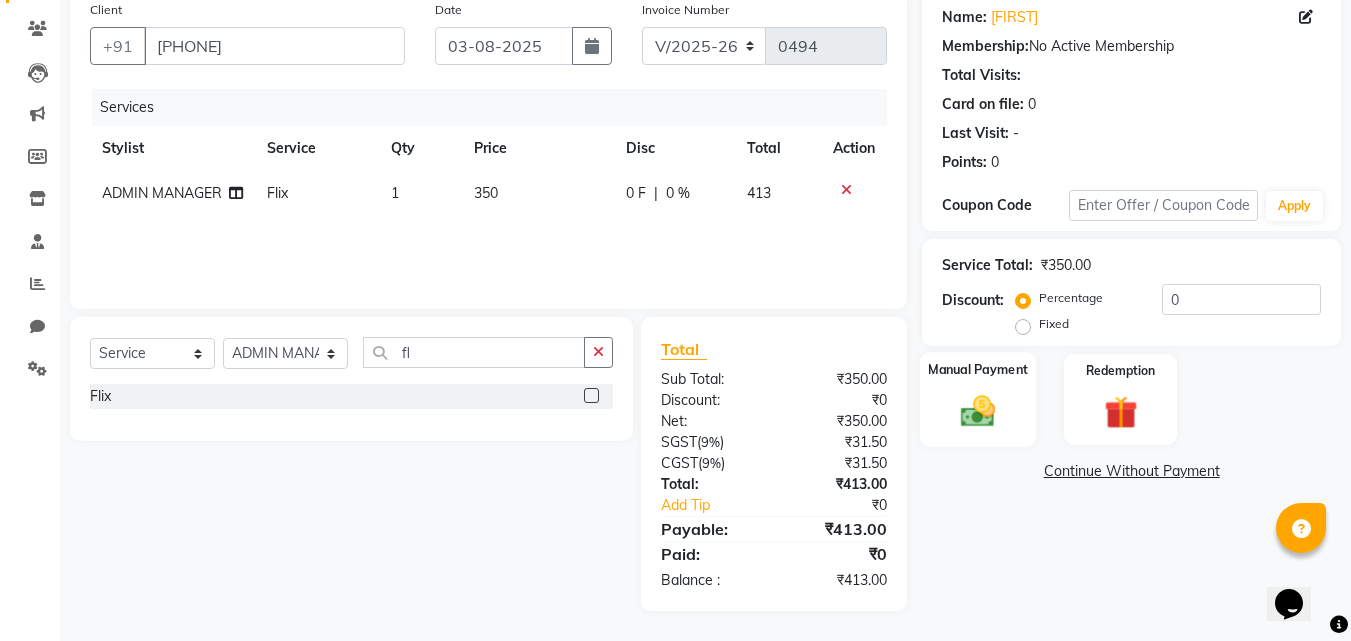 click 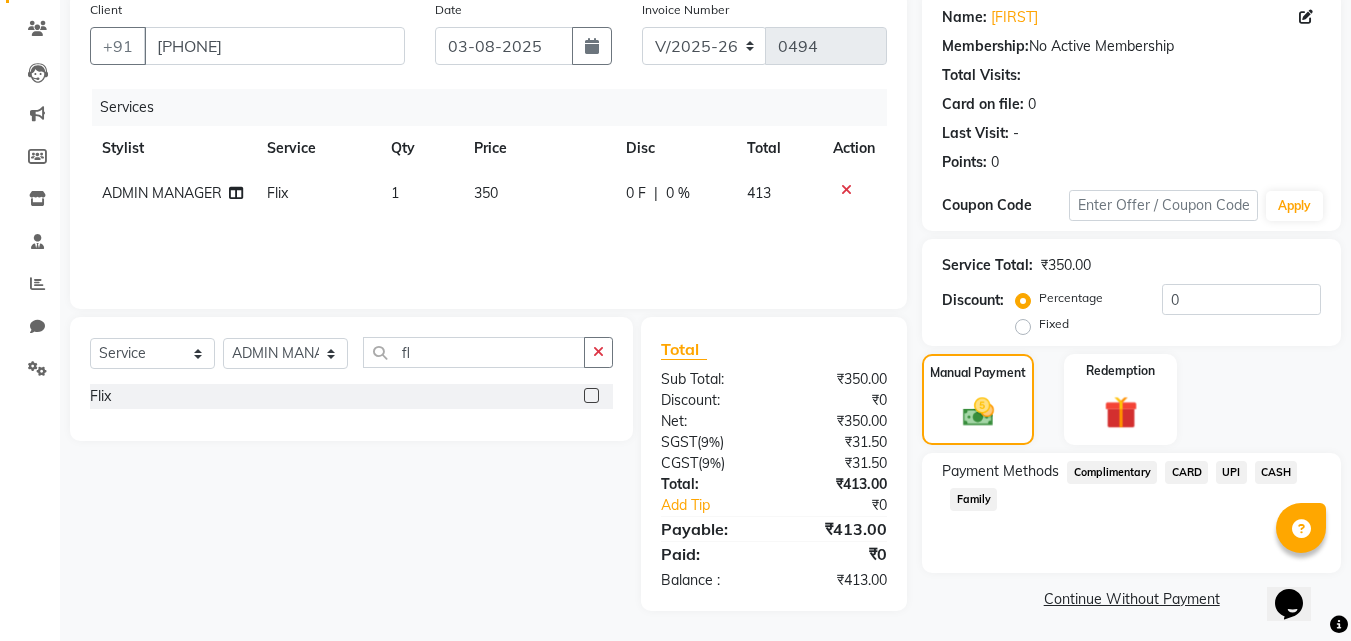 click on "UPI" 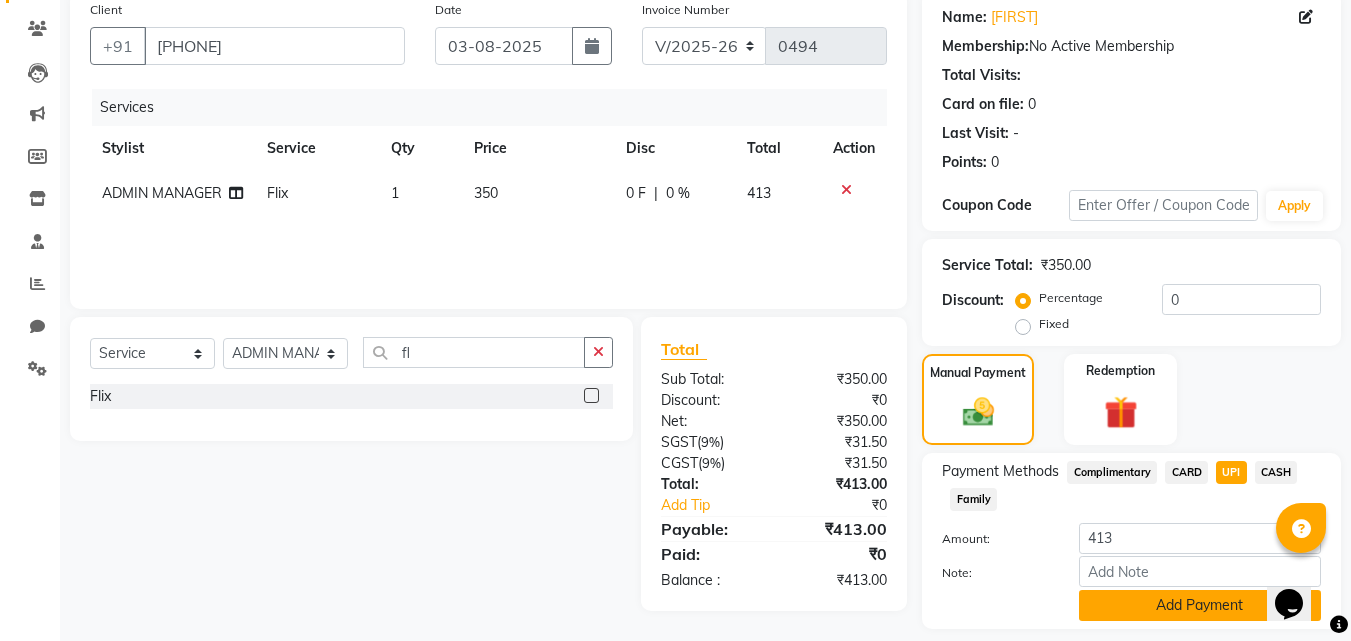 click on "Add Payment" 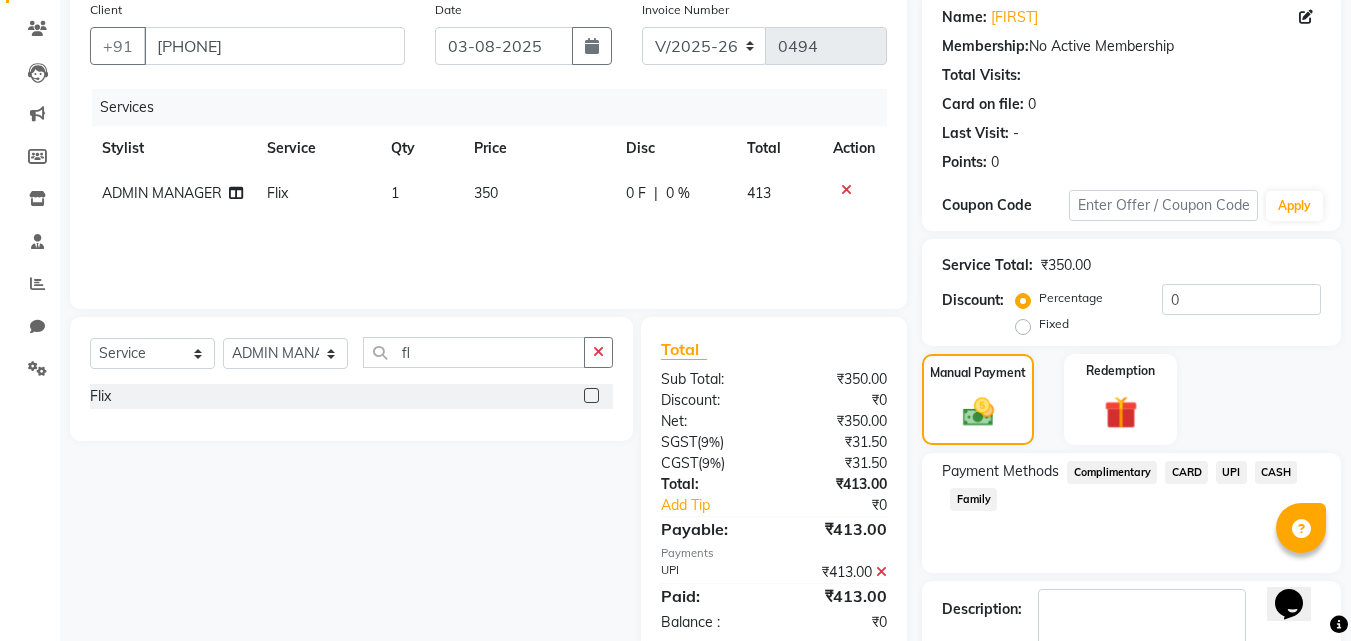scroll, scrollTop: 275, scrollLeft: 0, axis: vertical 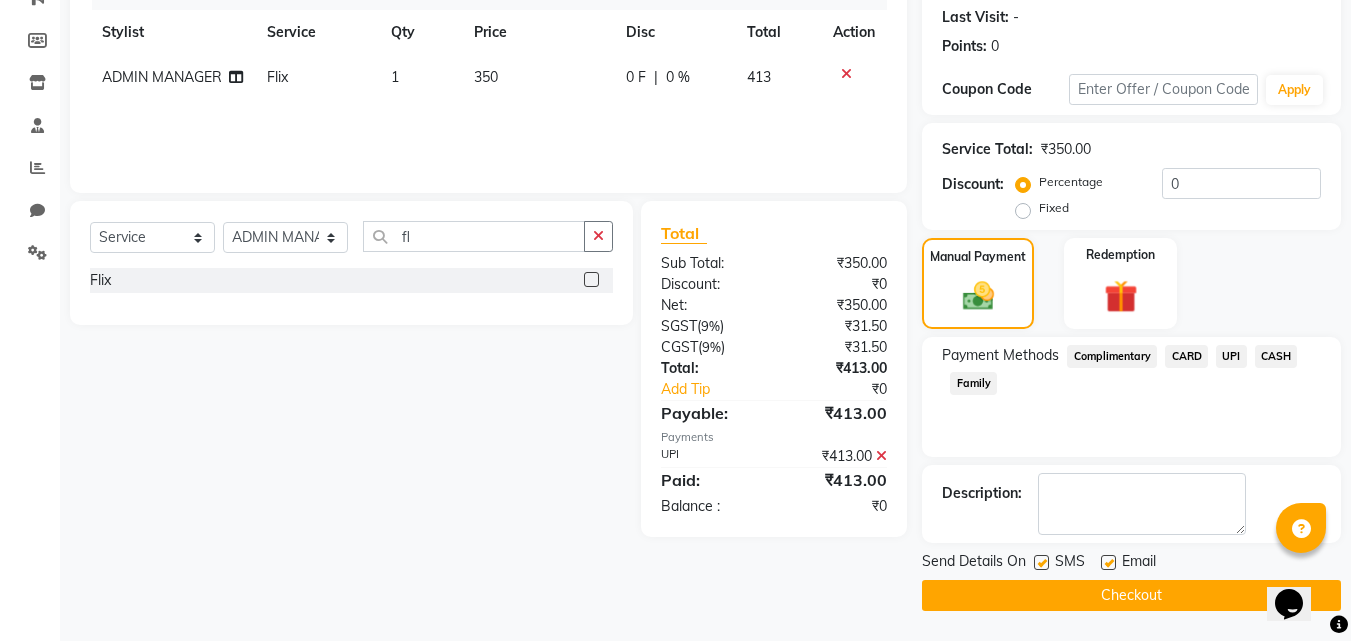 click on "Checkout" 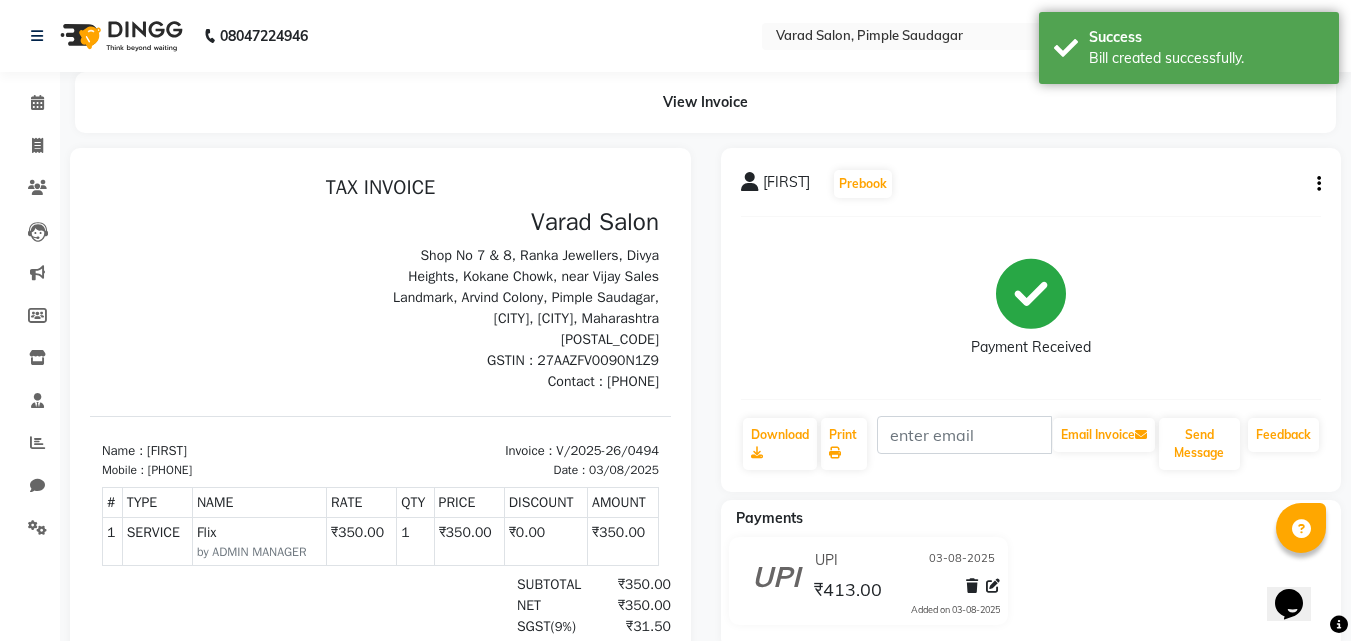 scroll, scrollTop: 0, scrollLeft: 0, axis: both 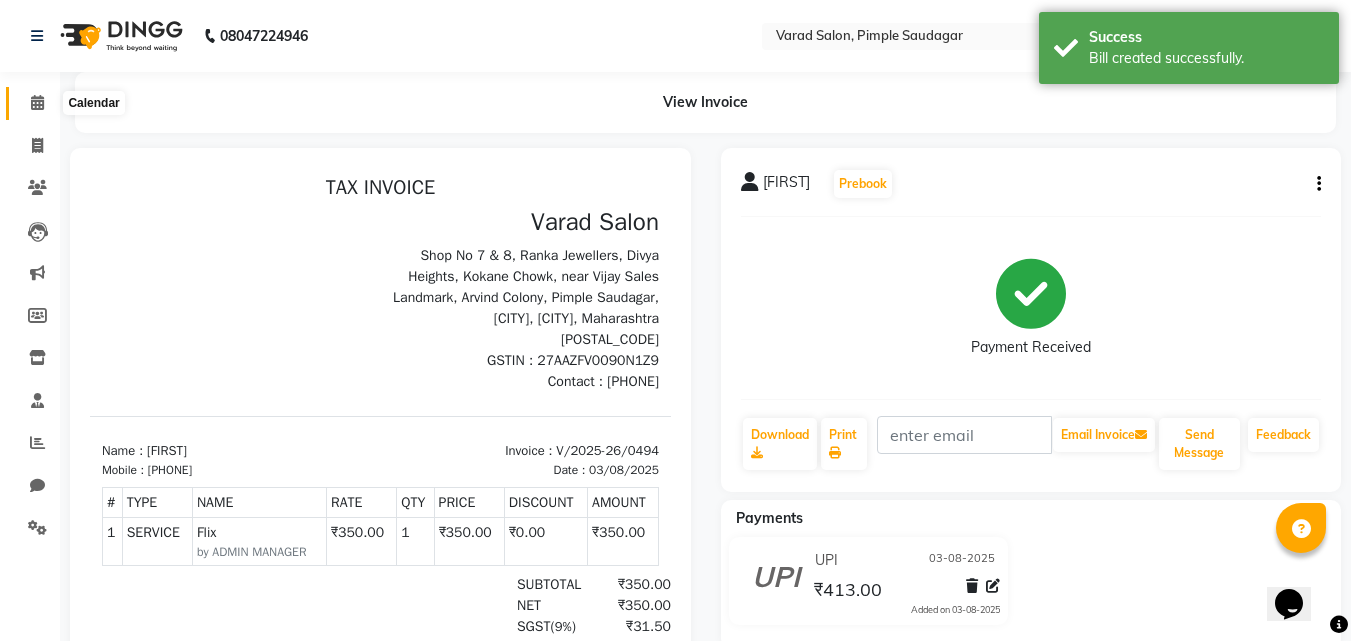 click 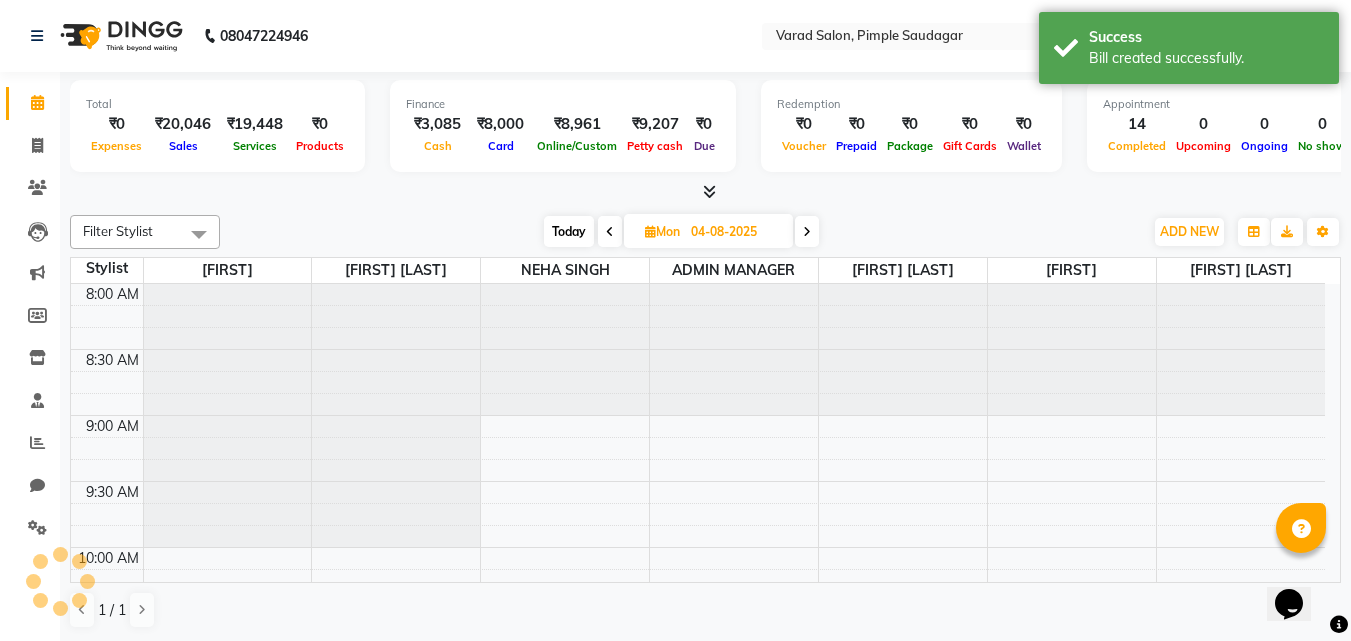 scroll, scrollTop: 0, scrollLeft: 0, axis: both 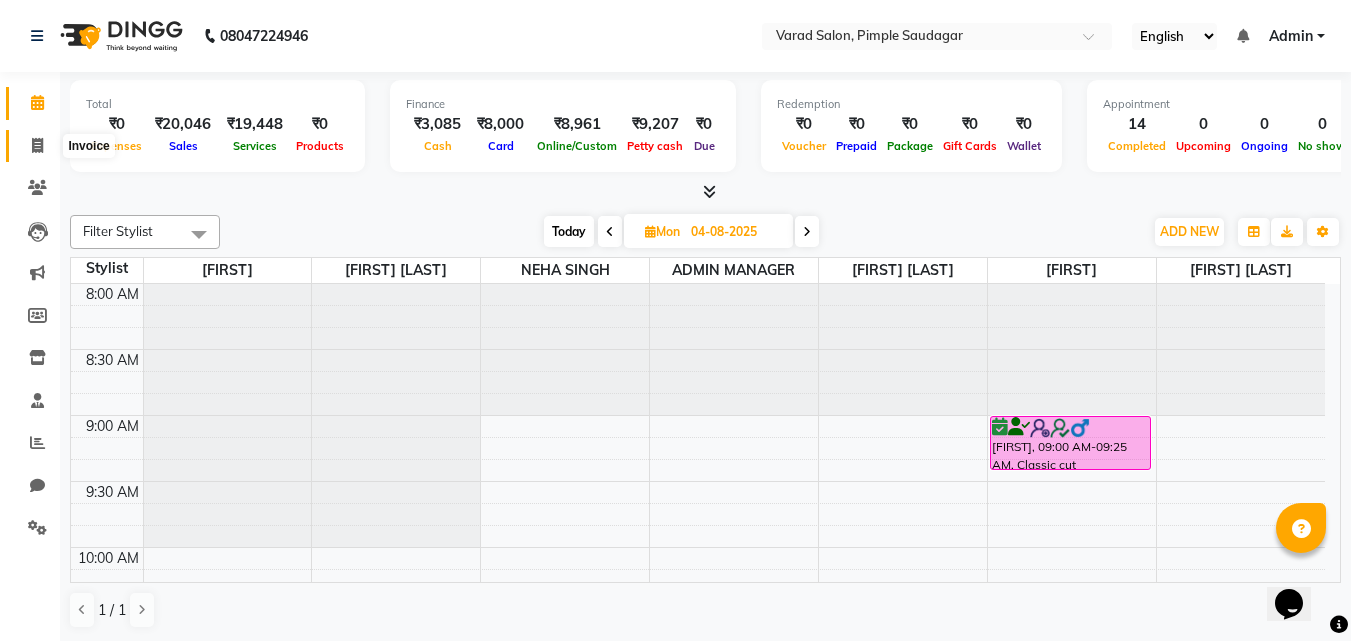 click 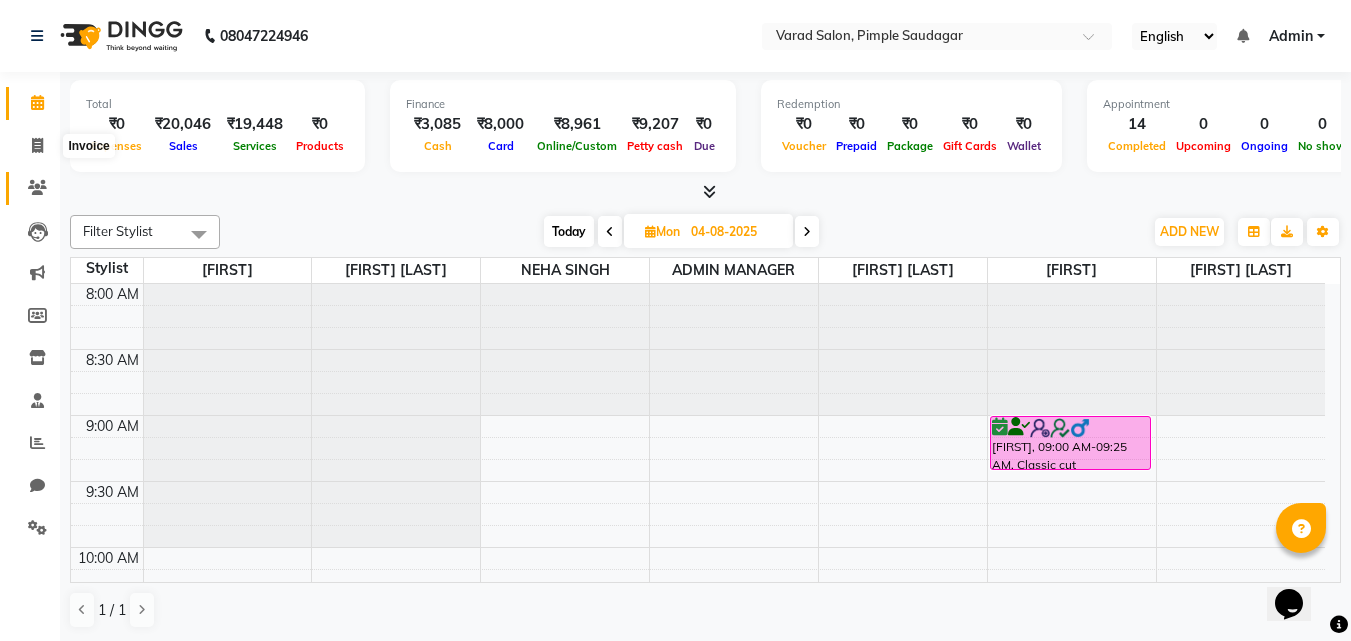 select on "7816" 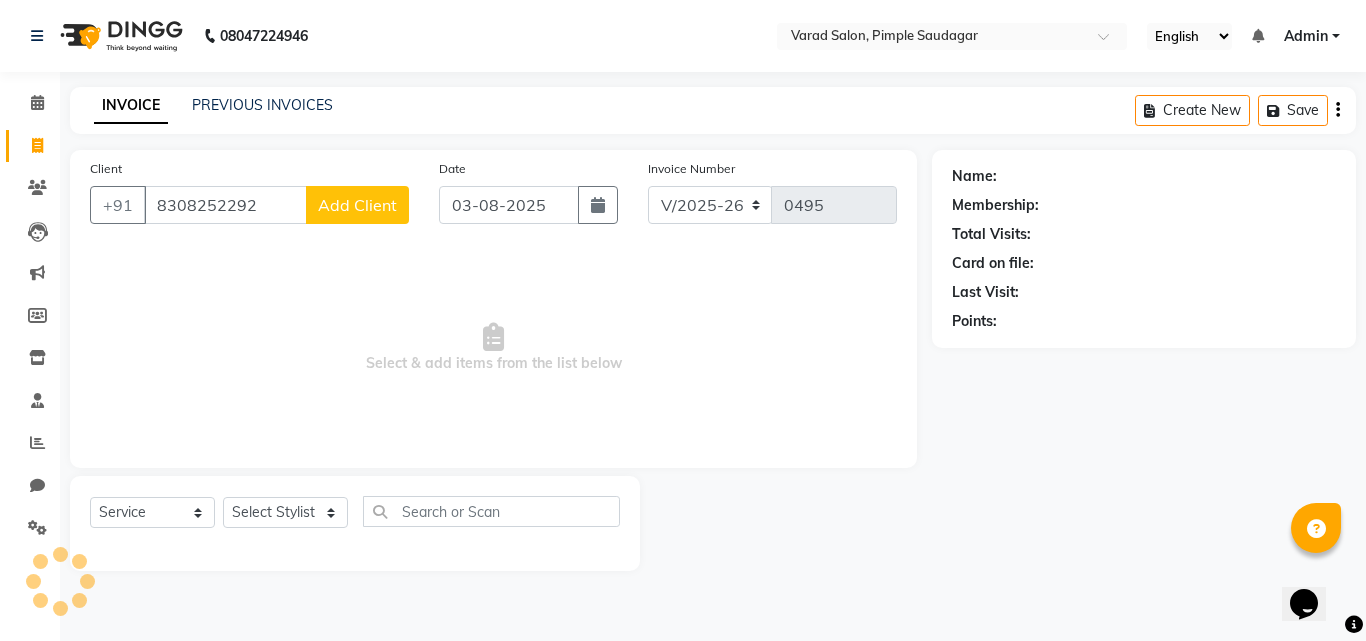 type on "8308252292" 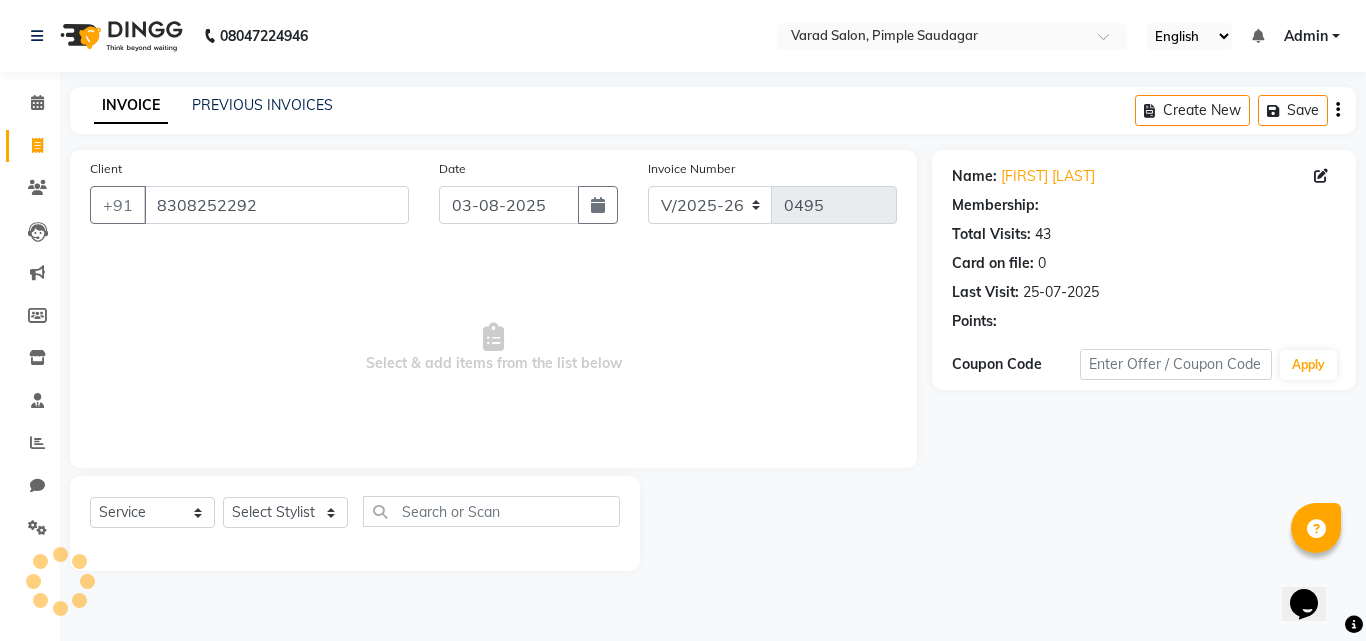 select on "1: Object" 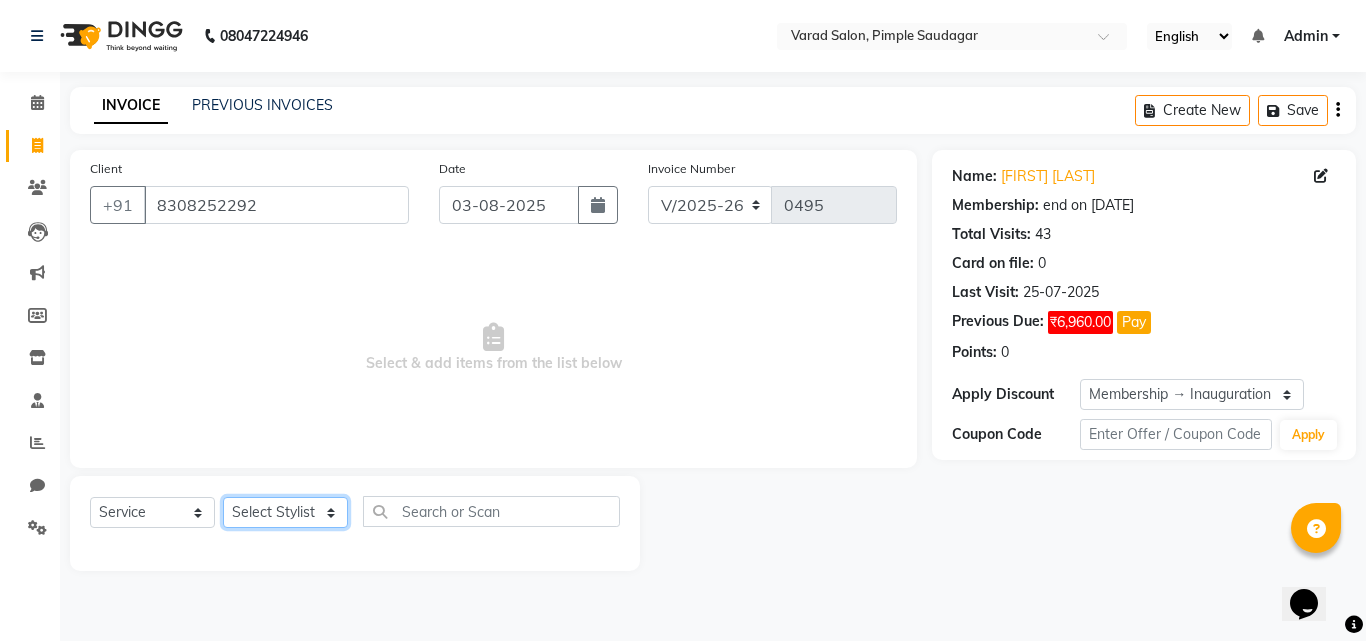 click on "Select Stylist [FIRST] [FIRST] [FIRST] [FIRST] [FIRST] [FIRST] [FIRST]" 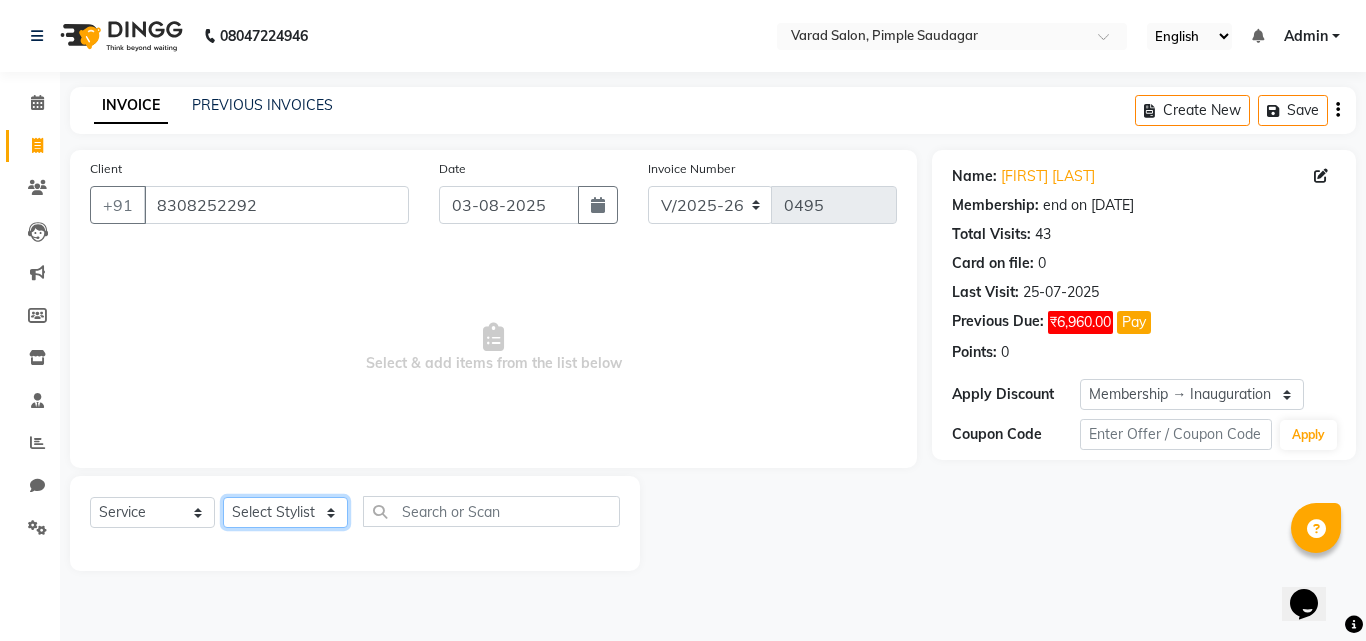 select on "69969" 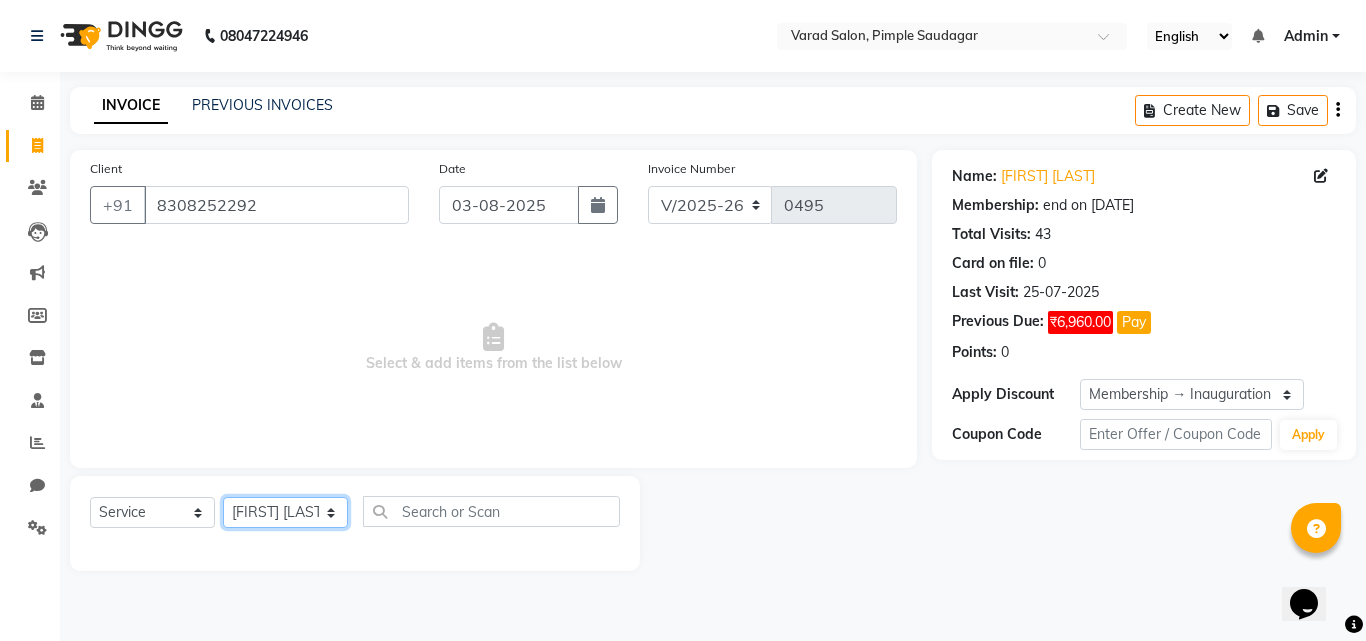 click on "Select Stylist [FIRST] [FIRST] [FIRST] [FIRST] [FIRST] [FIRST] [FIRST]" 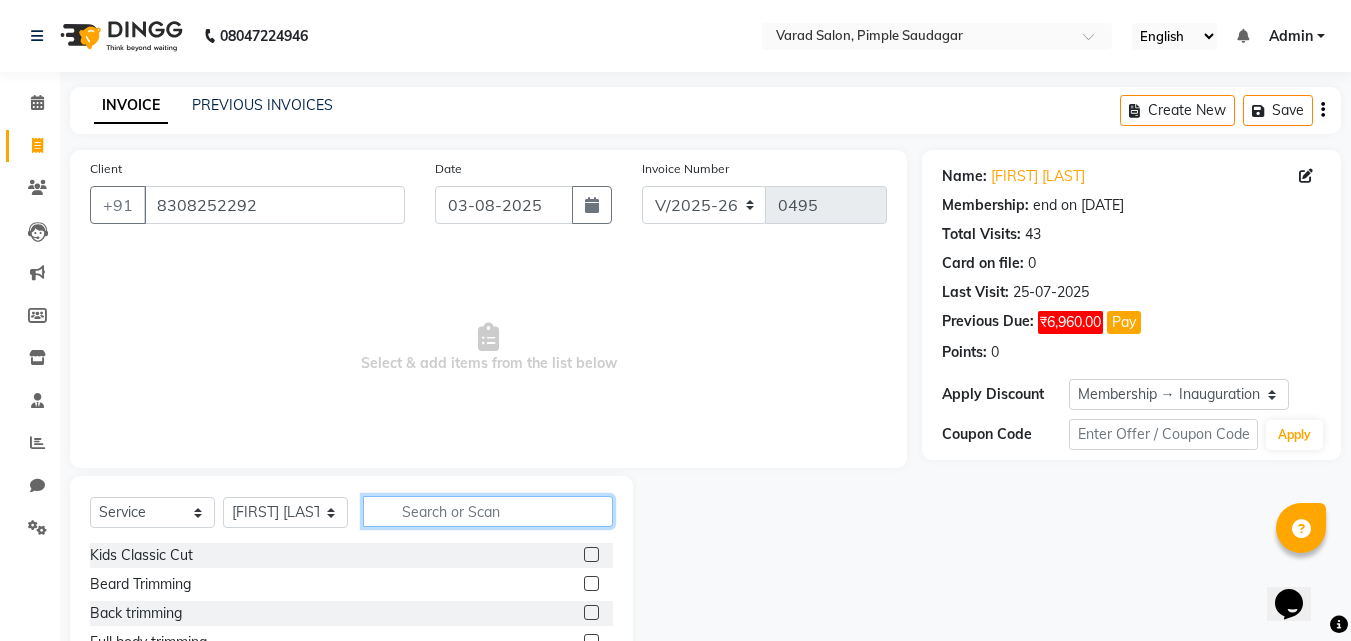 click 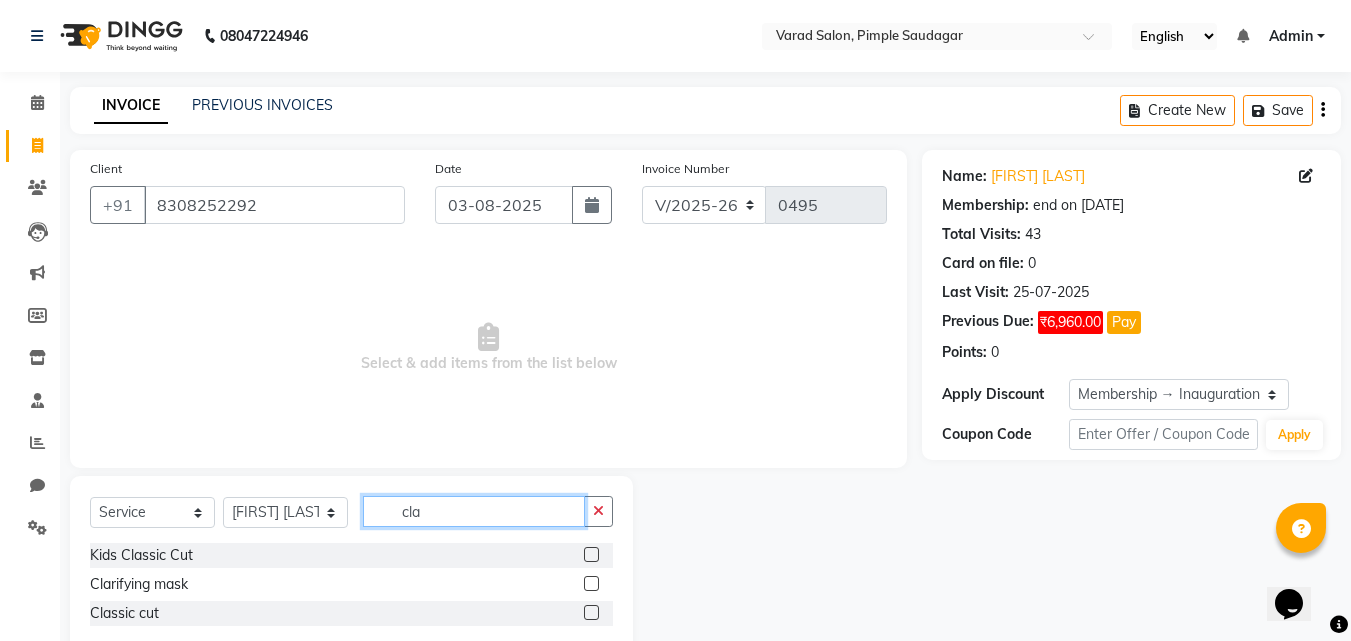type on "cla" 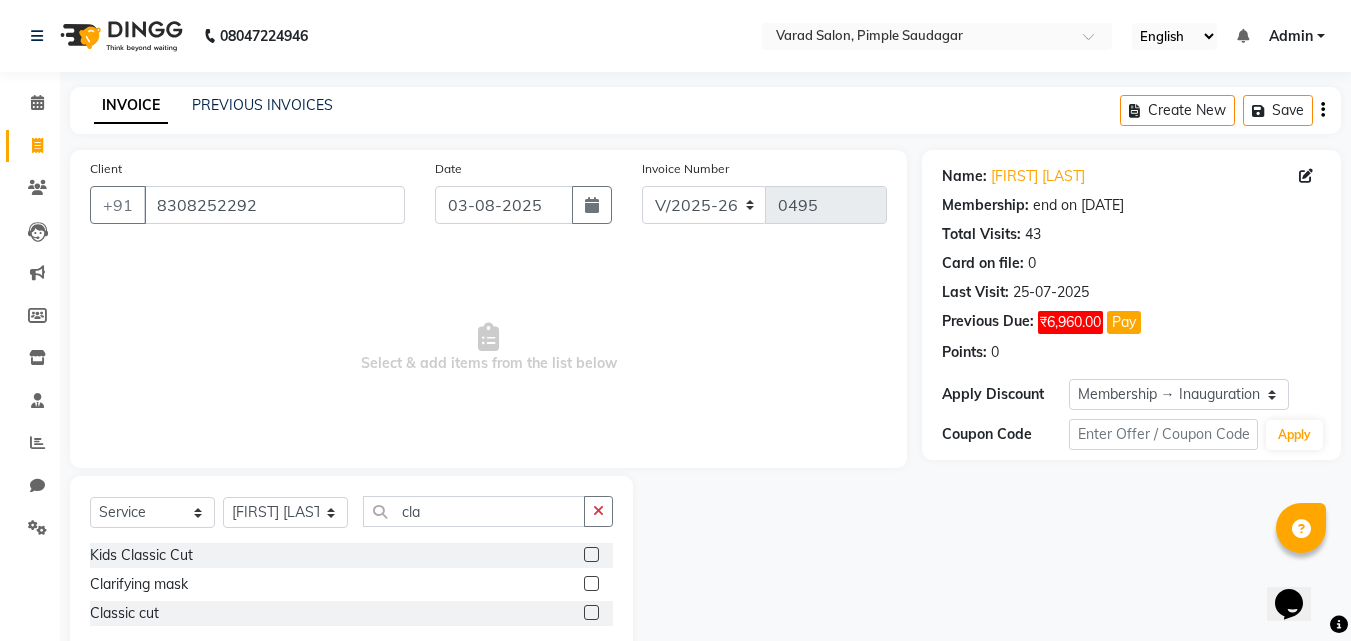 drag, startPoint x: 595, startPoint y: 614, endPoint x: 588, endPoint y: 598, distance: 17.464249 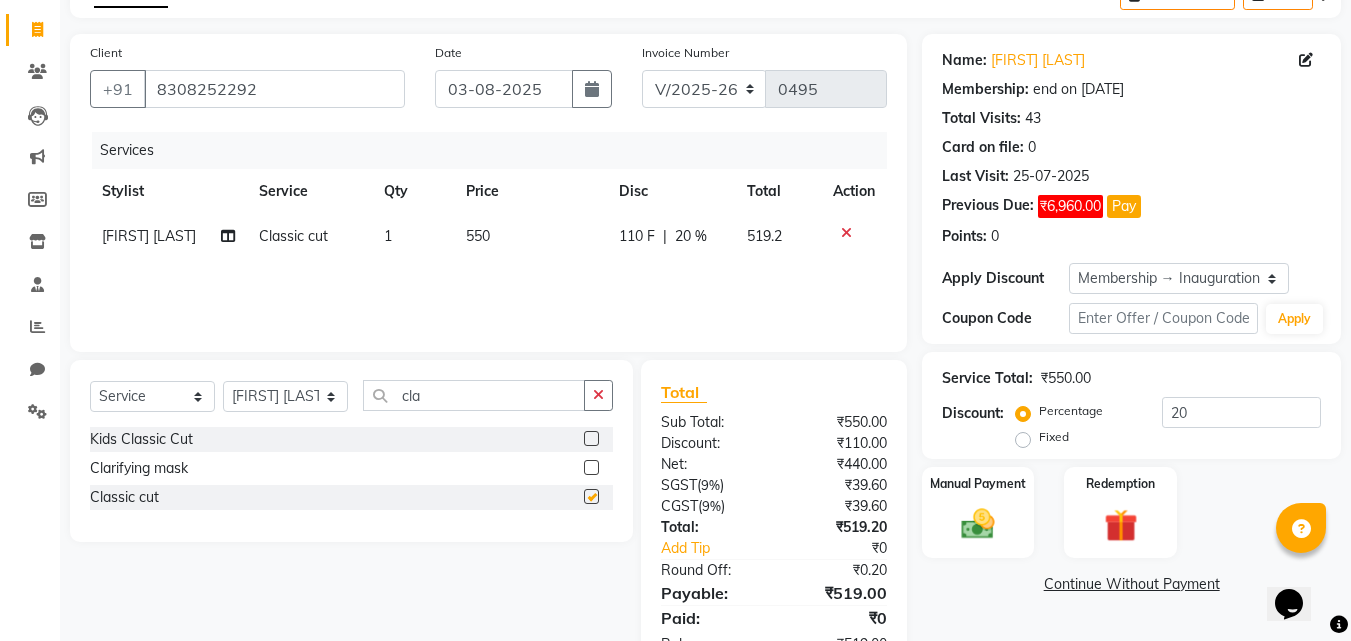 checkbox on "false" 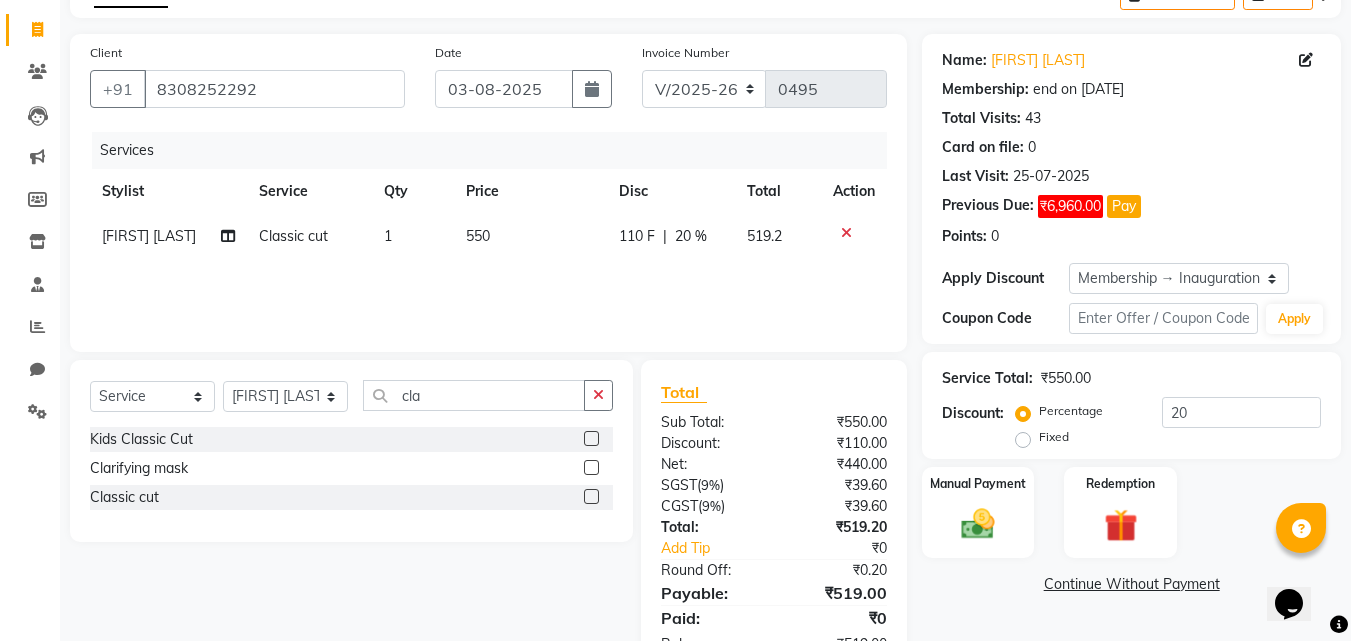 scroll, scrollTop: 180, scrollLeft: 0, axis: vertical 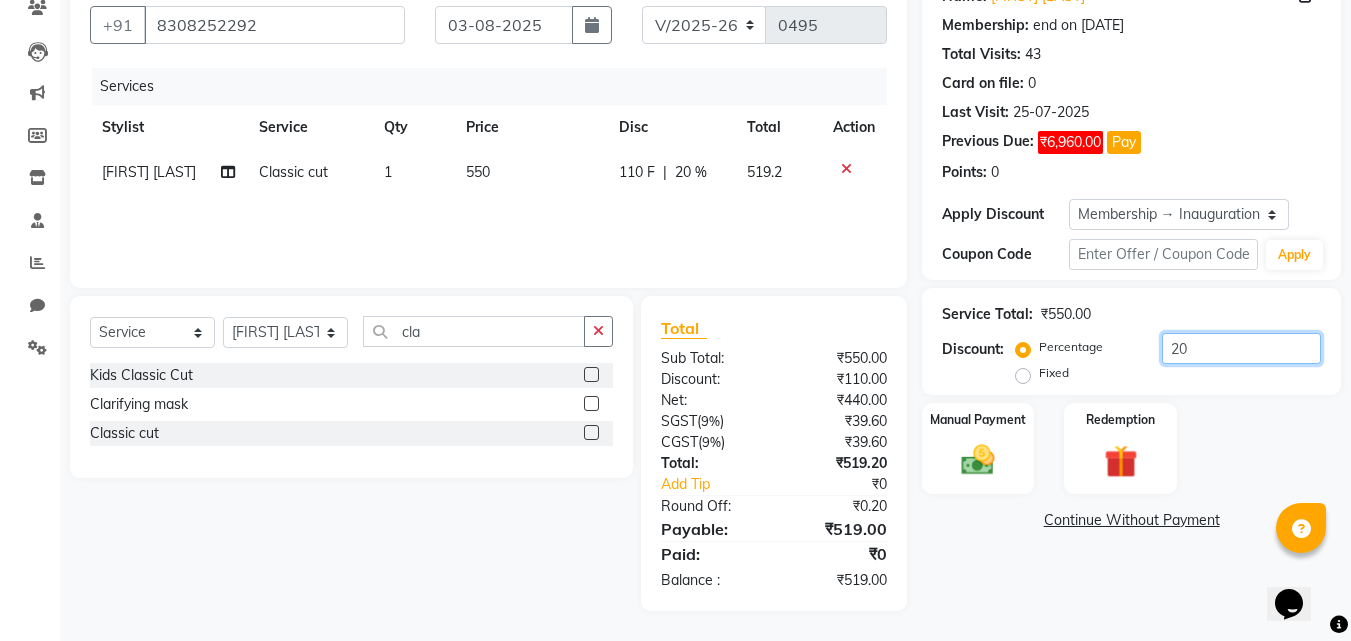 drag, startPoint x: 1214, startPoint y: 364, endPoint x: 1121, endPoint y: 355, distance: 93.43447 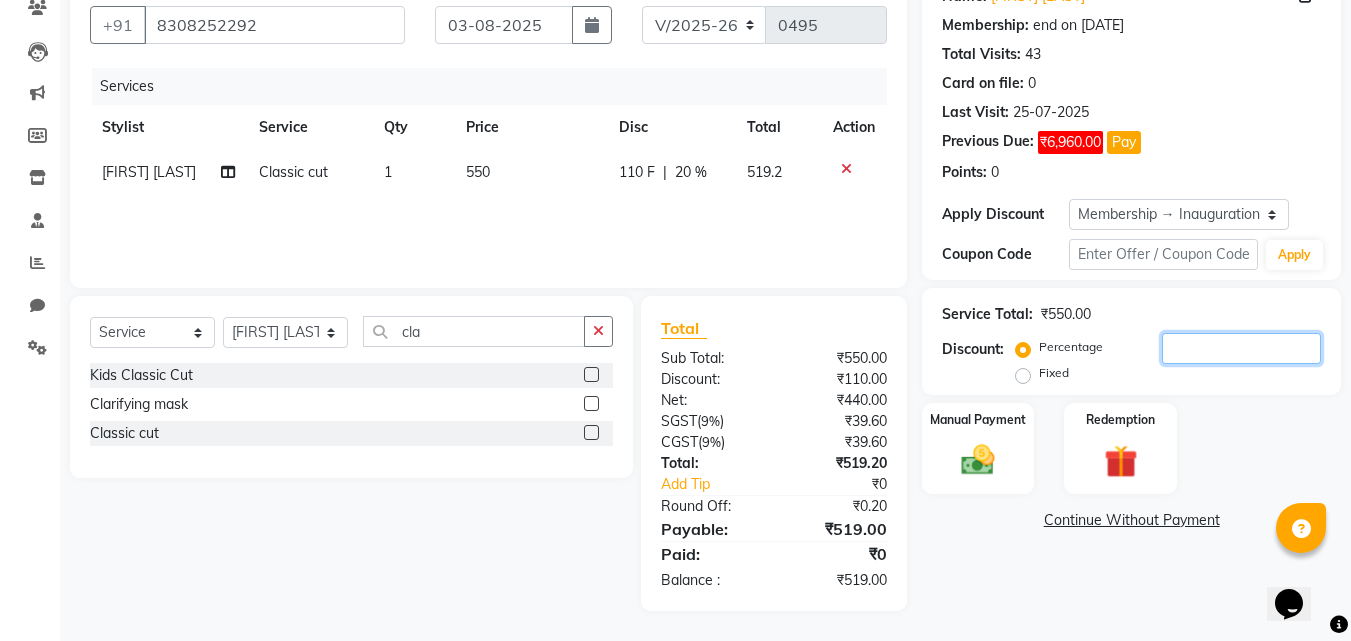 scroll, scrollTop: 159, scrollLeft: 0, axis: vertical 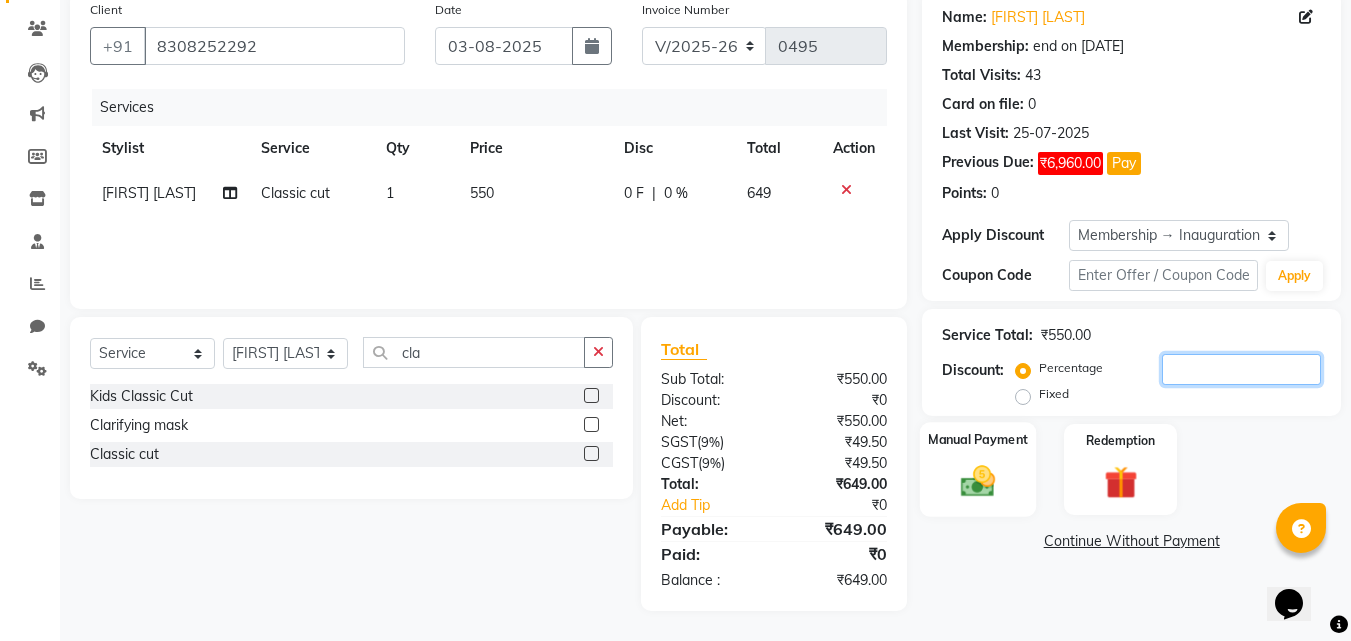 type 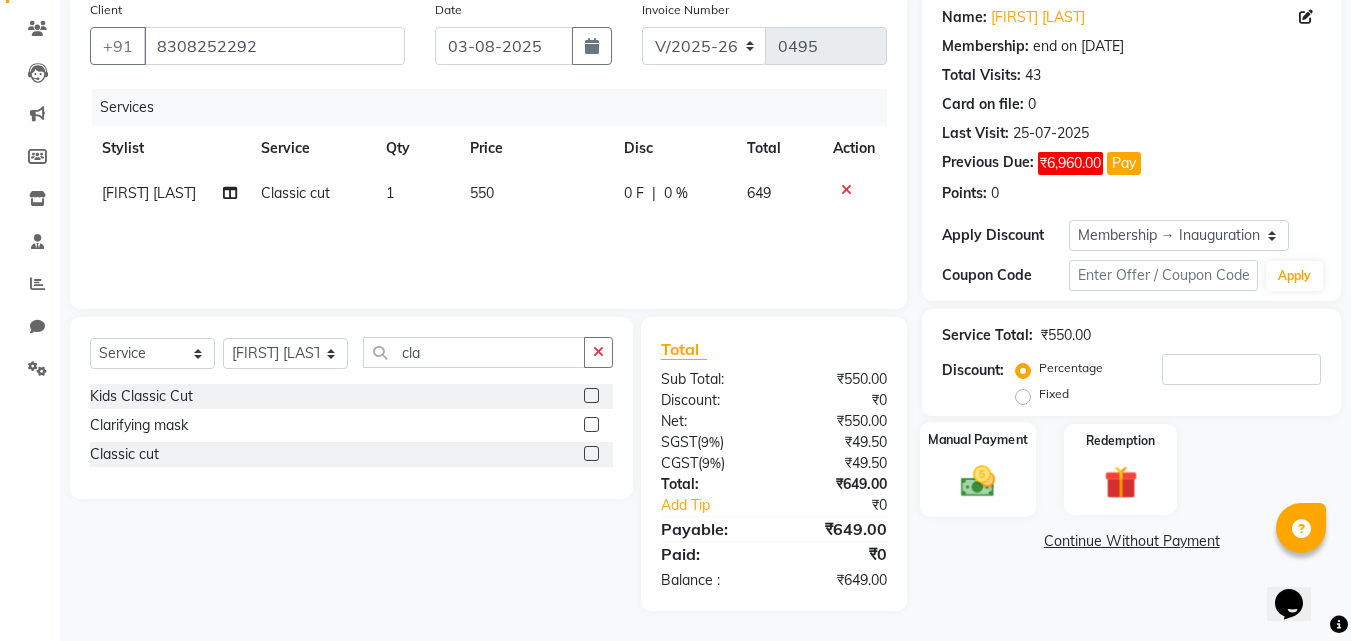 click 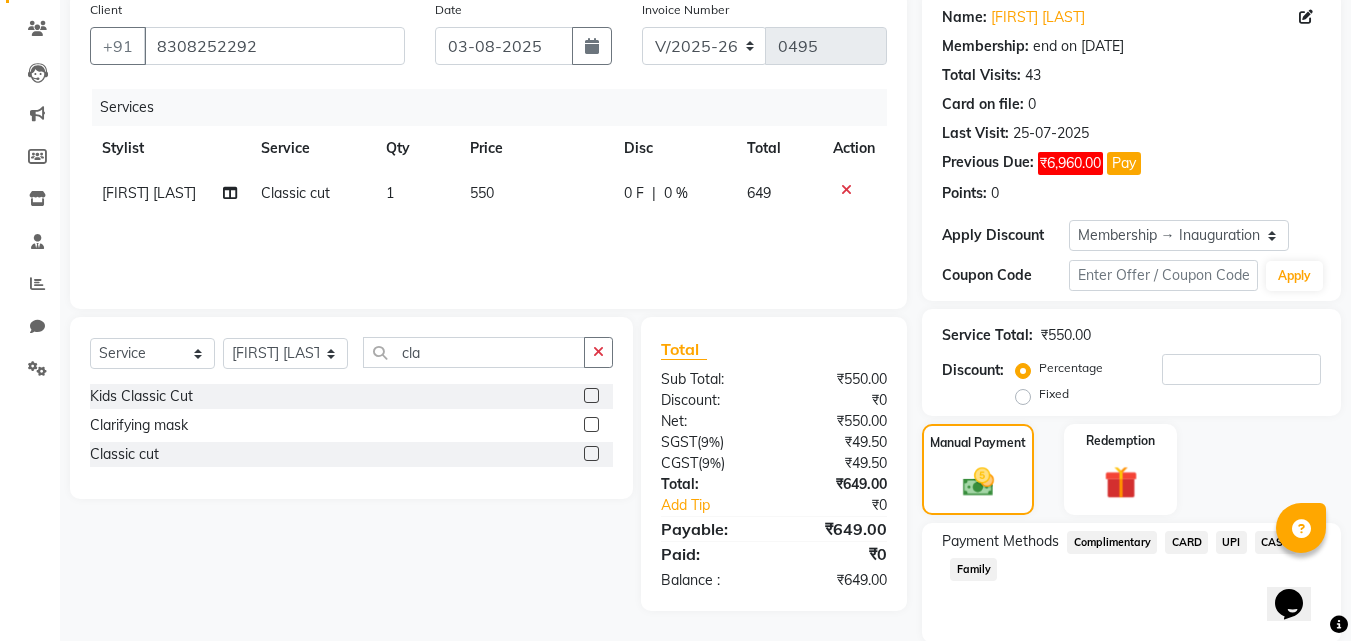 click on "UPI" 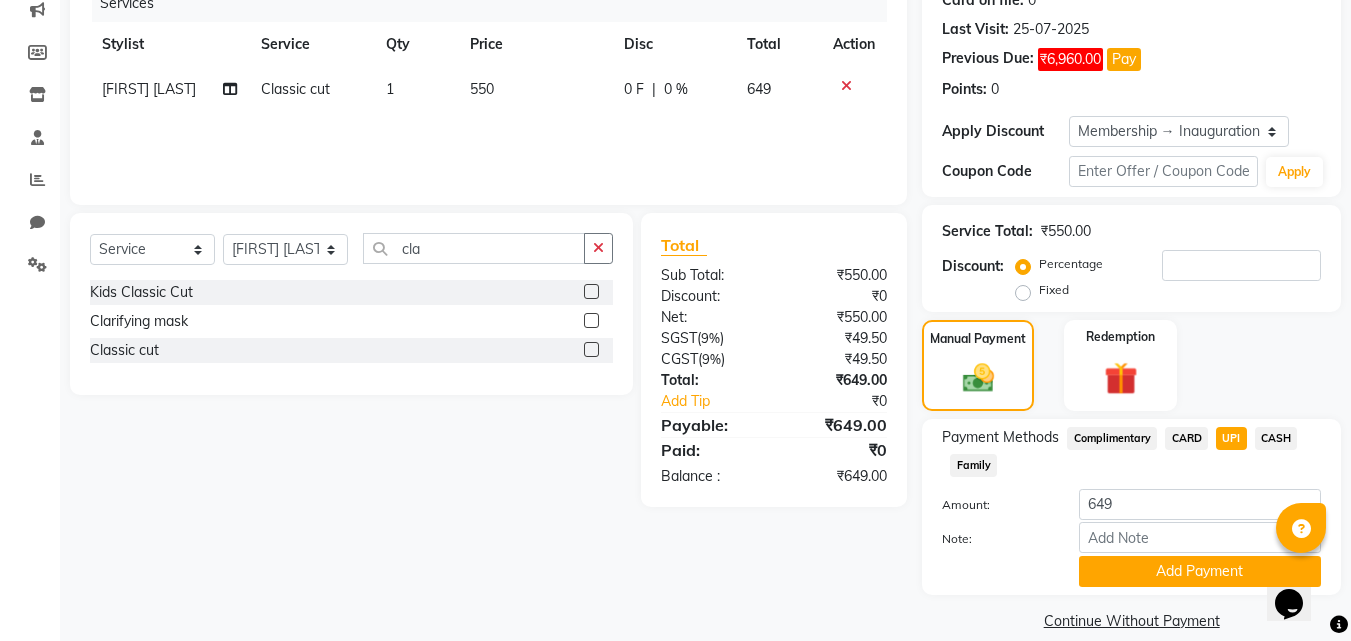 scroll, scrollTop: 288, scrollLeft: 0, axis: vertical 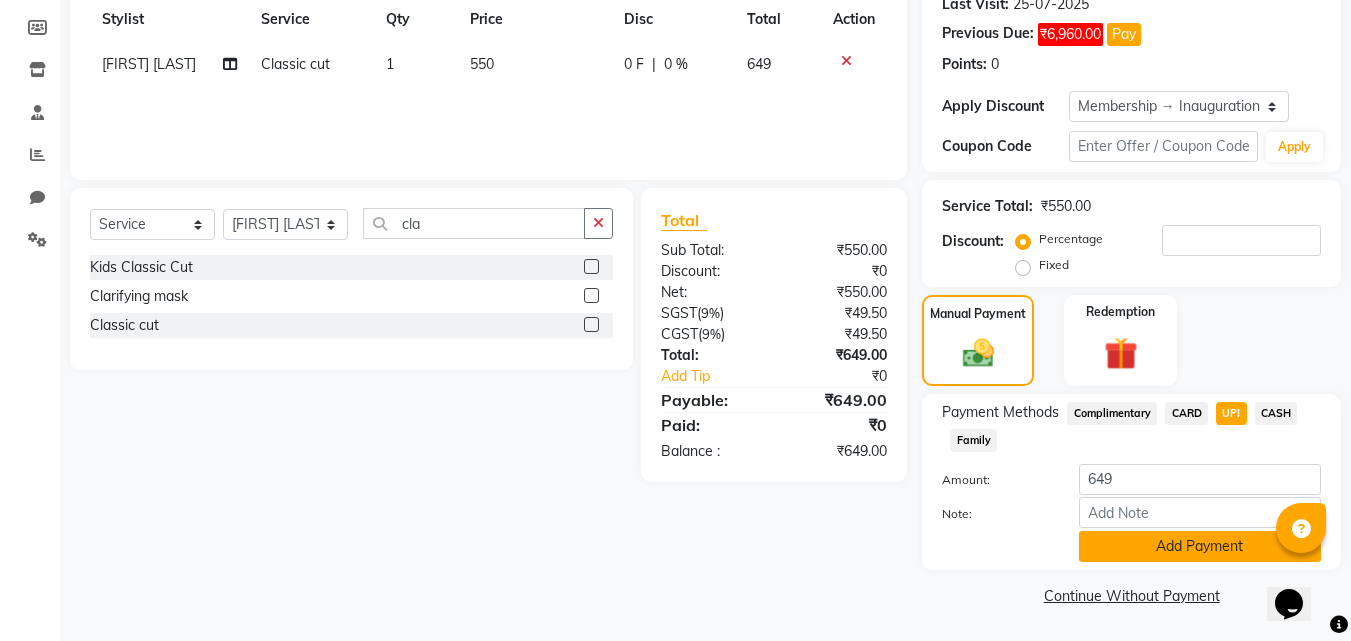 click on "Add Payment" 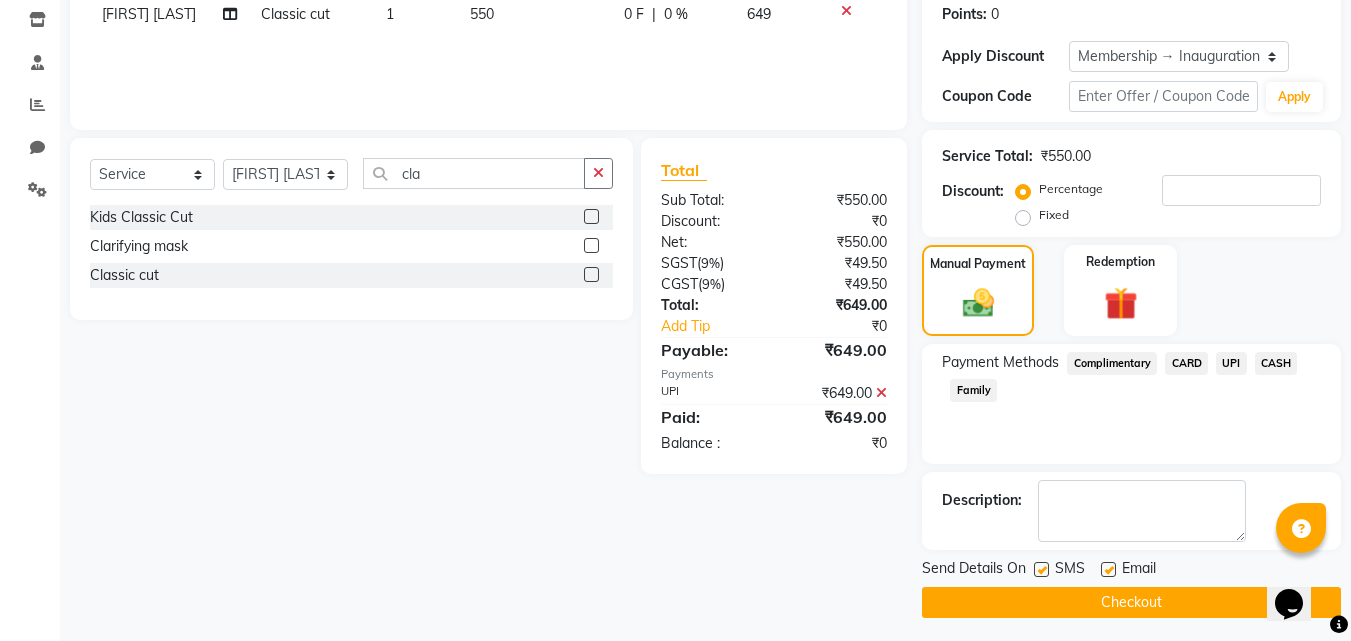 scroll, scrollTop: 345, scrollLeft: 0, axis: vertical 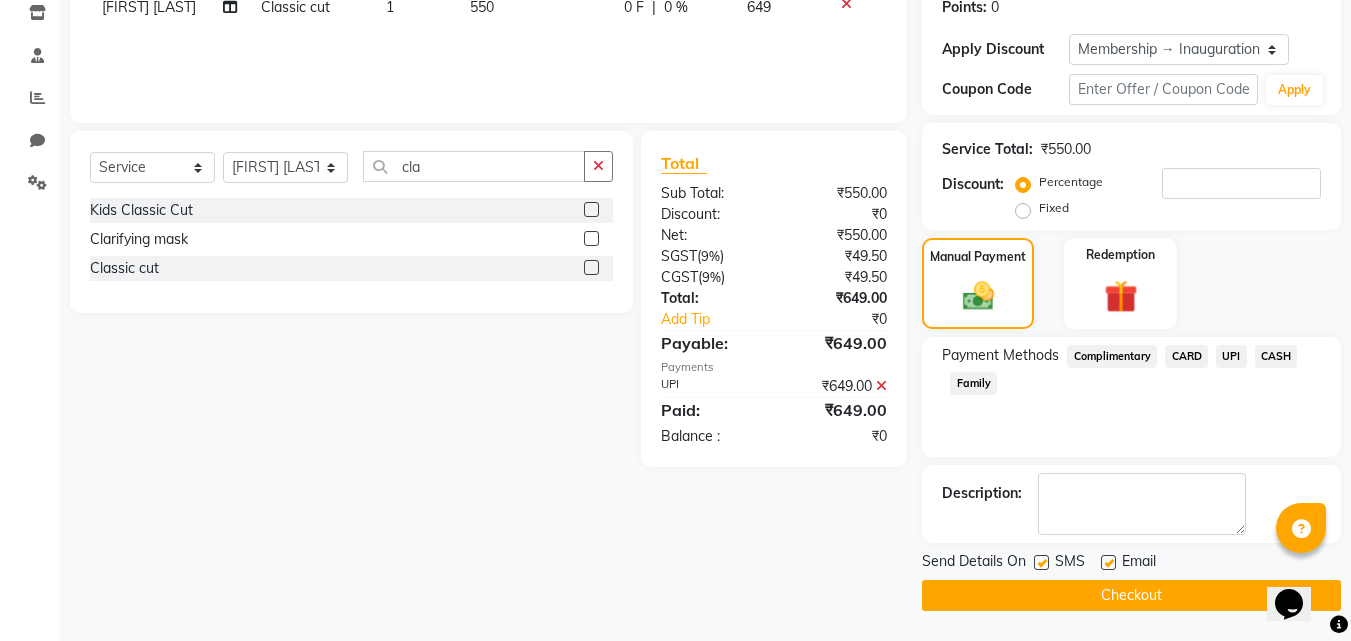 click on "Checkout" 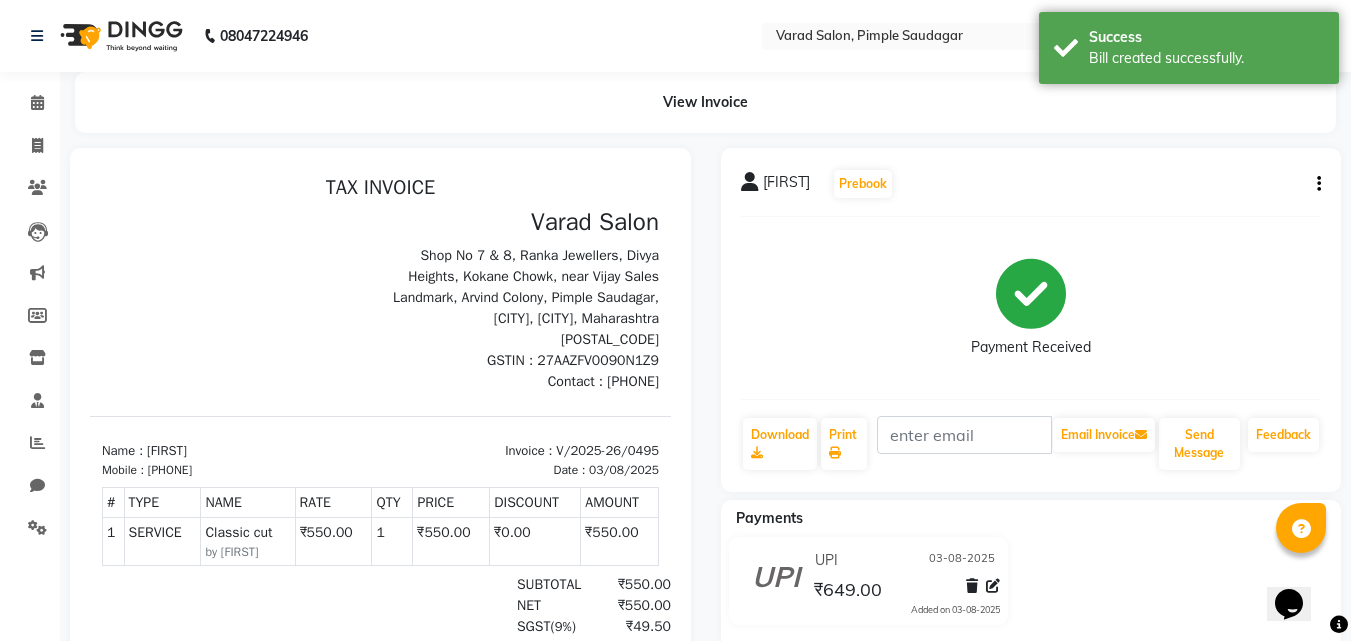 scroll, scrollTop: 0, scrollLeft: 0, axis: both 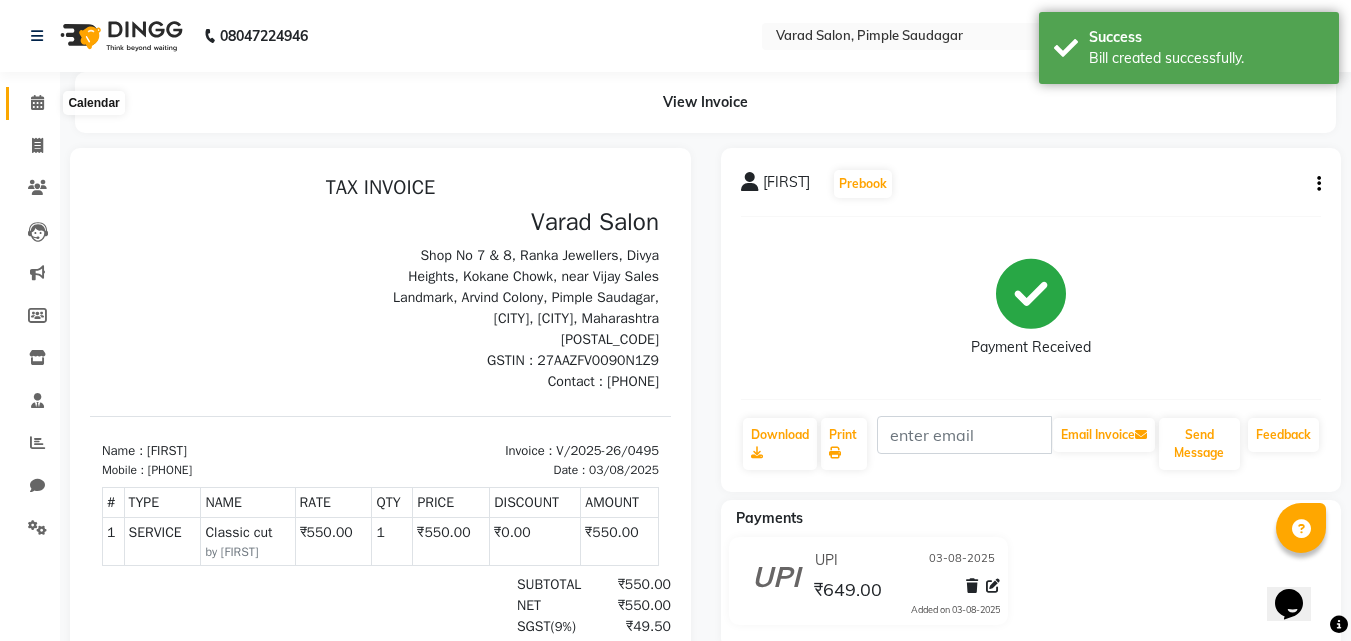 click 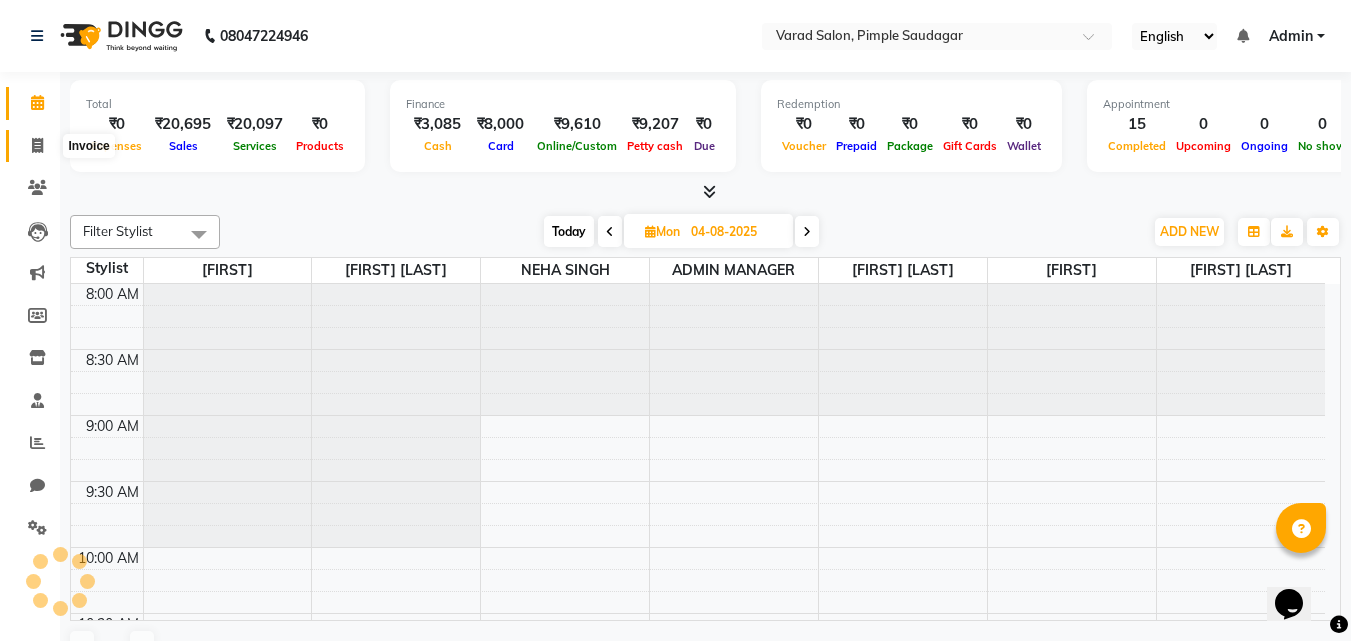 click 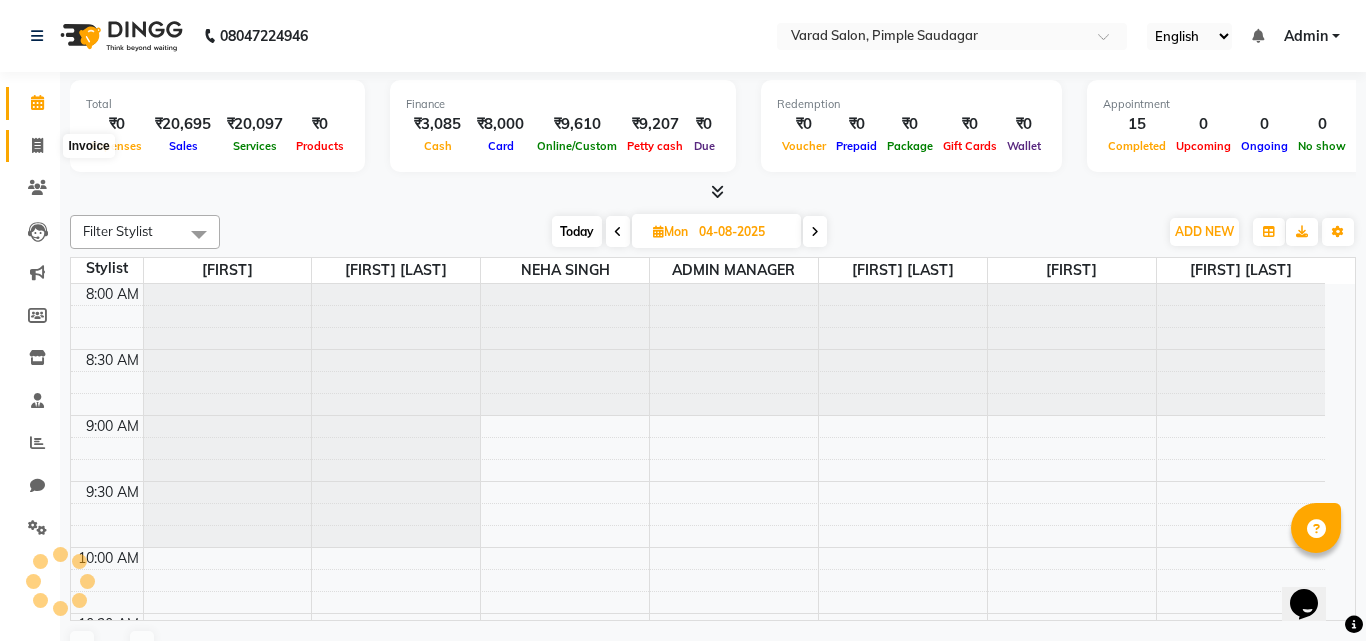 select on "7816" 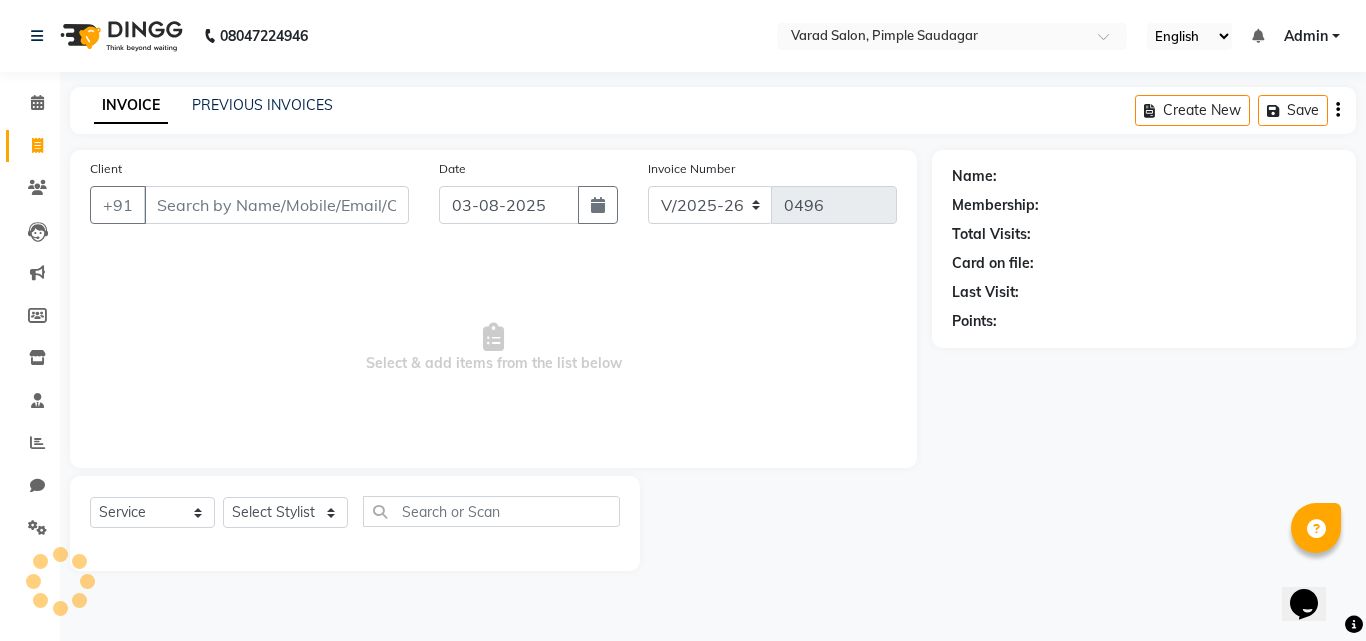 click on "Client" at bounding box center [276, 205] 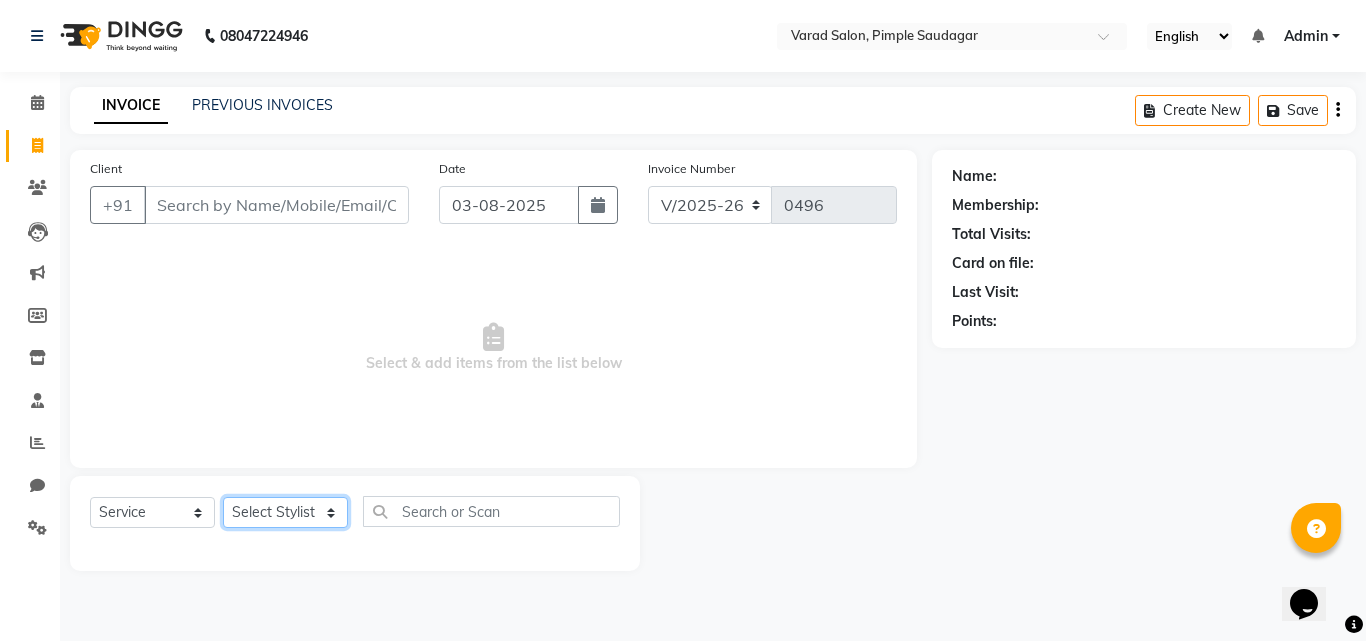 click on "Select Stylist [FIRST] [FIRST] [FIRST] [FIRST] [FIRST] [FIRST] [FIRST]" 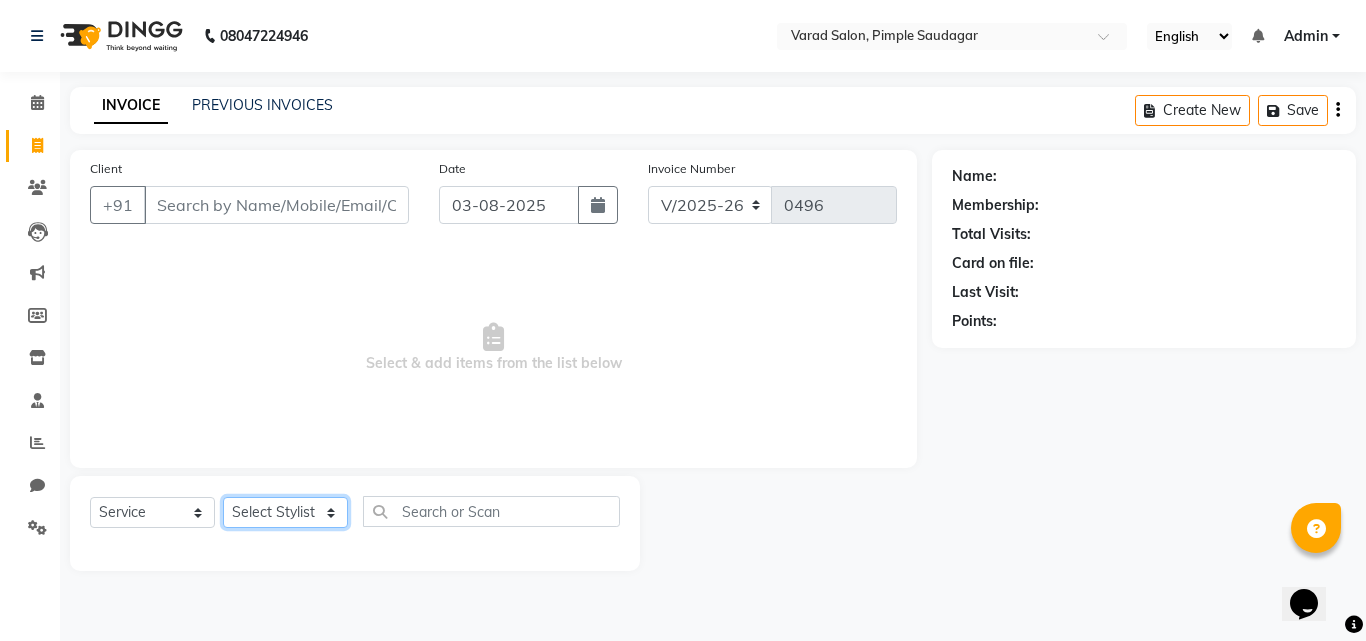 select on "79965" 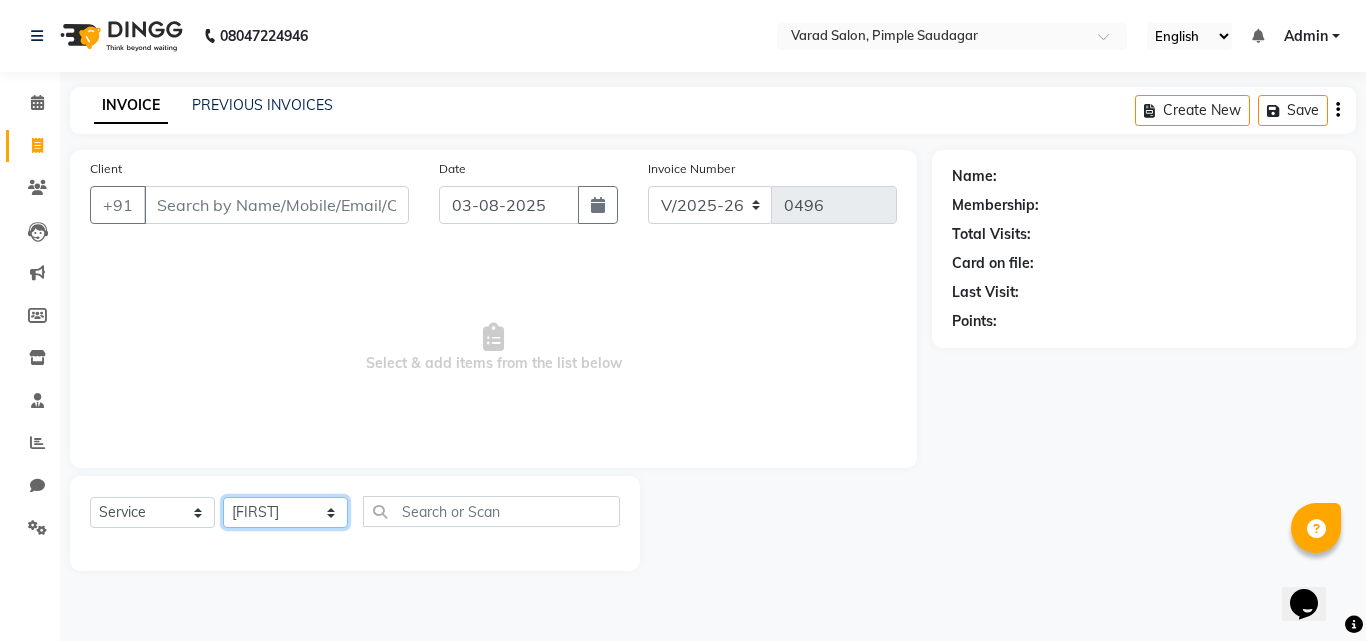 click on "Select Stylist [FIRST] [FIRST] [FIRST] [FIRST] [FIRST] [FIRST] [FIRST]" 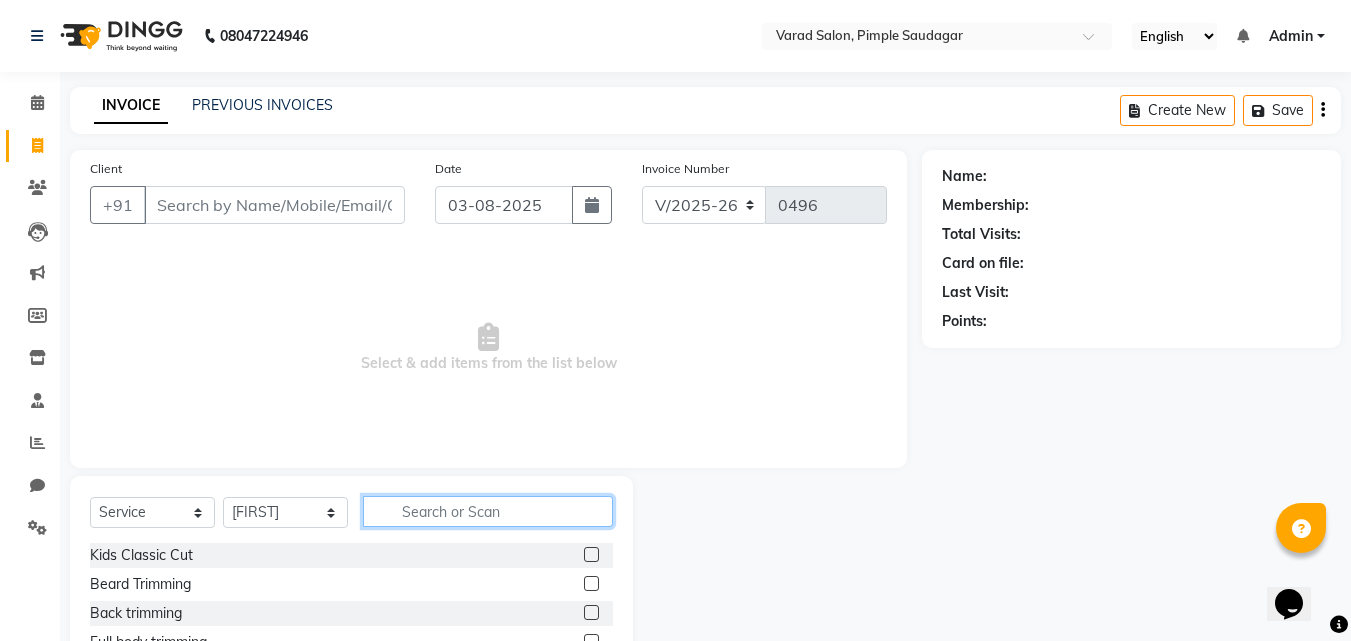click 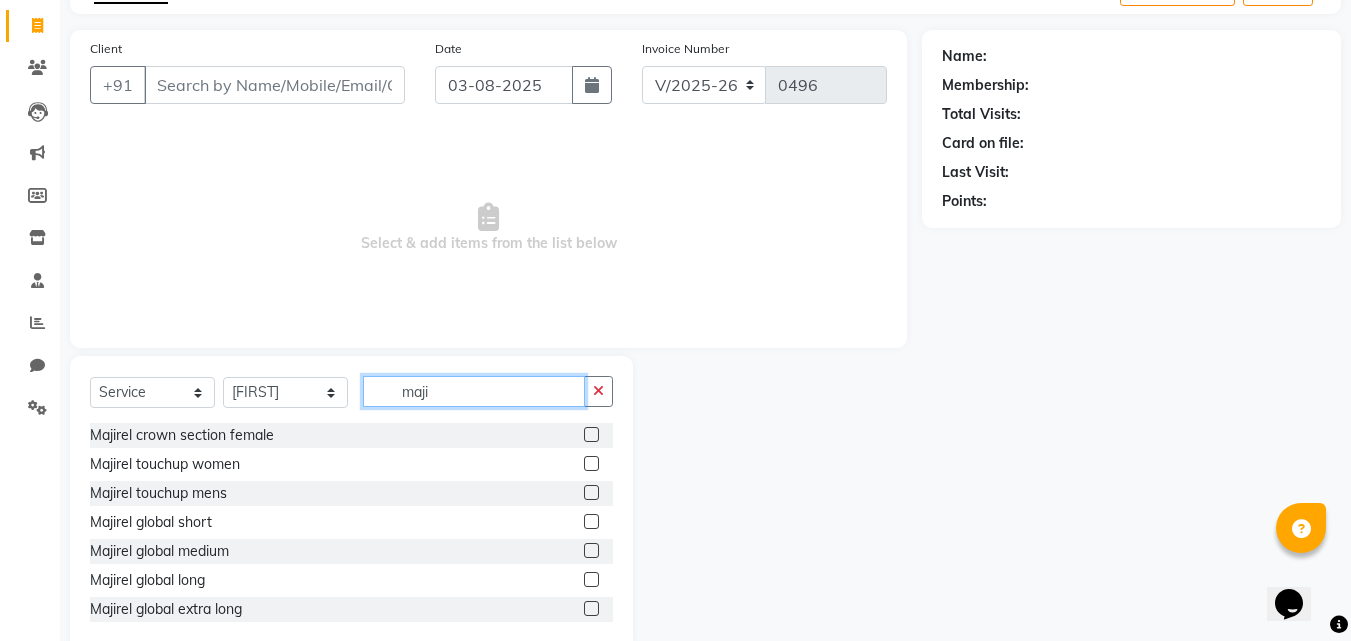 scroll, scrollTop: 160, scrollLeft: 0, axis: vertical 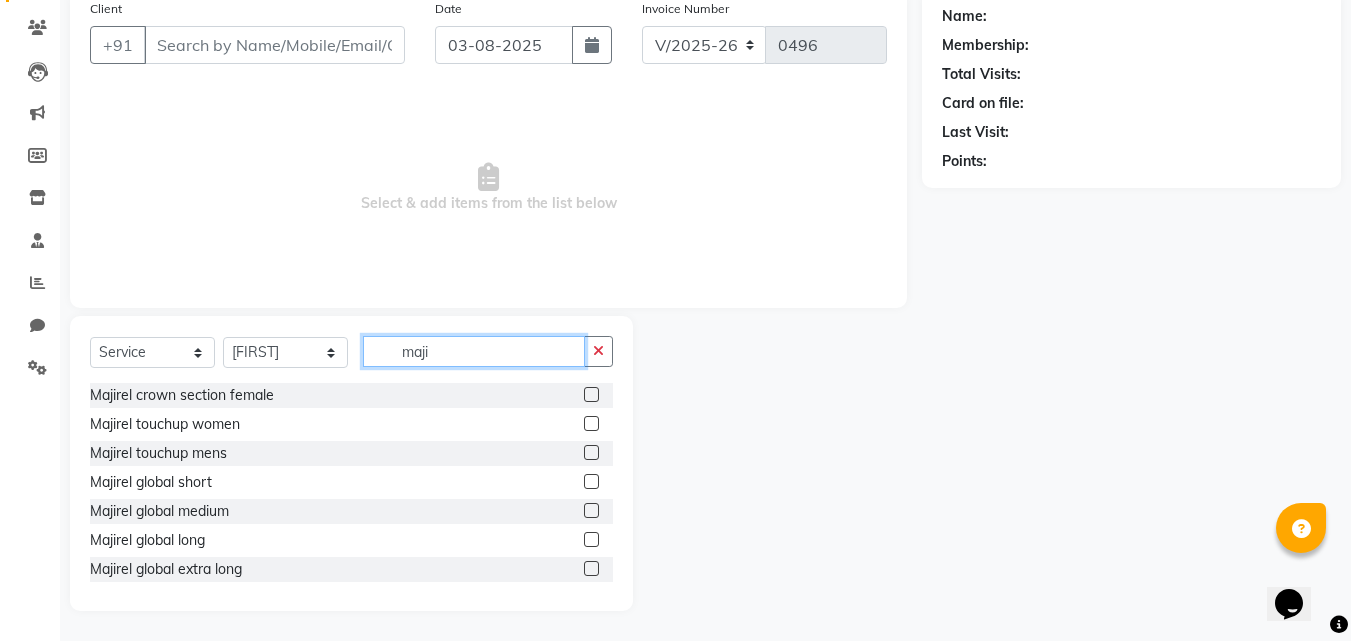 type on "maji" 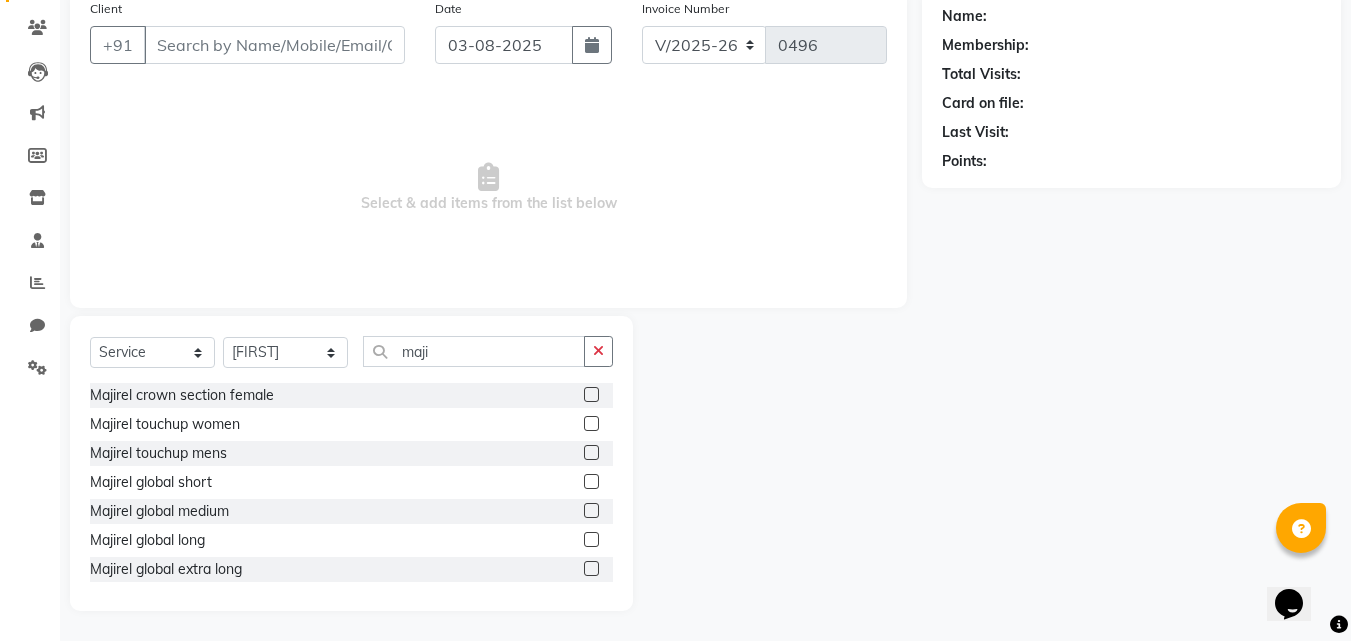 click 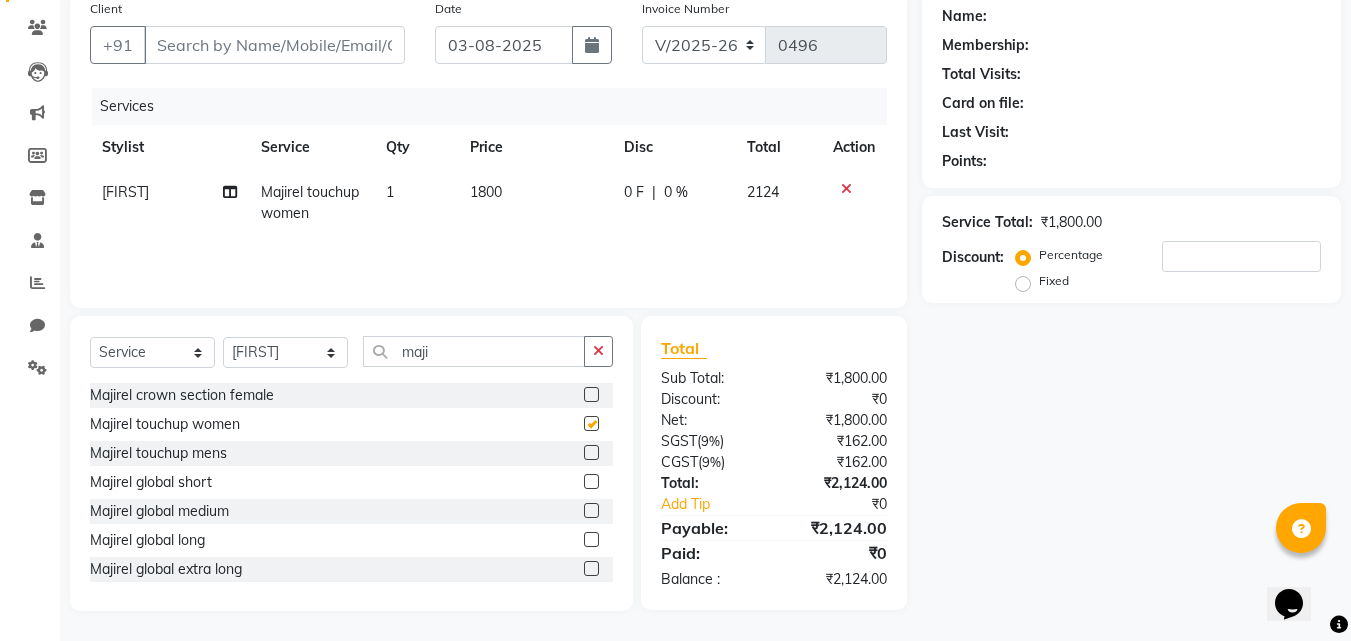 checkbox on "false" 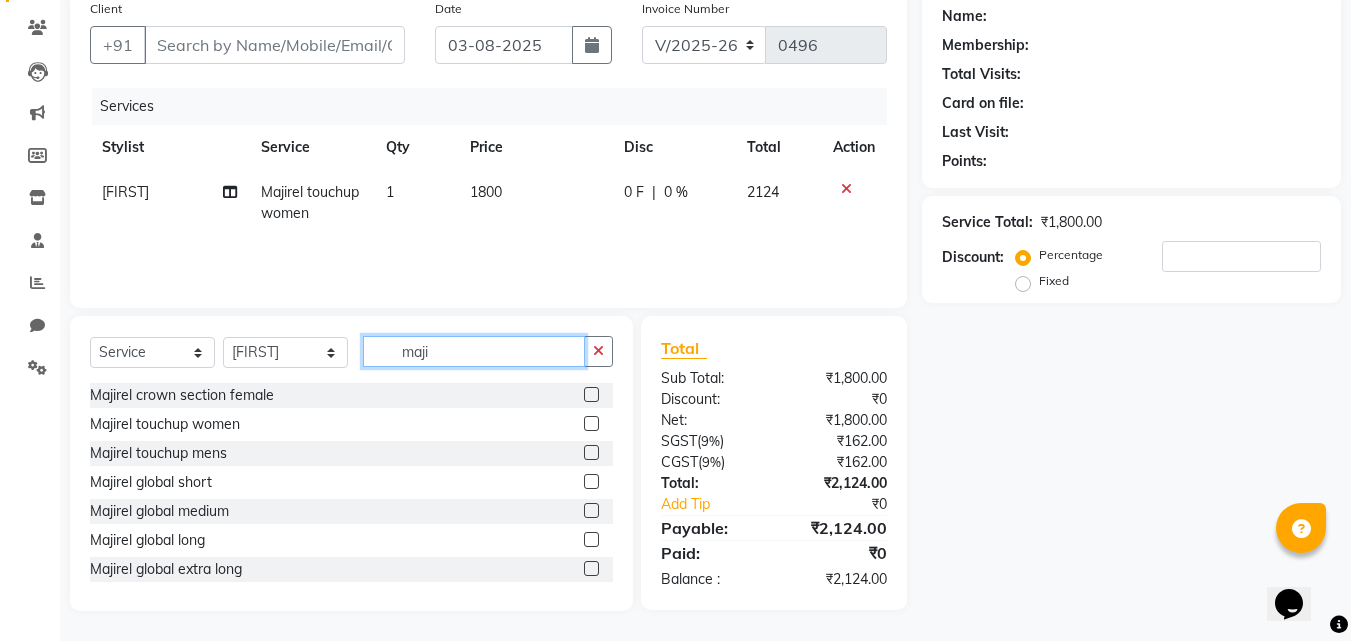 click on "maji" 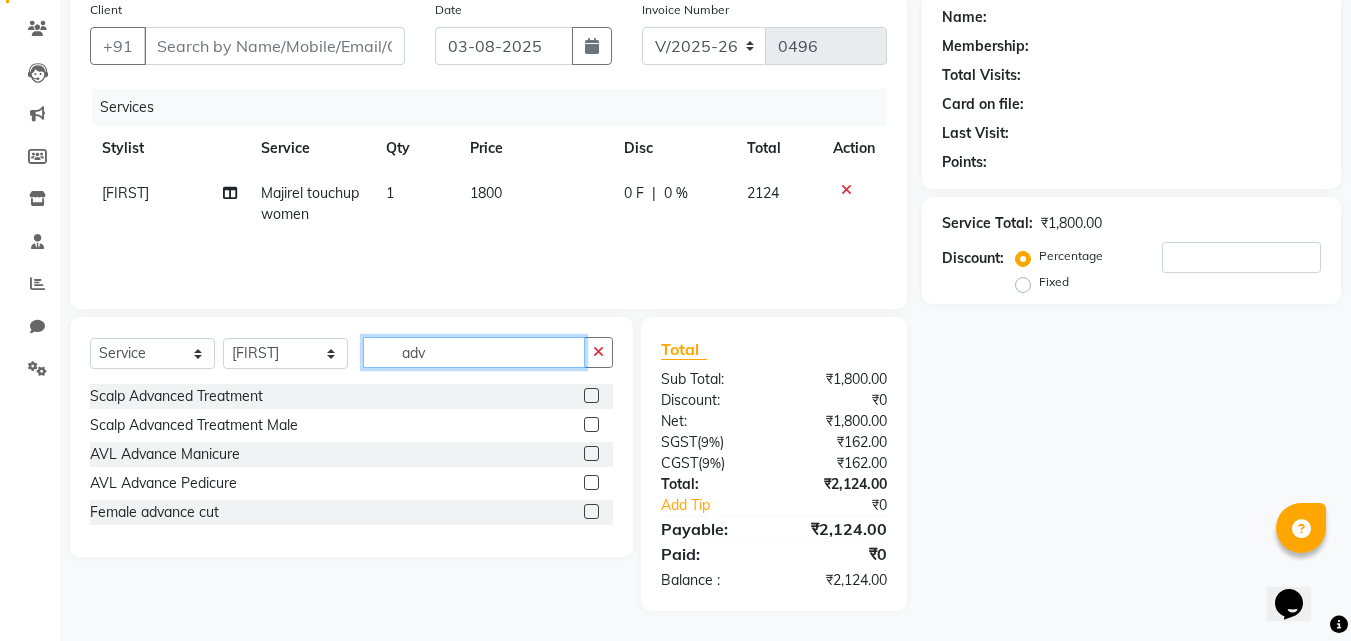 scroll, scrollTop: 159, scrollLeft: 0, axis: vertical 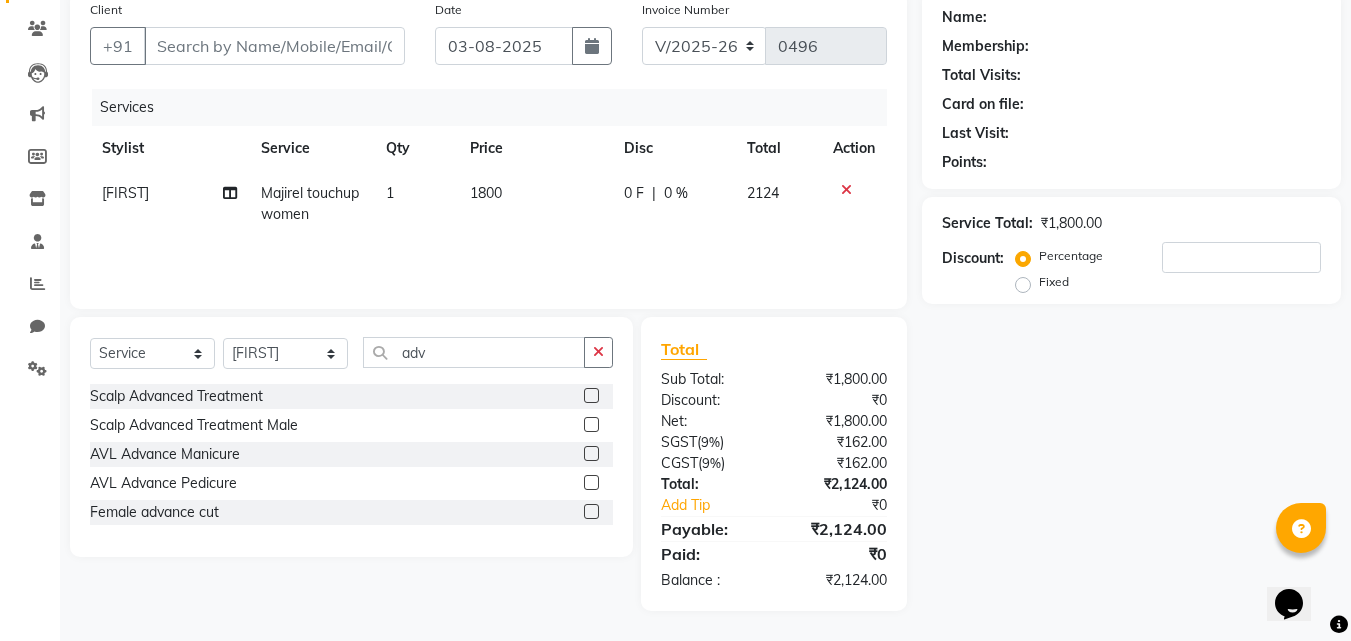 click 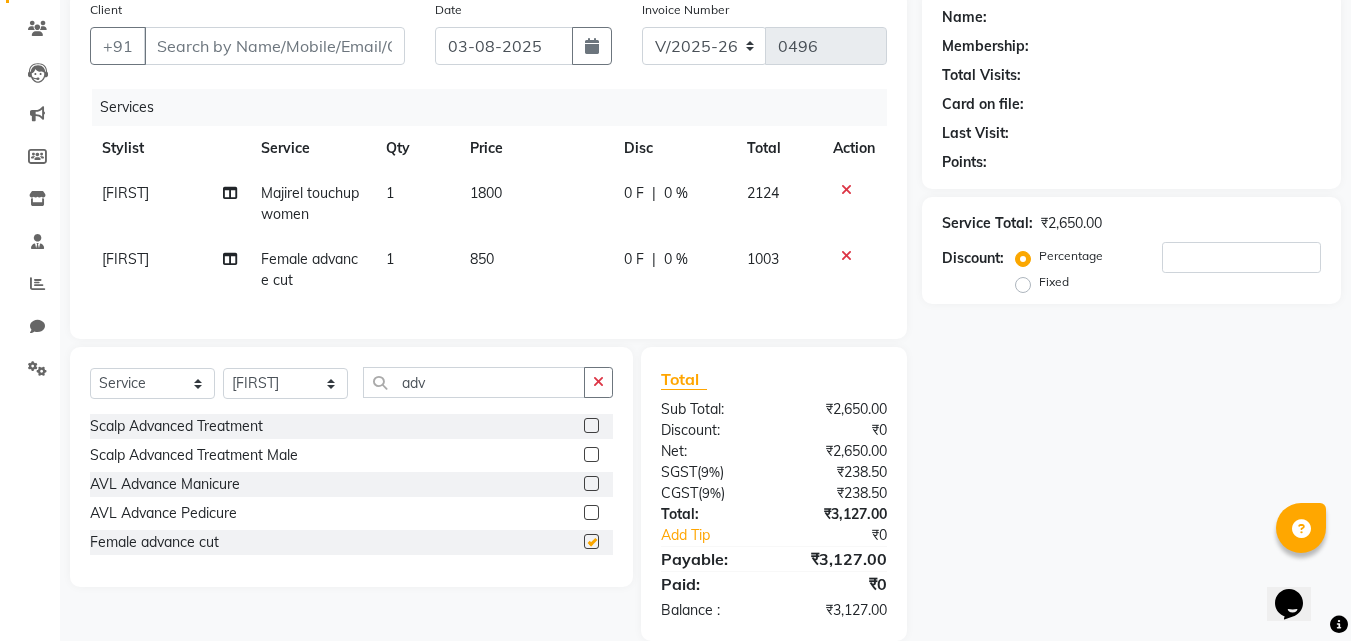 checkbox on "false" 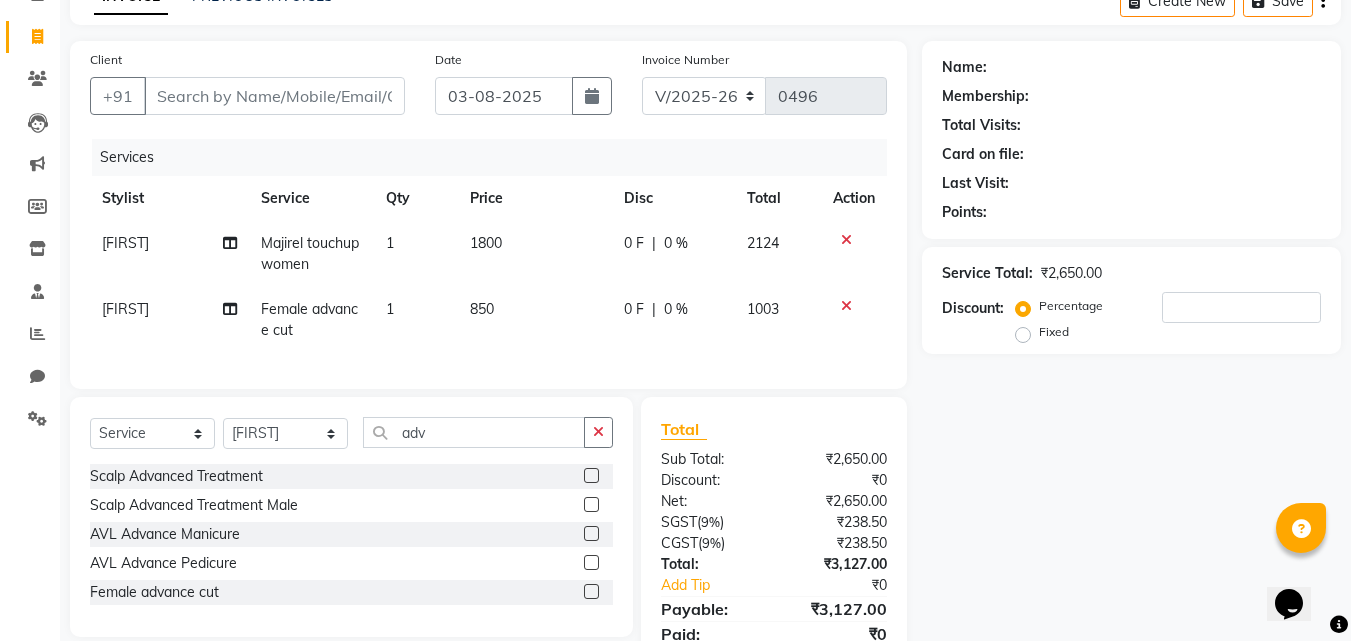 scroll, scrollTop: 104, scrollLeft: 0, axis: vertical 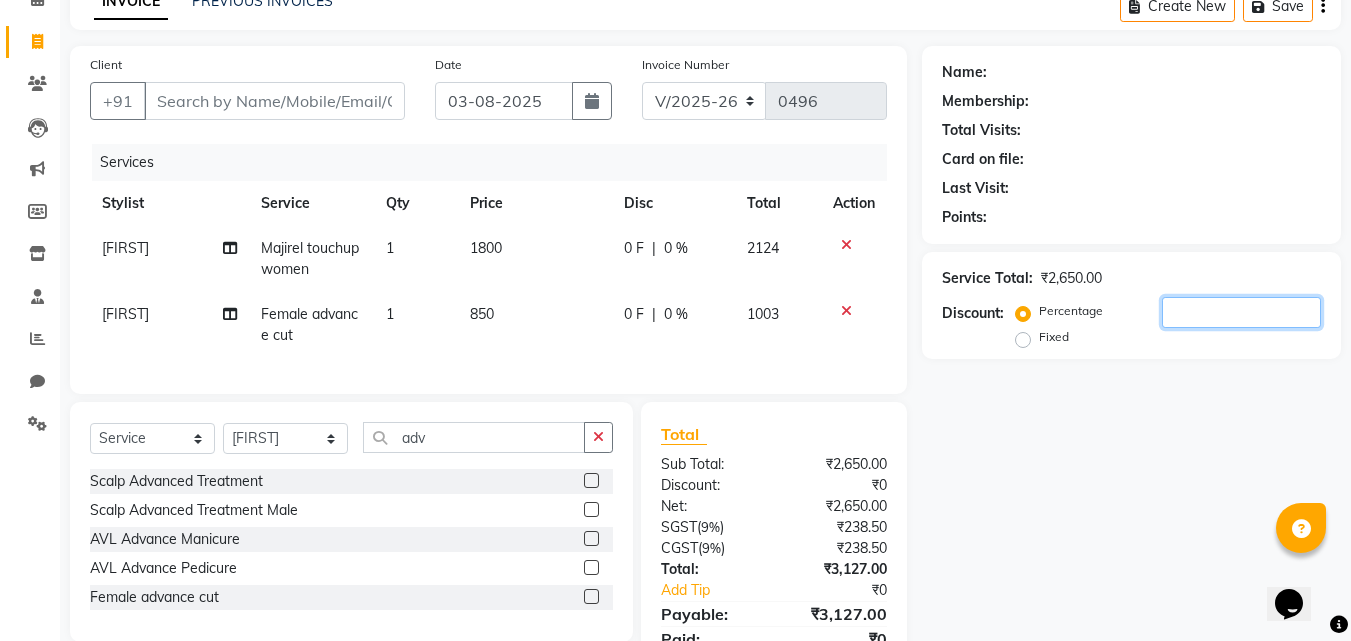 click 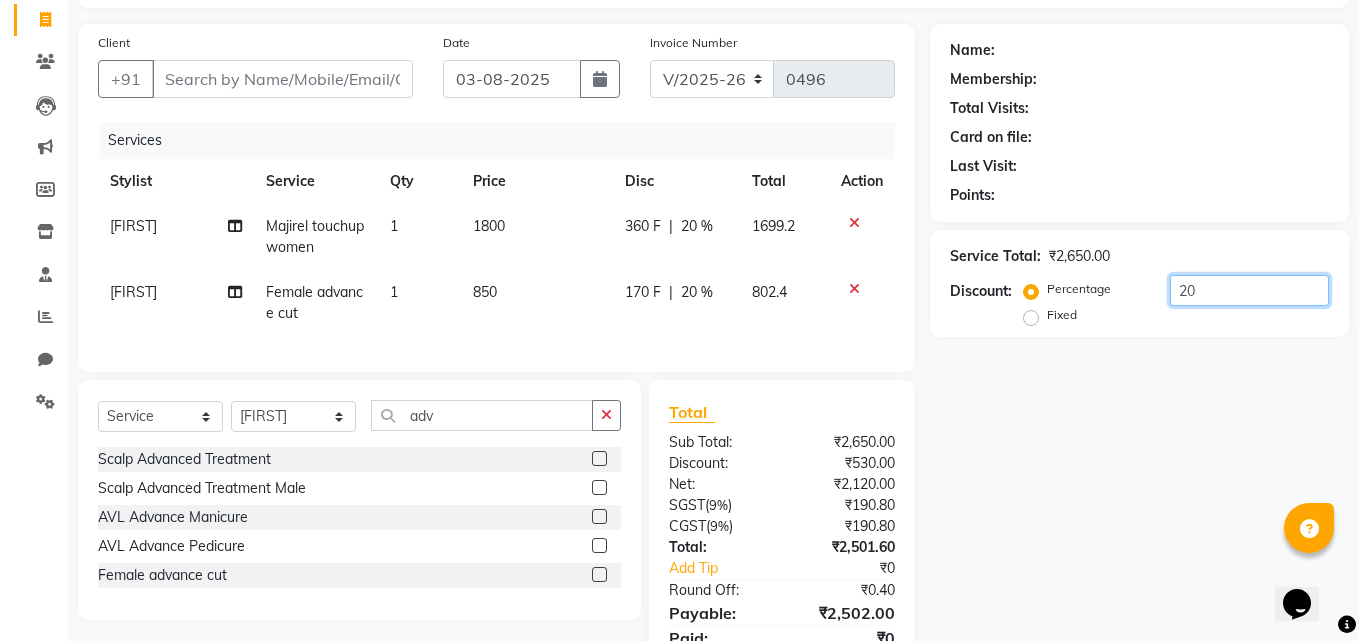 scroll, scrollTop: 125, scrollLeft: 0, axis: vertical 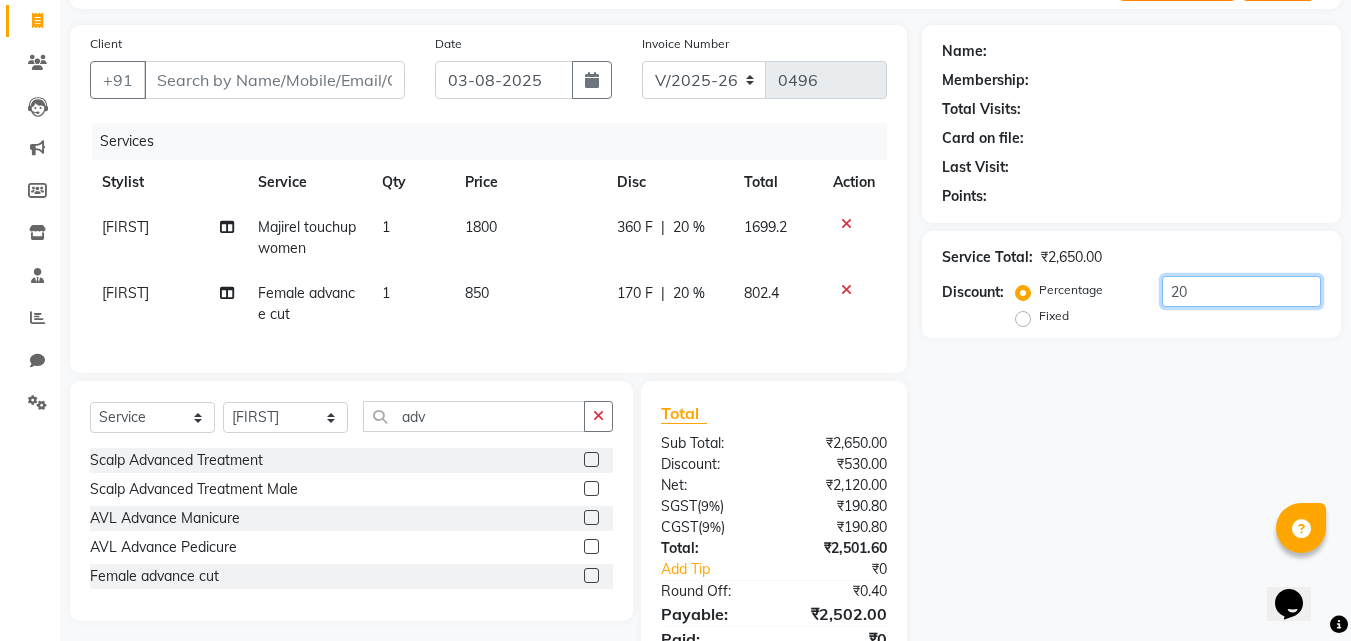 type on "20" 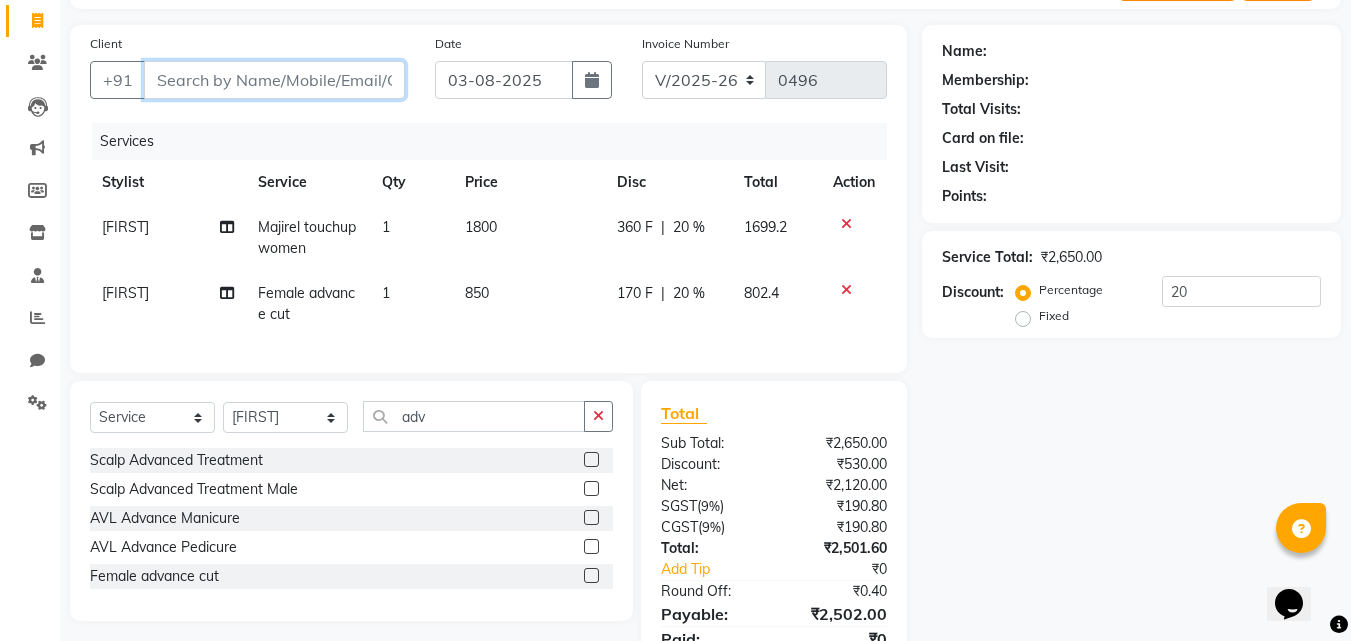 click on "Client" at bounding box center (274, 80) 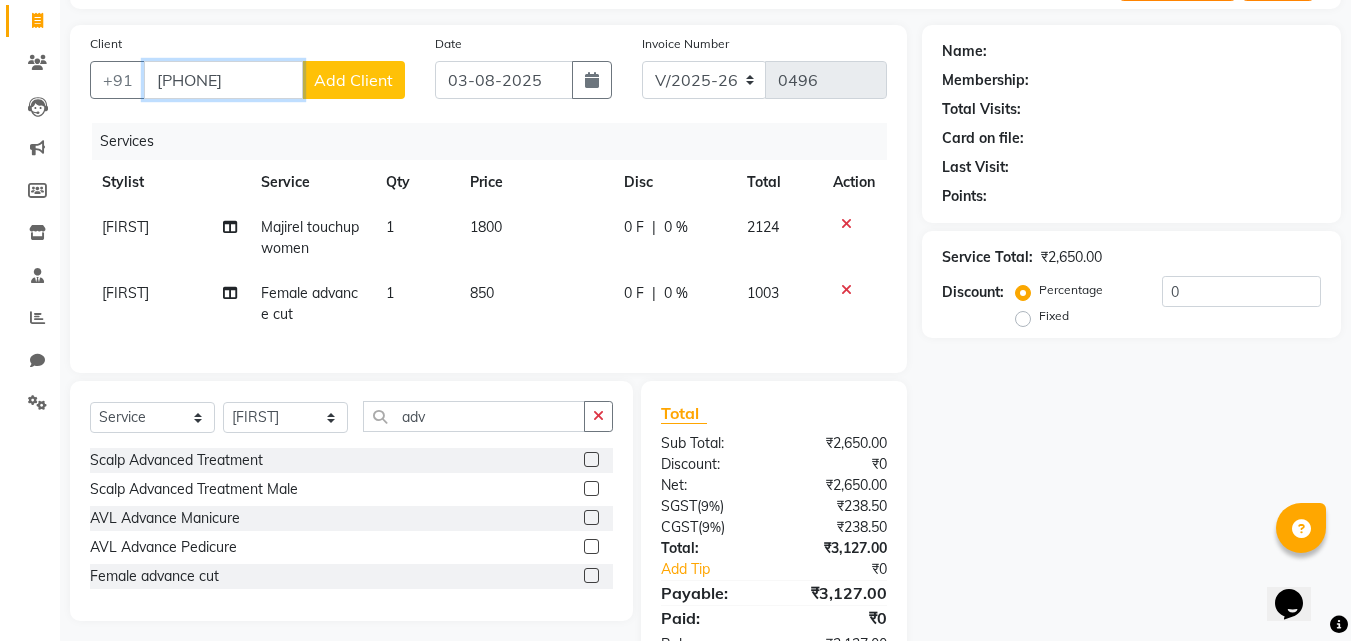 type on "[PHONE]" 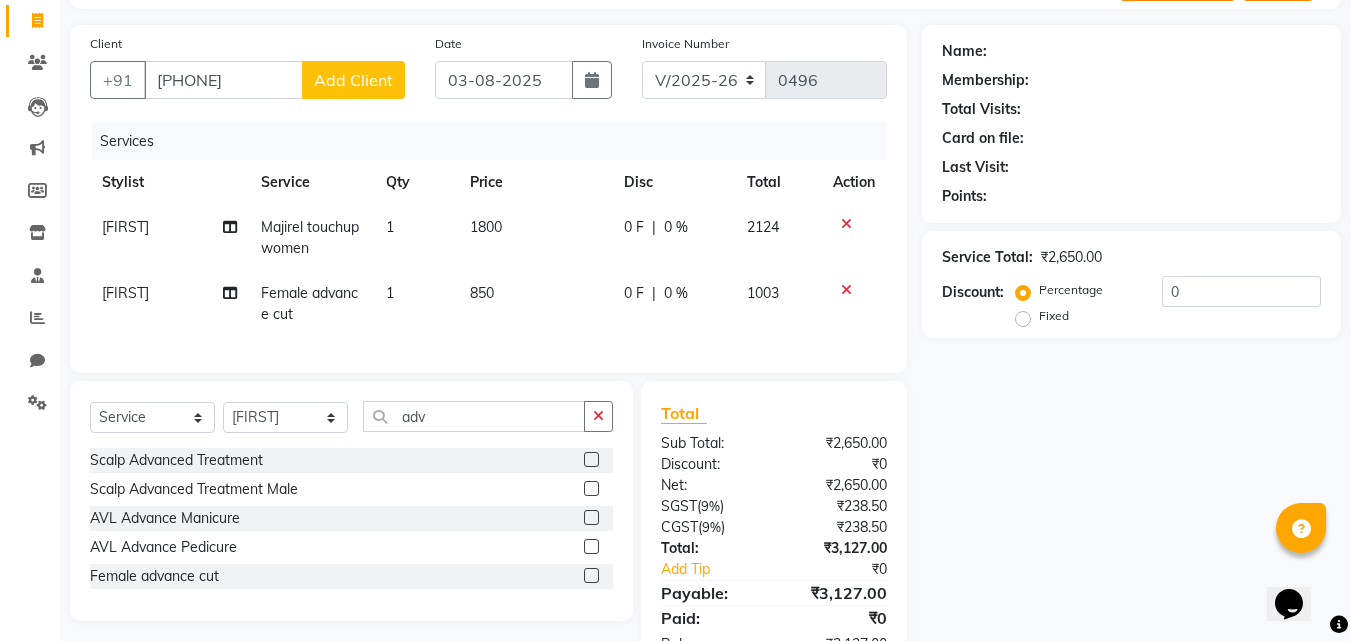 click on "Add Client" 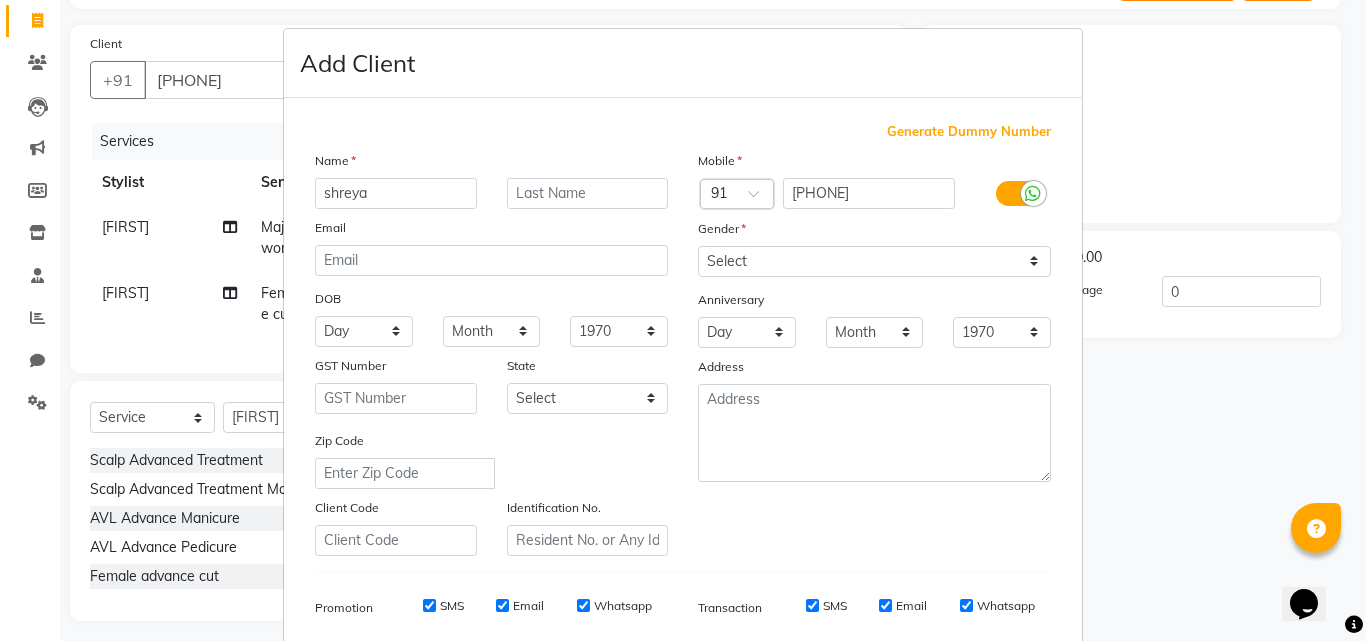 type on "shreya" 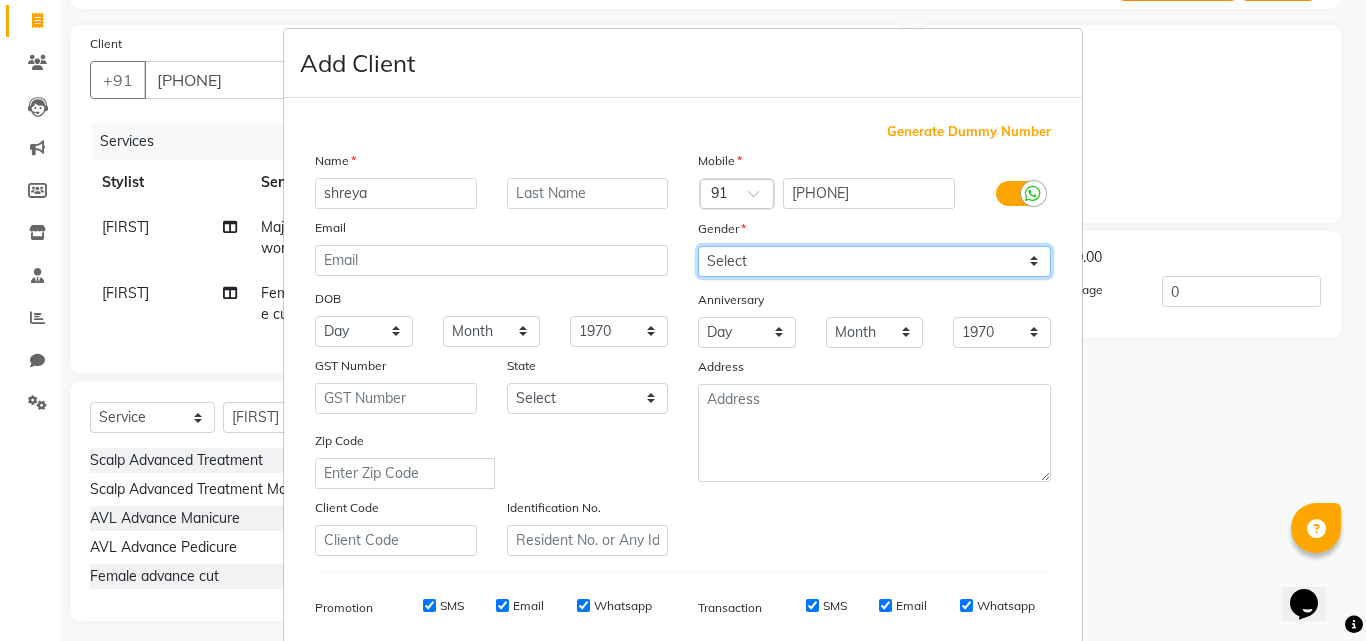 drag, startPoint x: 786, startPoint y: 250, endPoint x: 775, endPoint y: 275, distance: 27.313 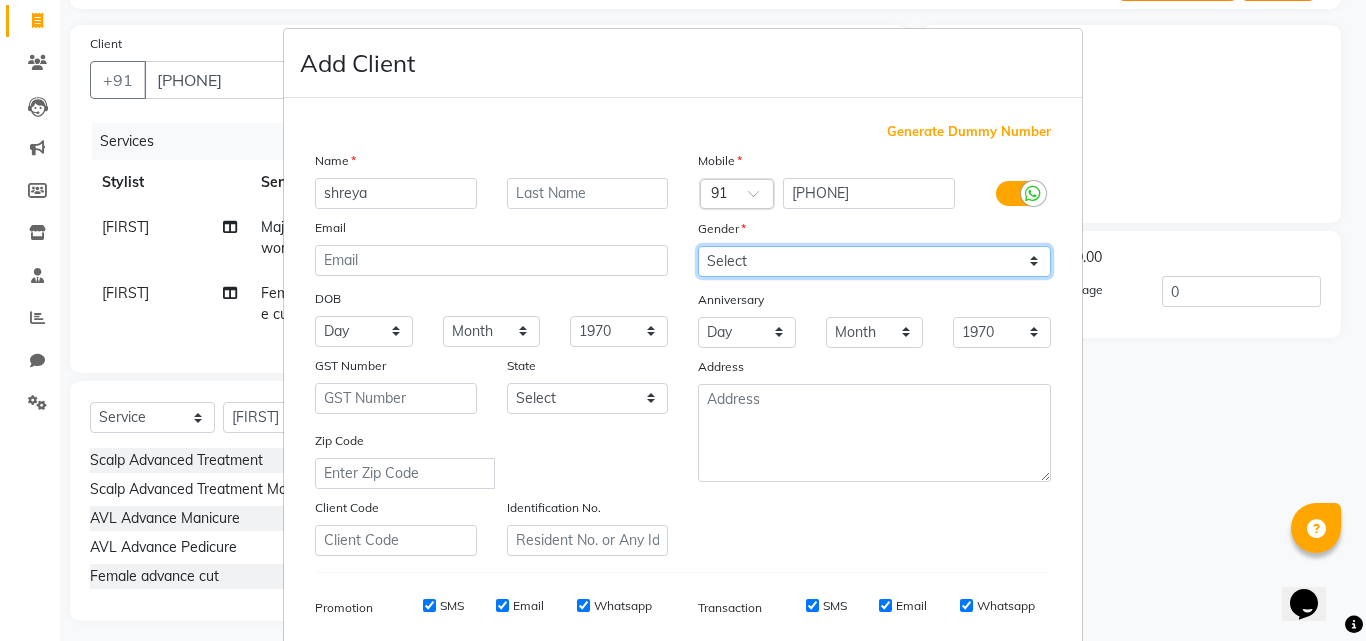 click on "Select Male Female Other Prefer Not To Say" at bounding box center [874, 261] 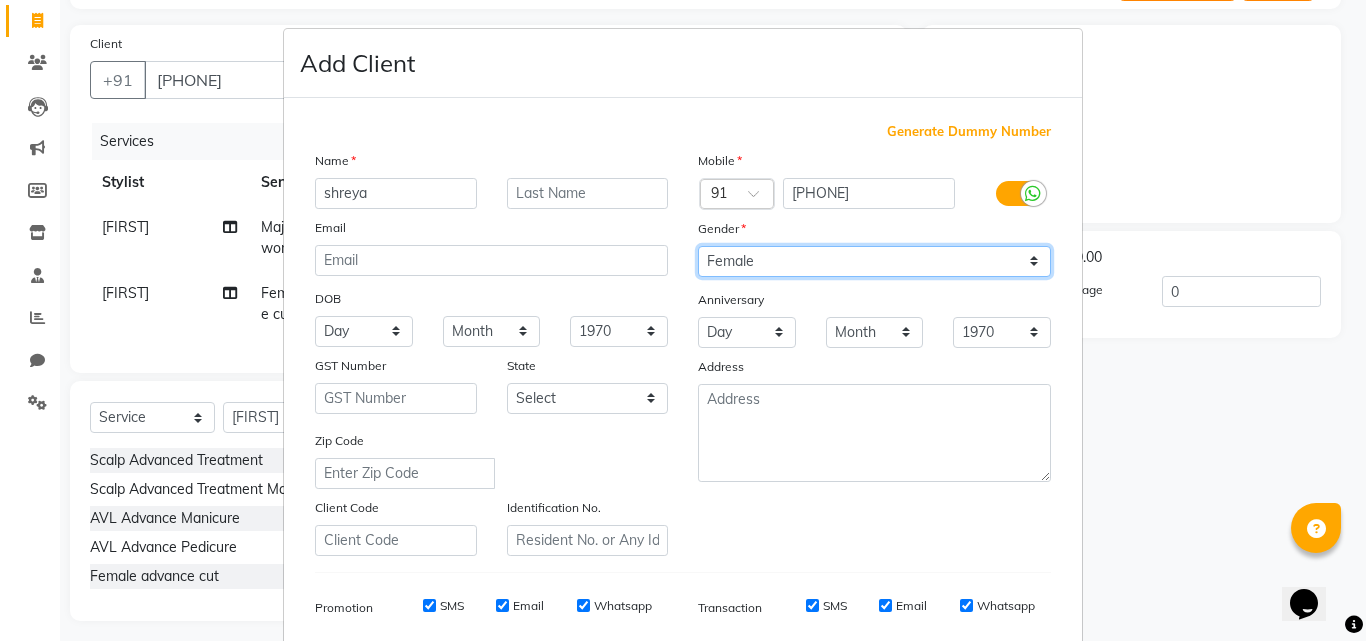 click on "Select Male Female Other Prefer Not To Say" at bounding box center [874, 261] 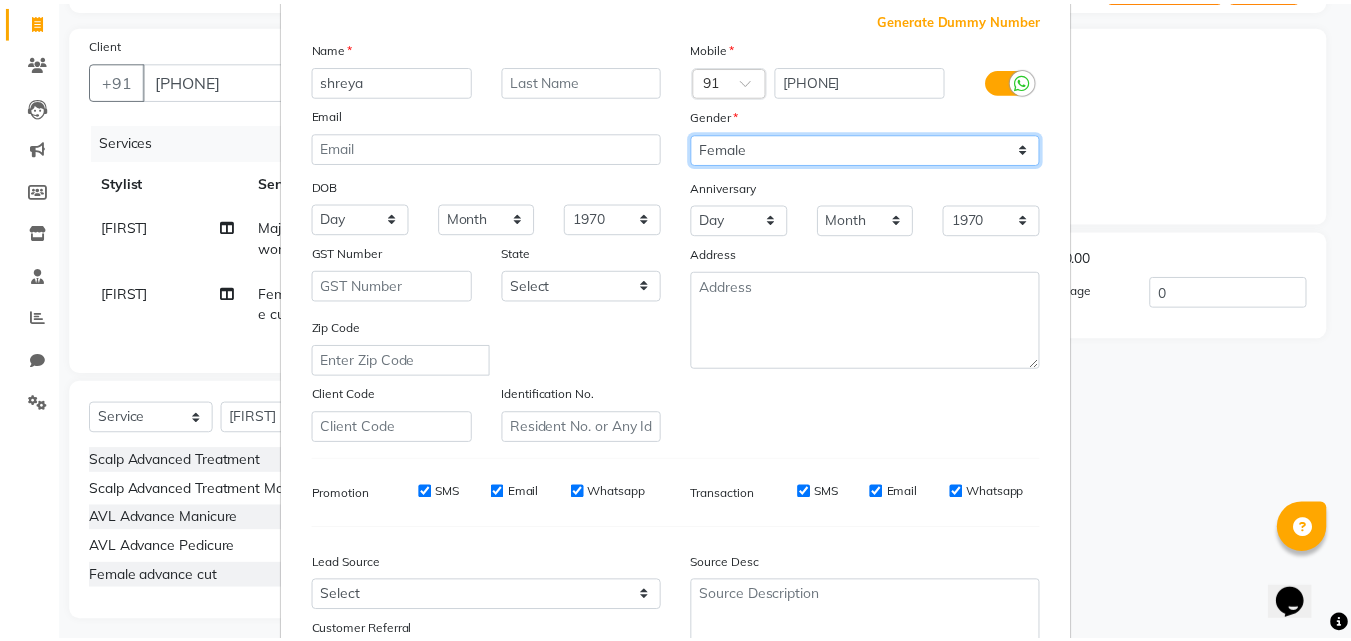 scroll, scrollTop: 282, scrollLeft: 0, axis: vertical 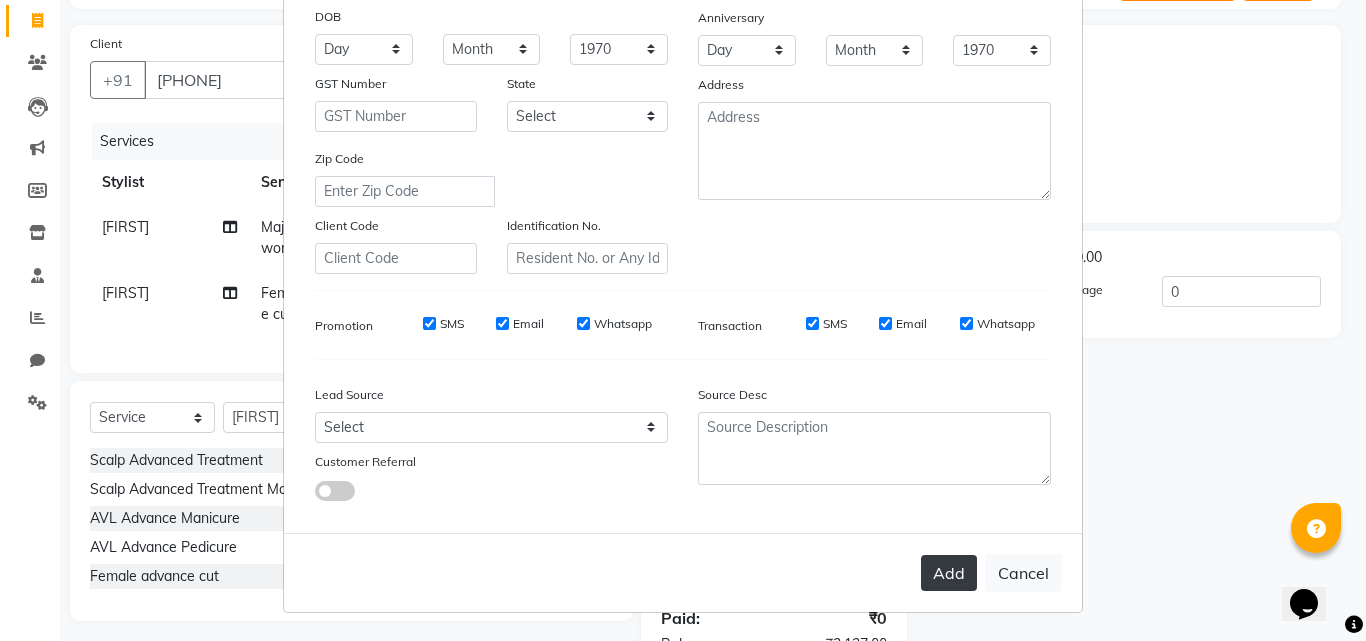 click on "Add" at bounding box center [949, 573] 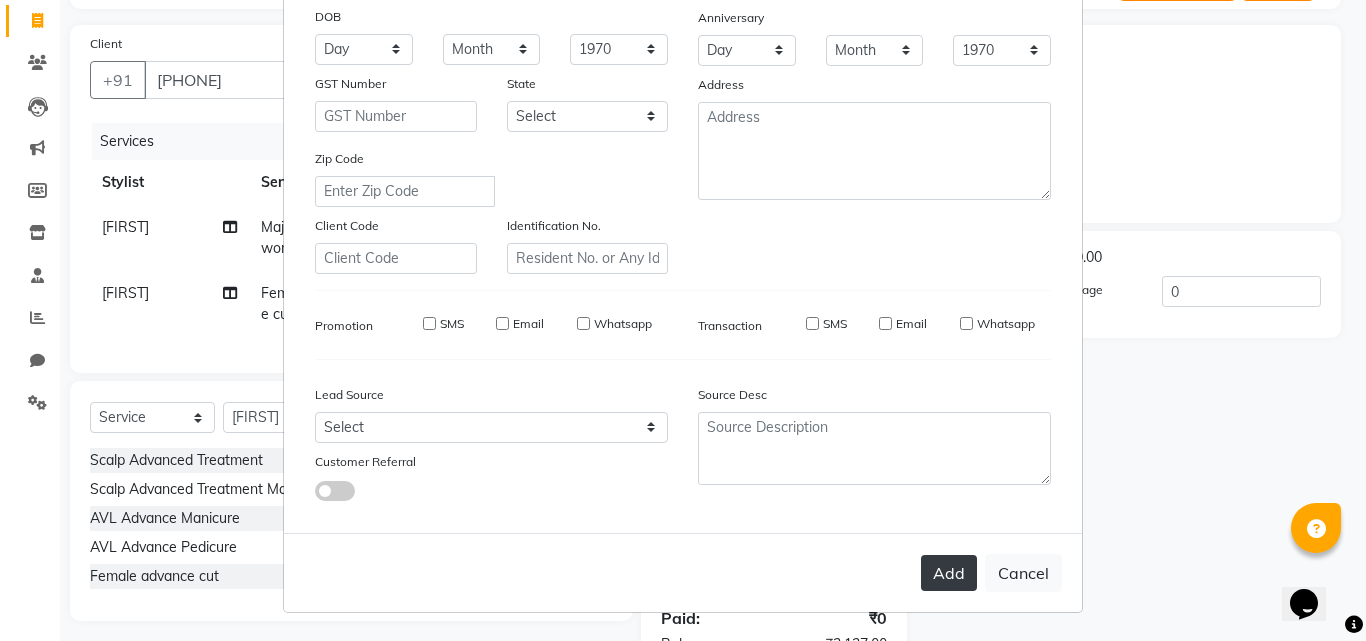 type 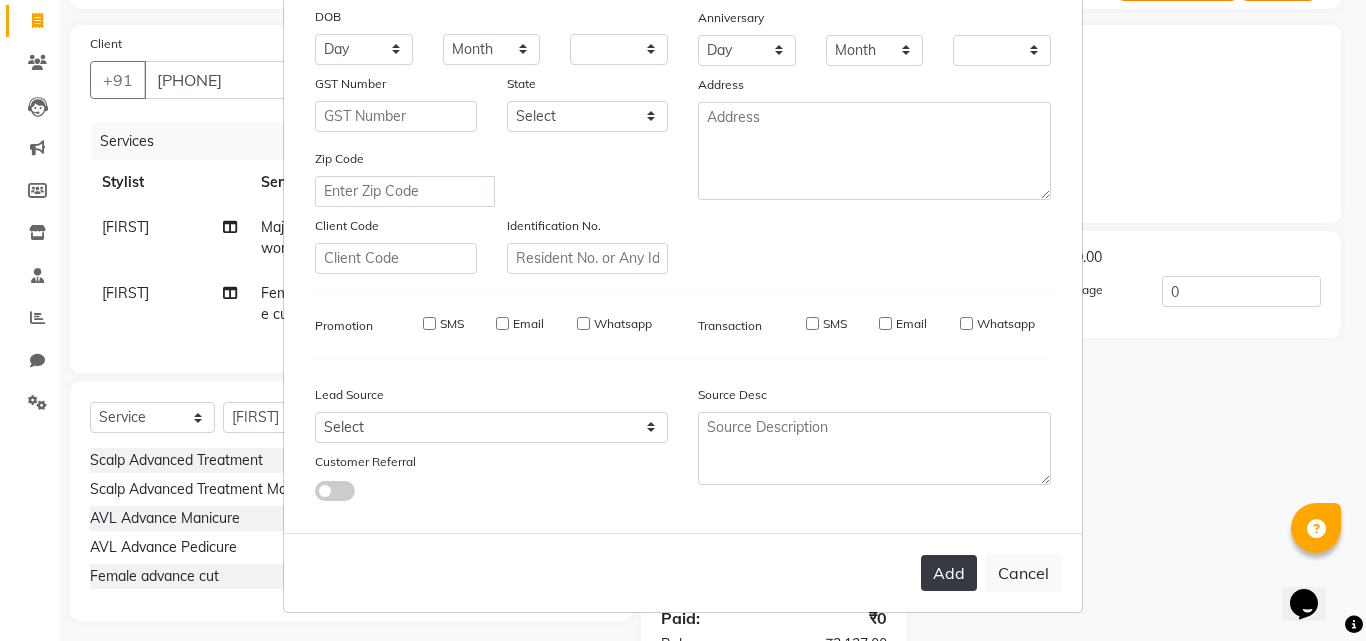 checkbox on "false" 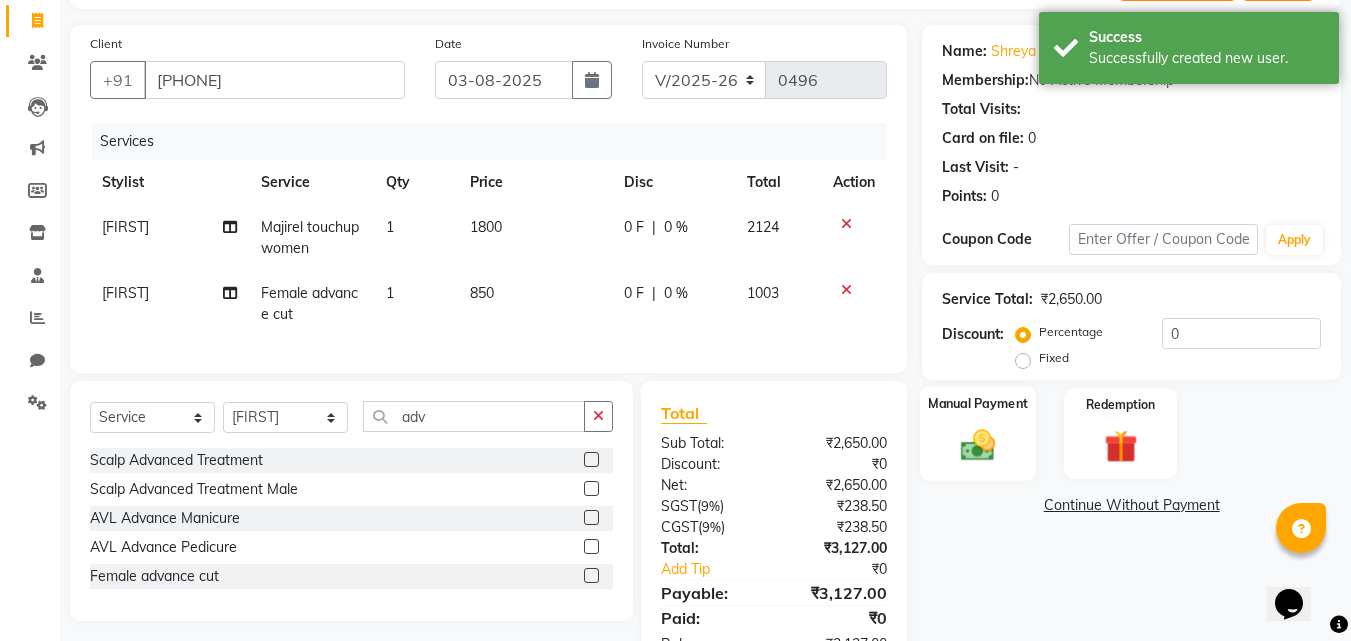 click 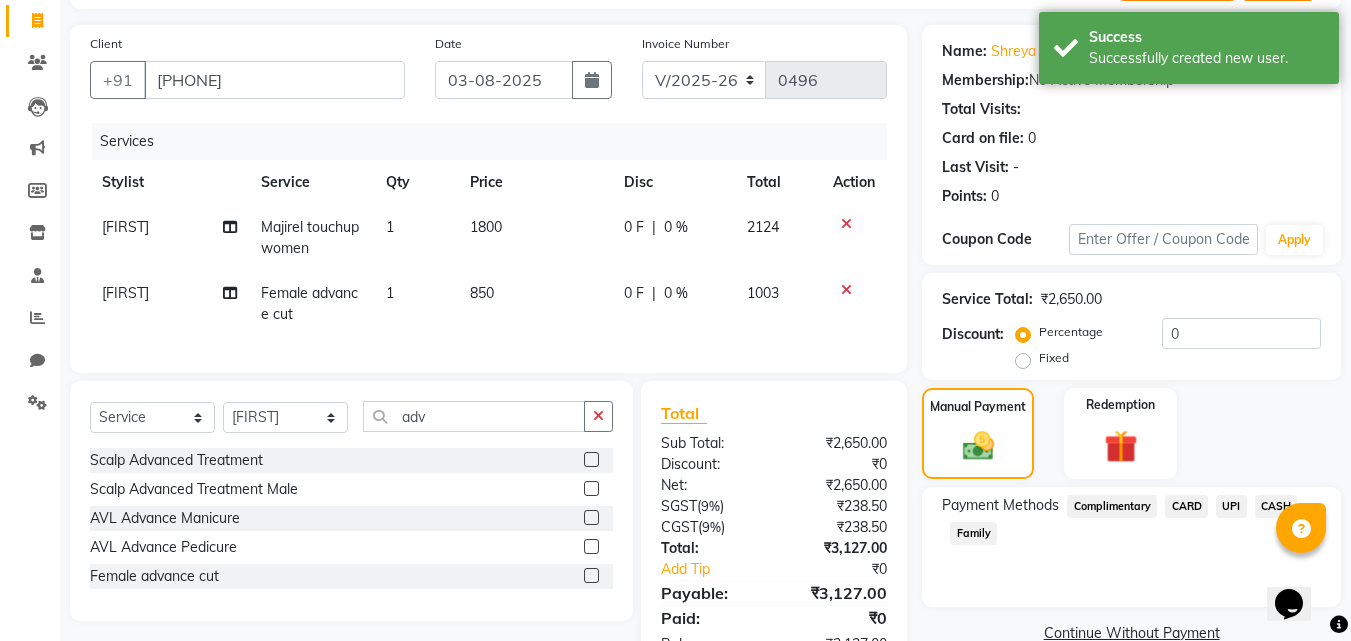 click on "CARD" 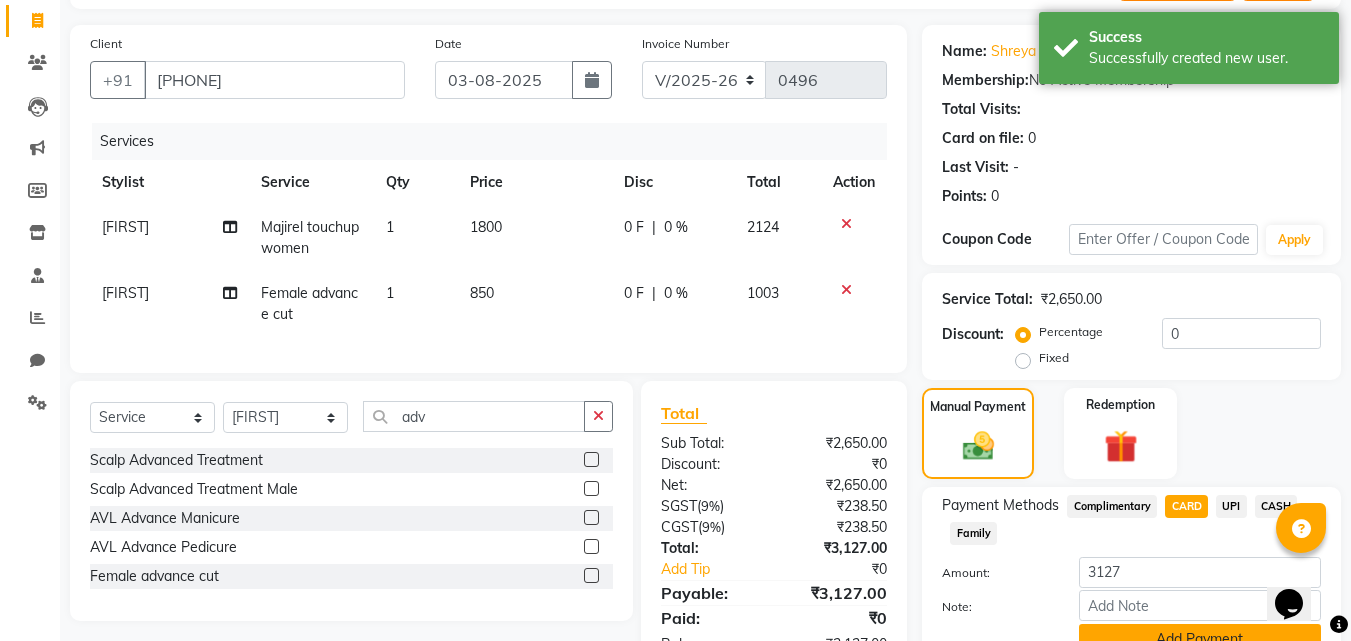 scroll, scrollTop: 218, scrollLeft: 0, axis: vertical 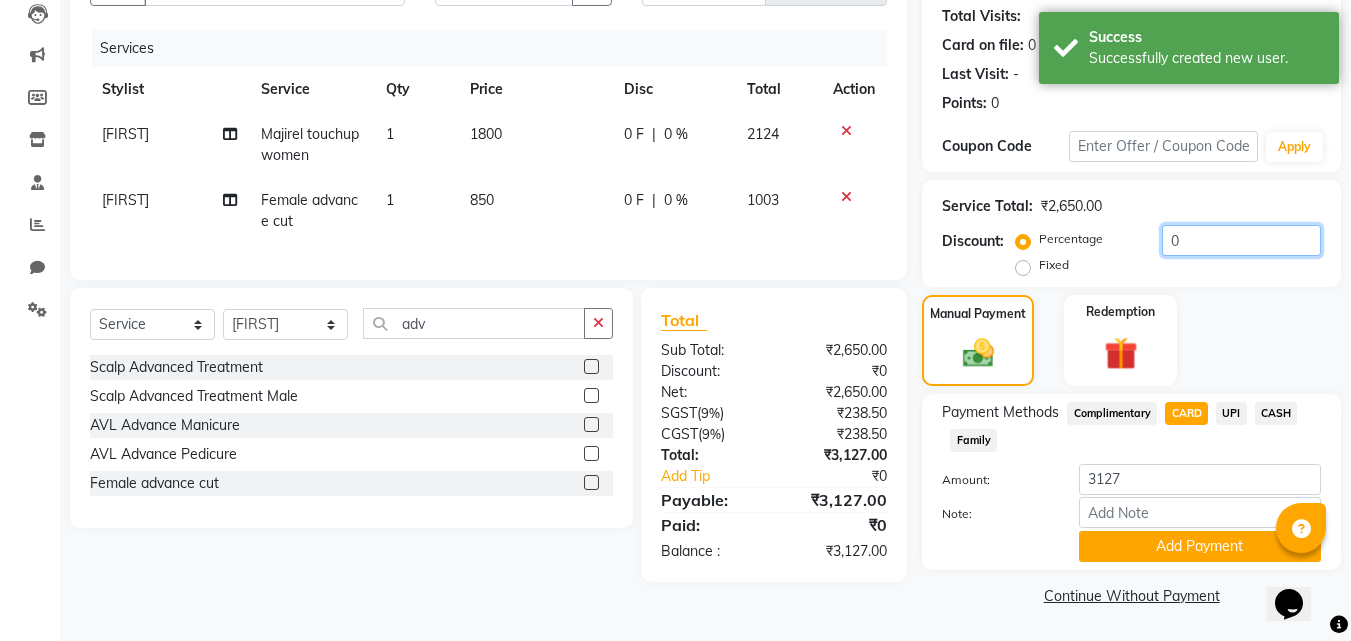 click on "0" 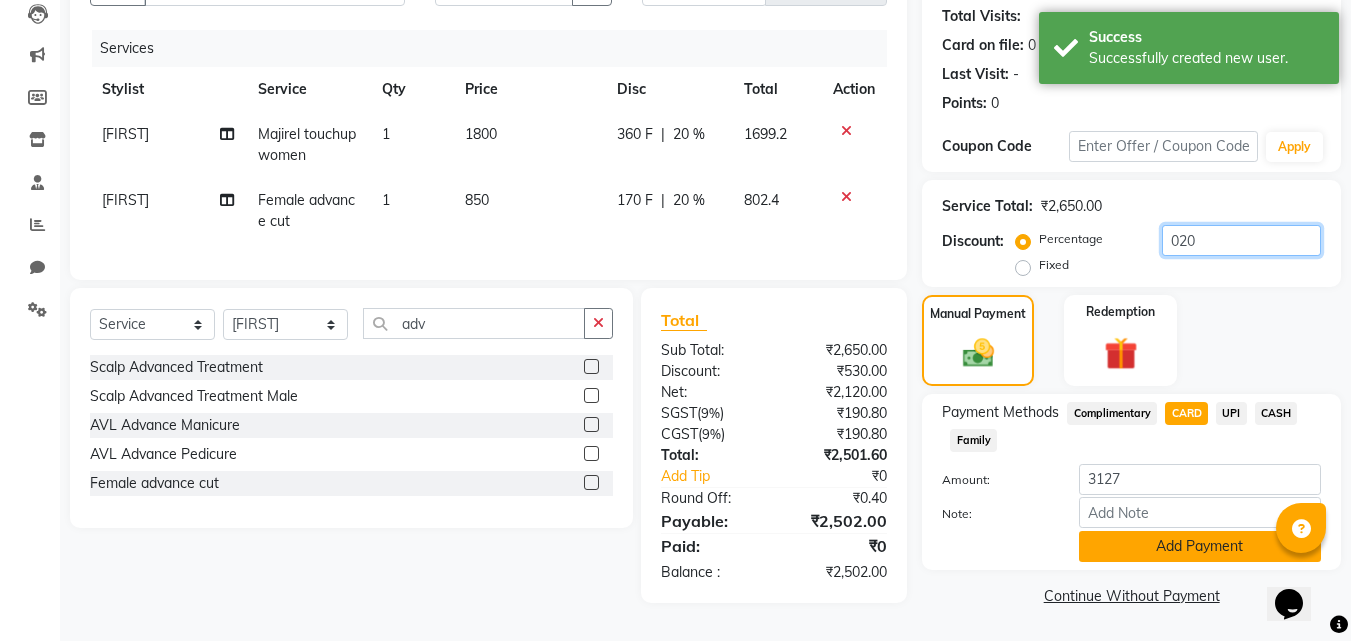 type on "020" 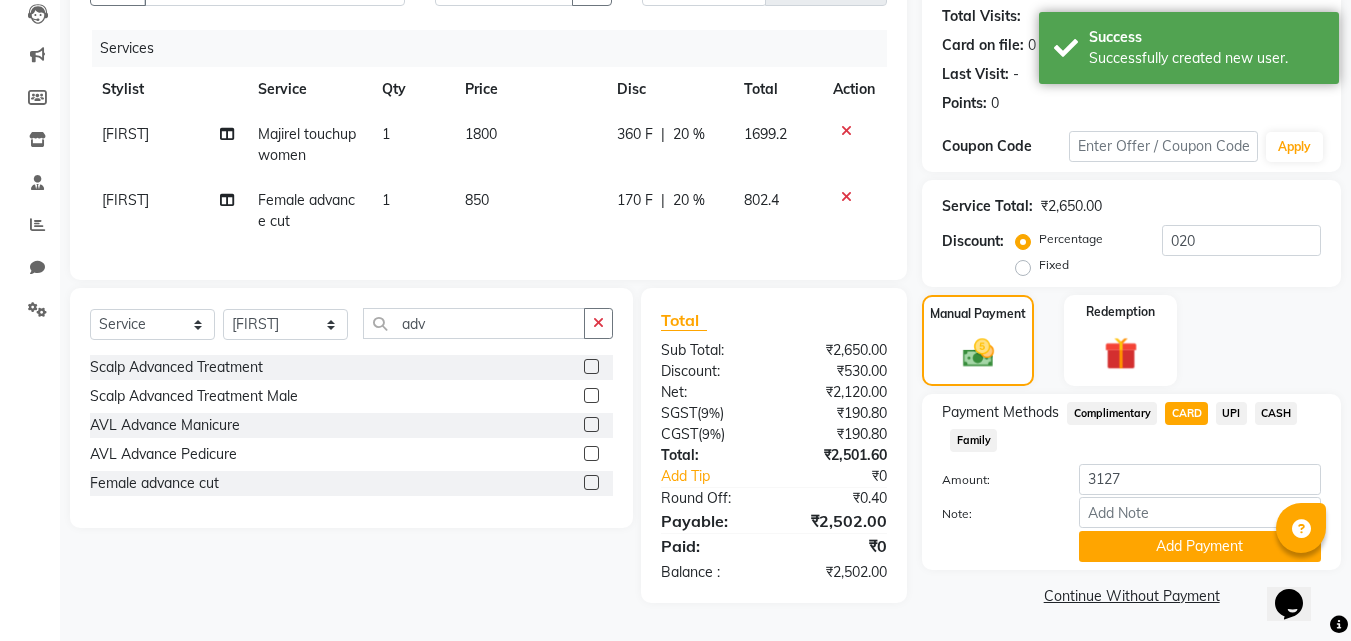 drag, startPoint x: 1168, startPoint y: 550, endPoint x: 1188, endPoint y: 453, distance: 99.0404 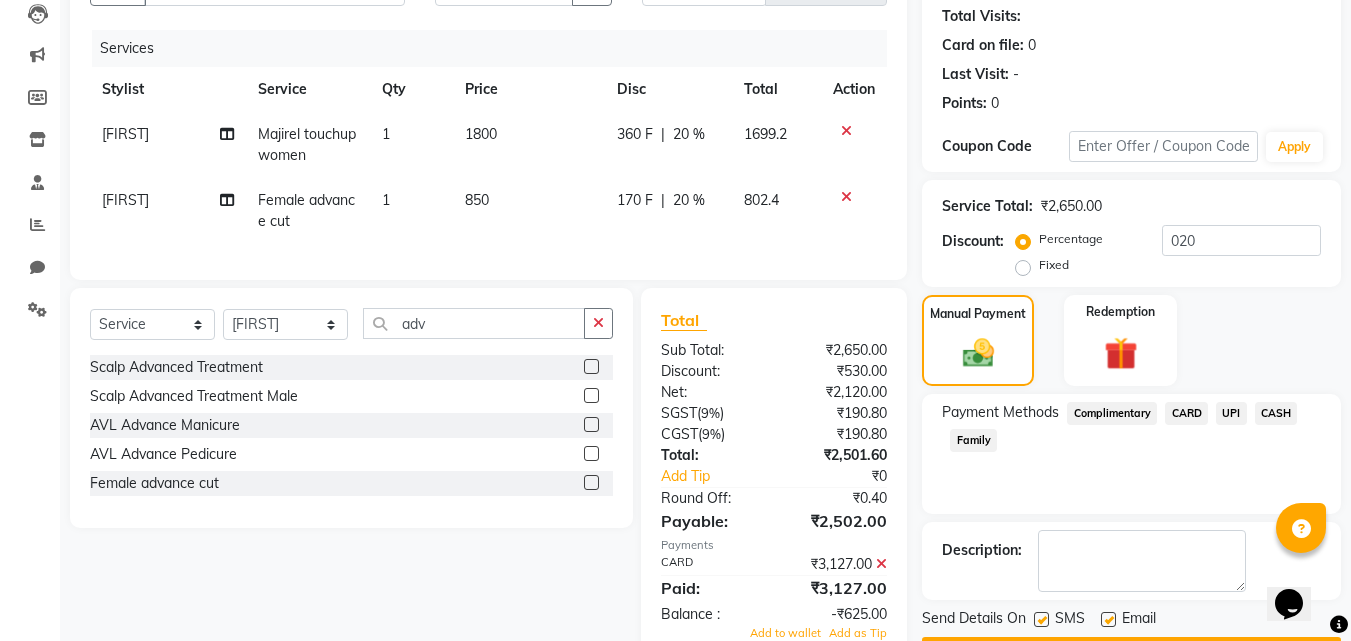 scroll, scrollTop: 284, scrollLeft: 0, axis: vertical 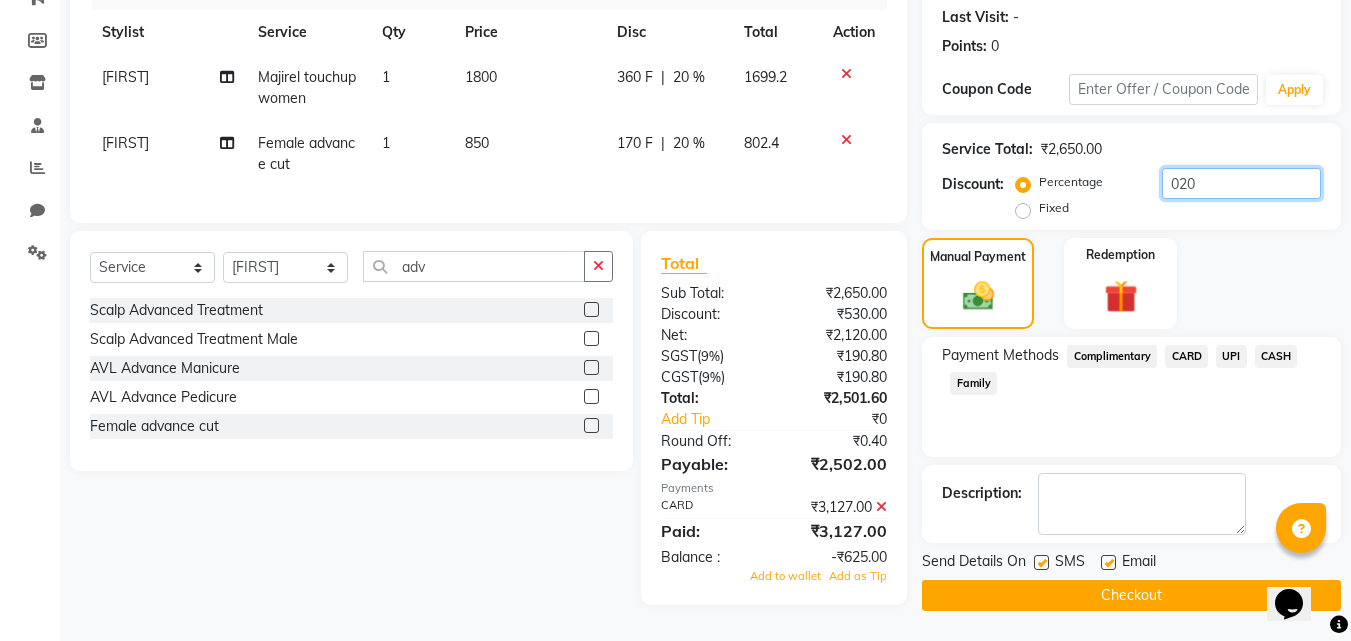 click on "020" 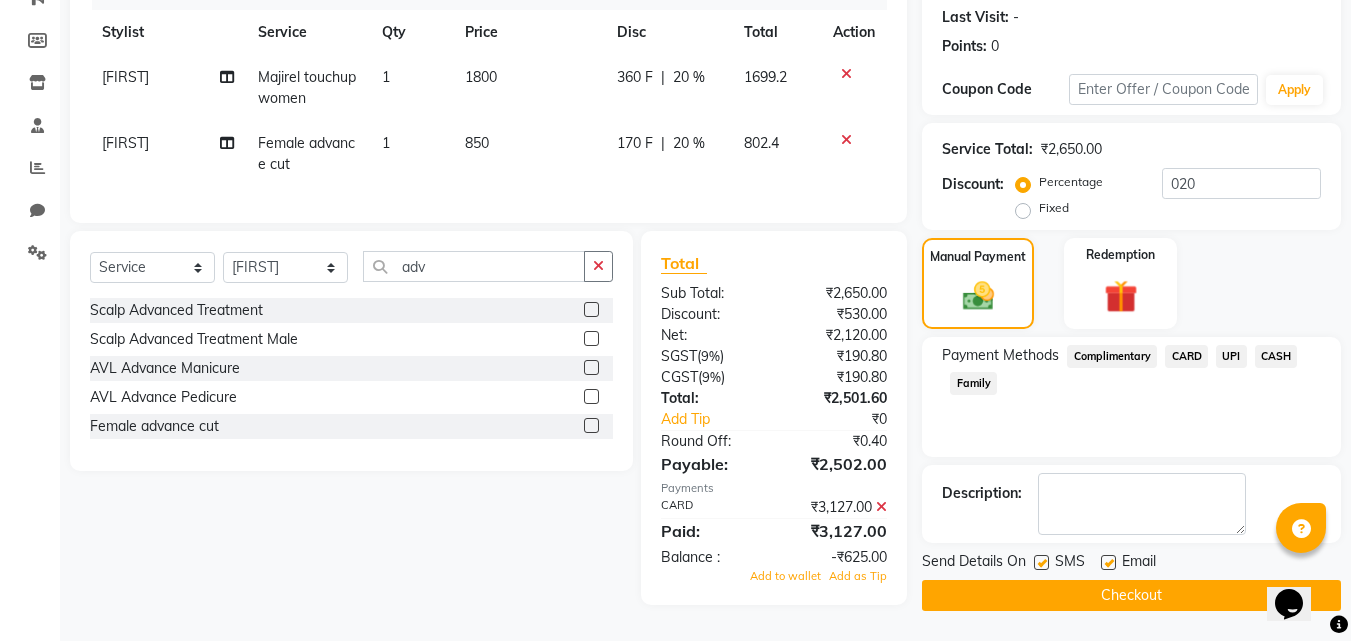 click 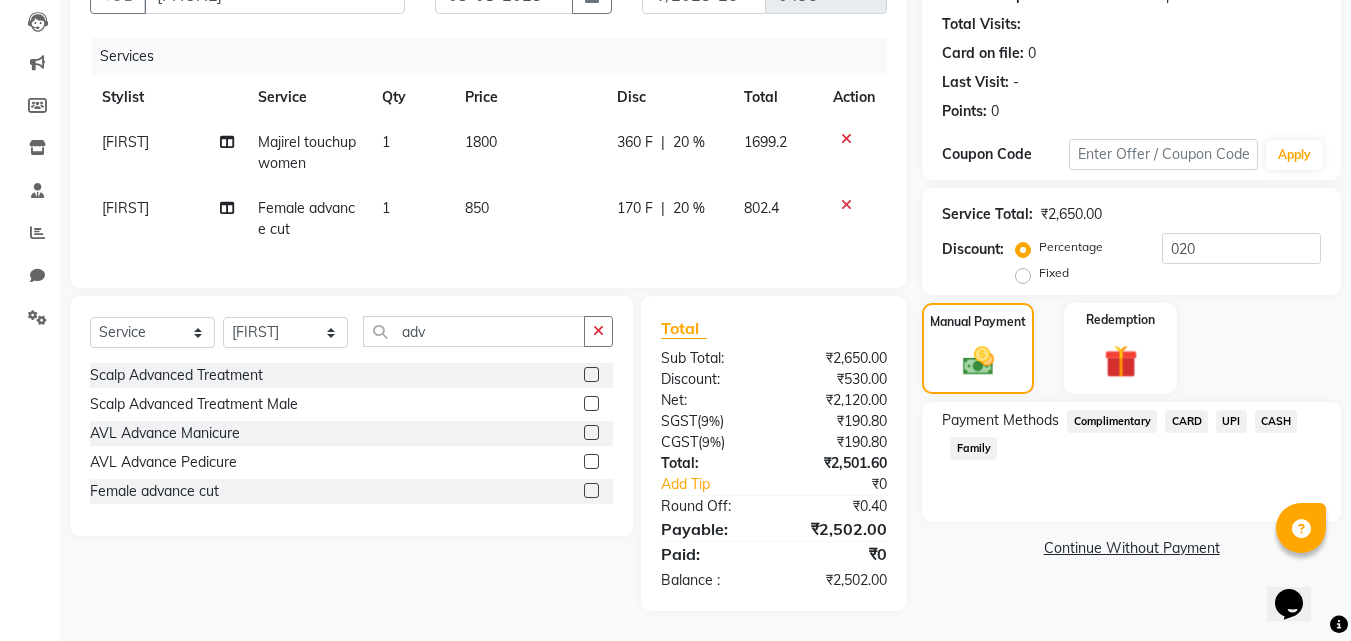 click on "UPI" 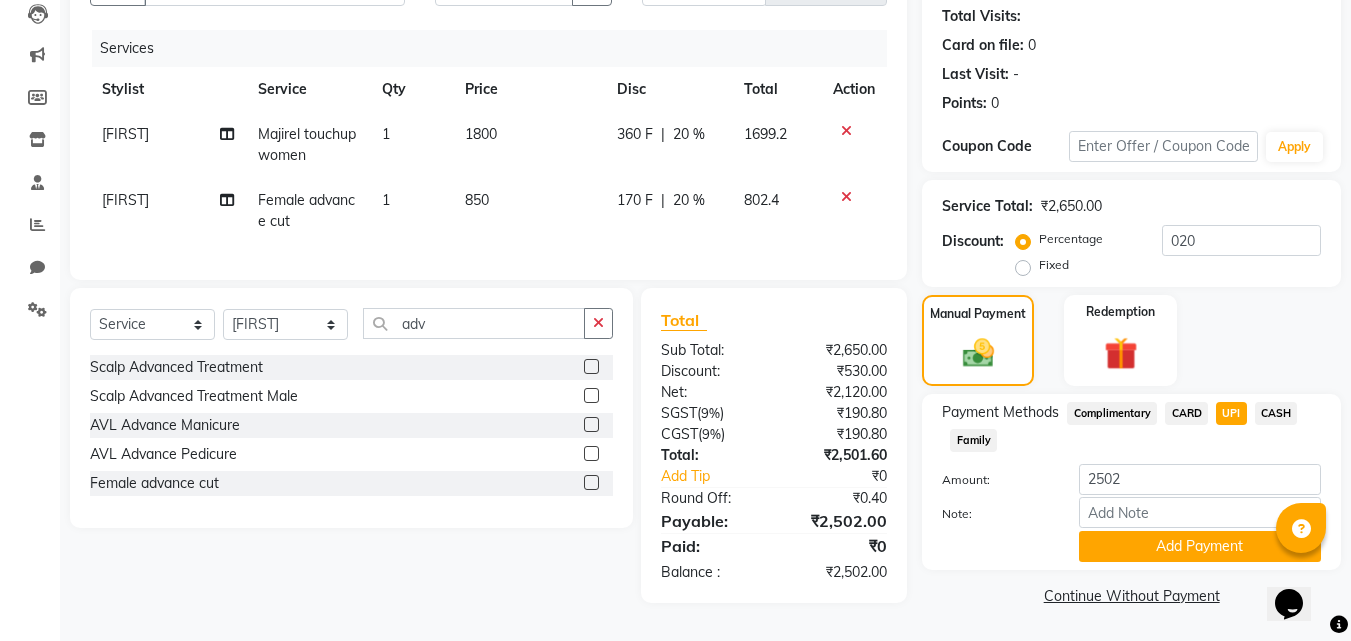click on "CARD" 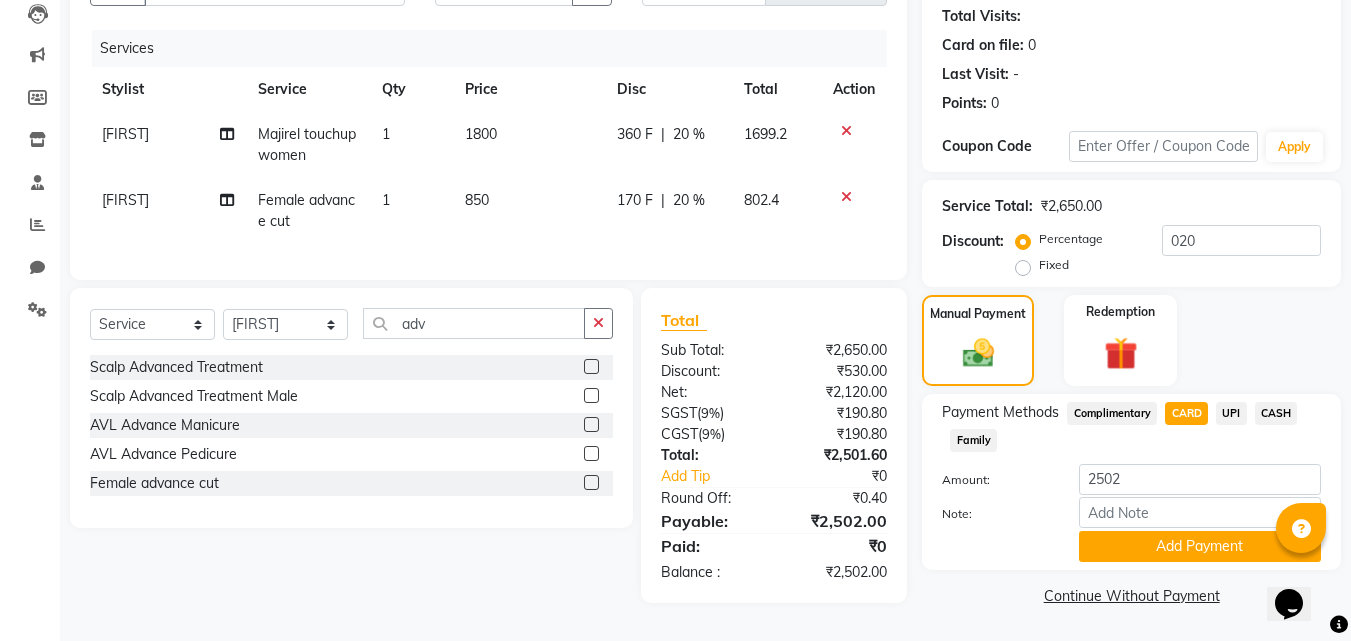drag, startPoint x: 1195, startPoint y: 541, endPoint x: 1193, endPoint y: 499, distance: 42.047592 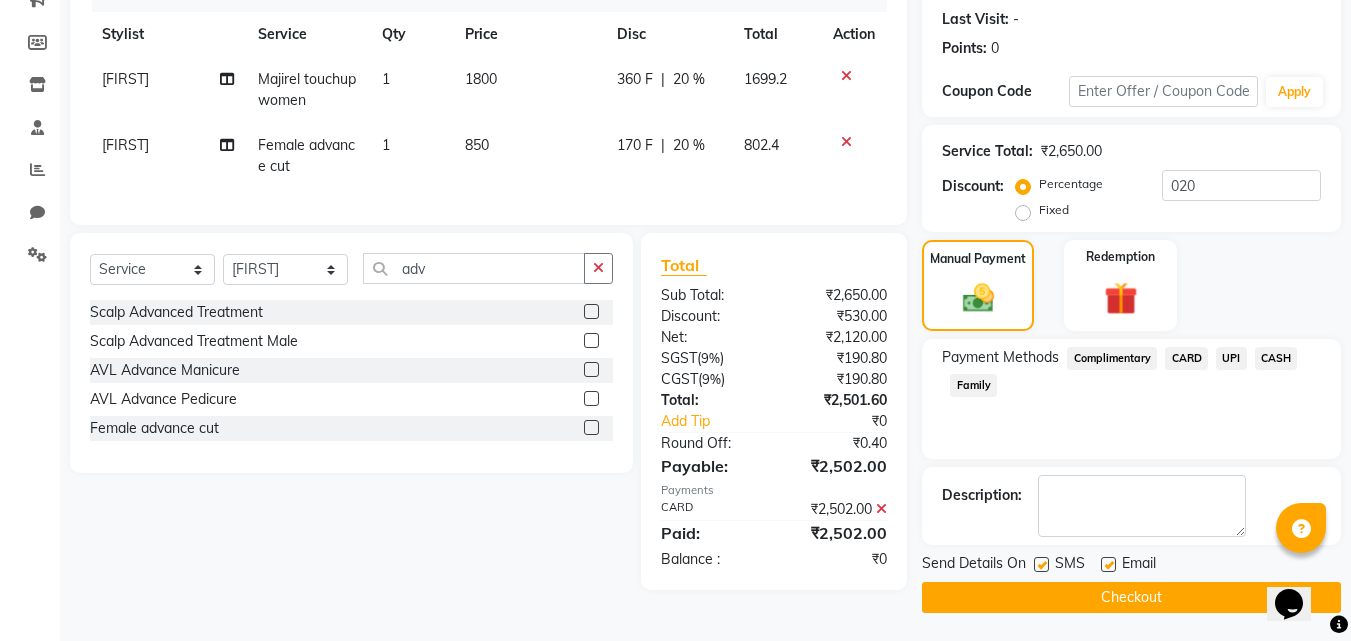 scroll, scrollTop: 275, scrollLeft: 0, axis: vertical 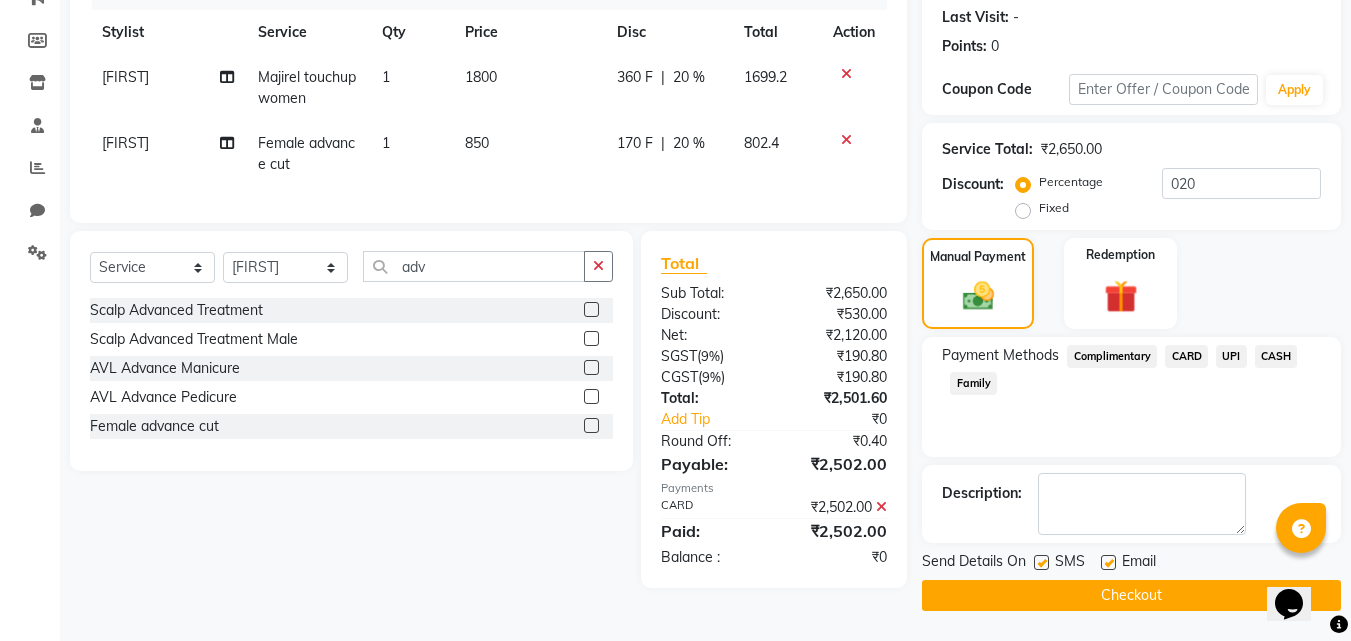 click on "Checkout" 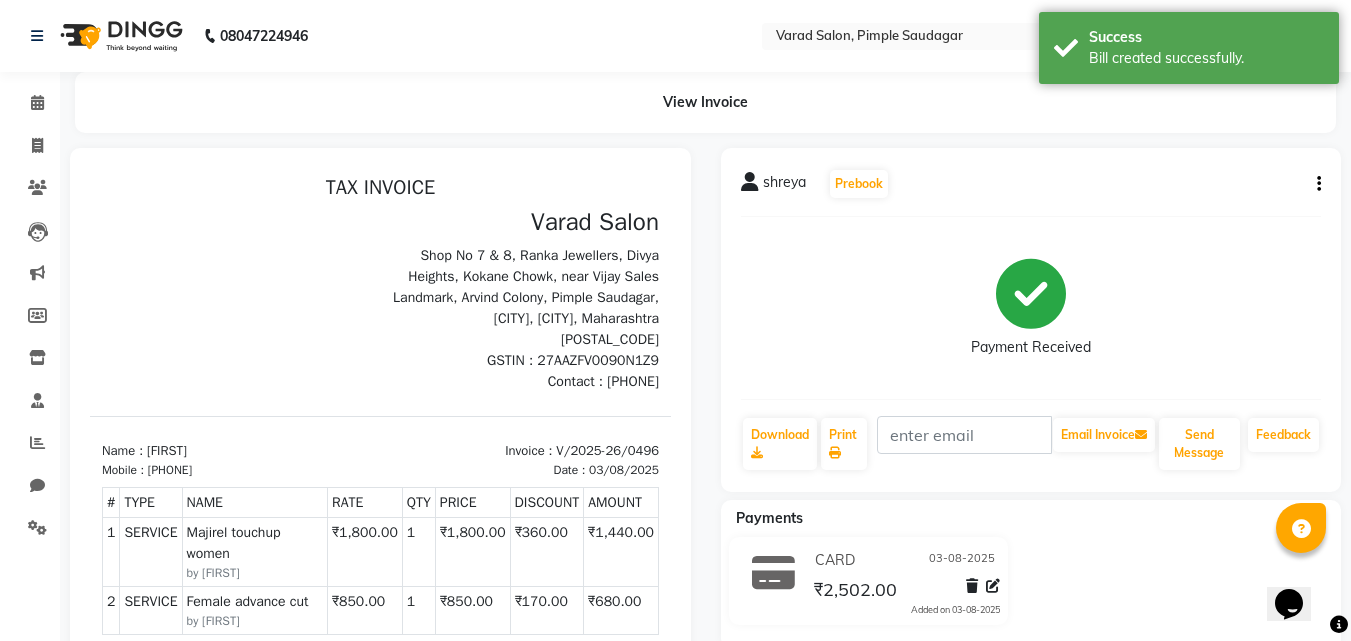 scroll, scrollTop: 0, scrollLeft: 0, axis: both 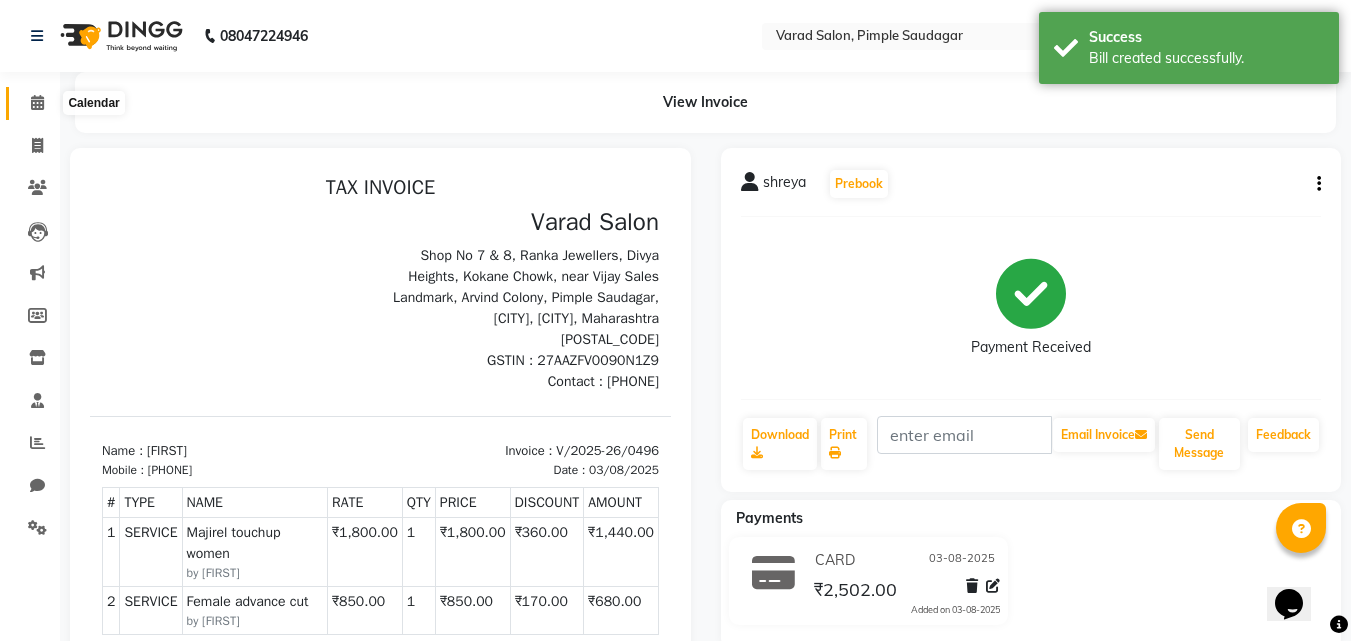 click 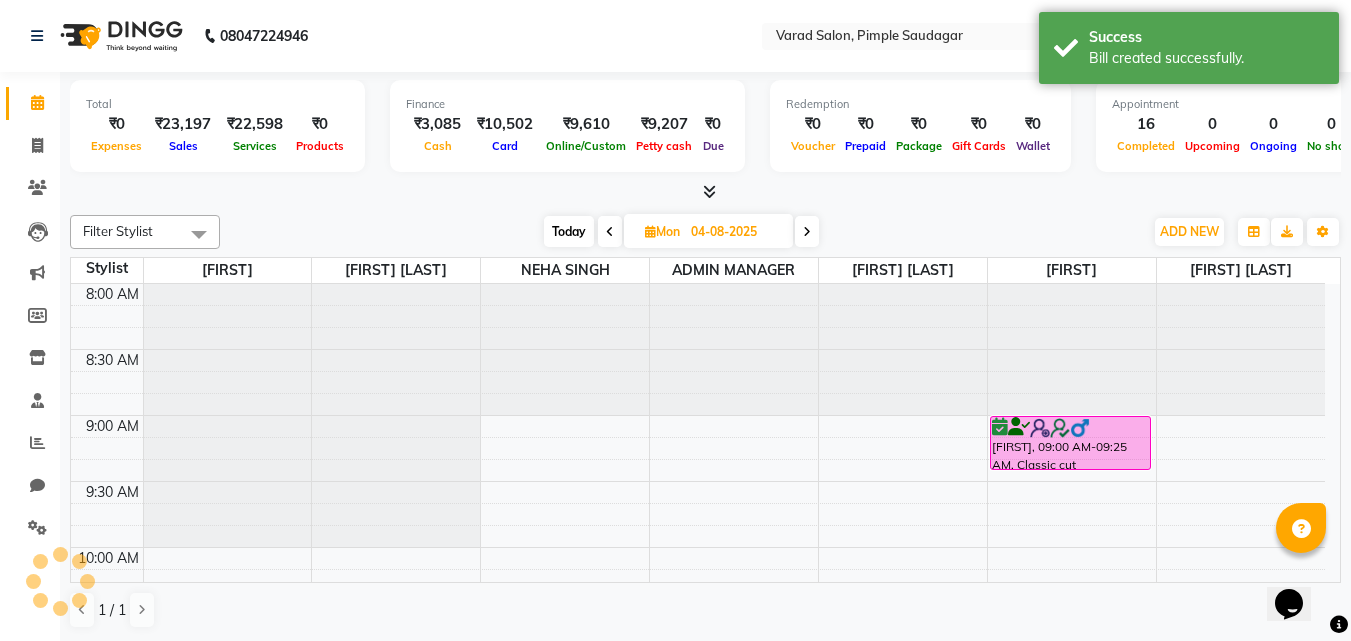 scroll, scrollTop: 0, scrollLeft: 0, axis: both 